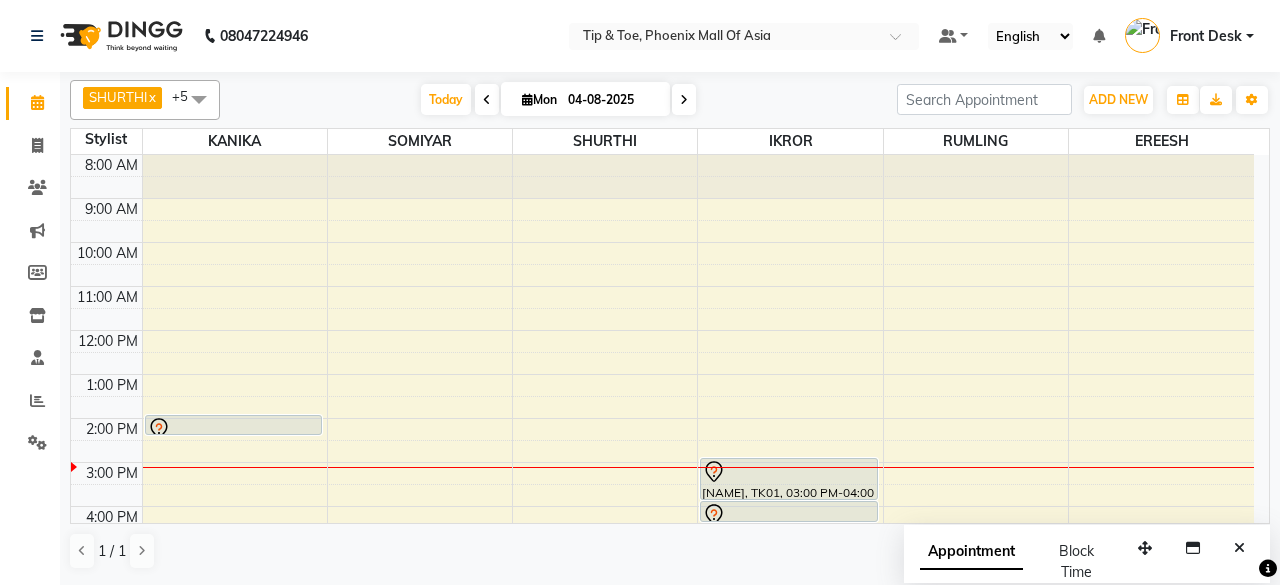 scroll, scrollTop: 0, scrollLeft: 0, axis: both 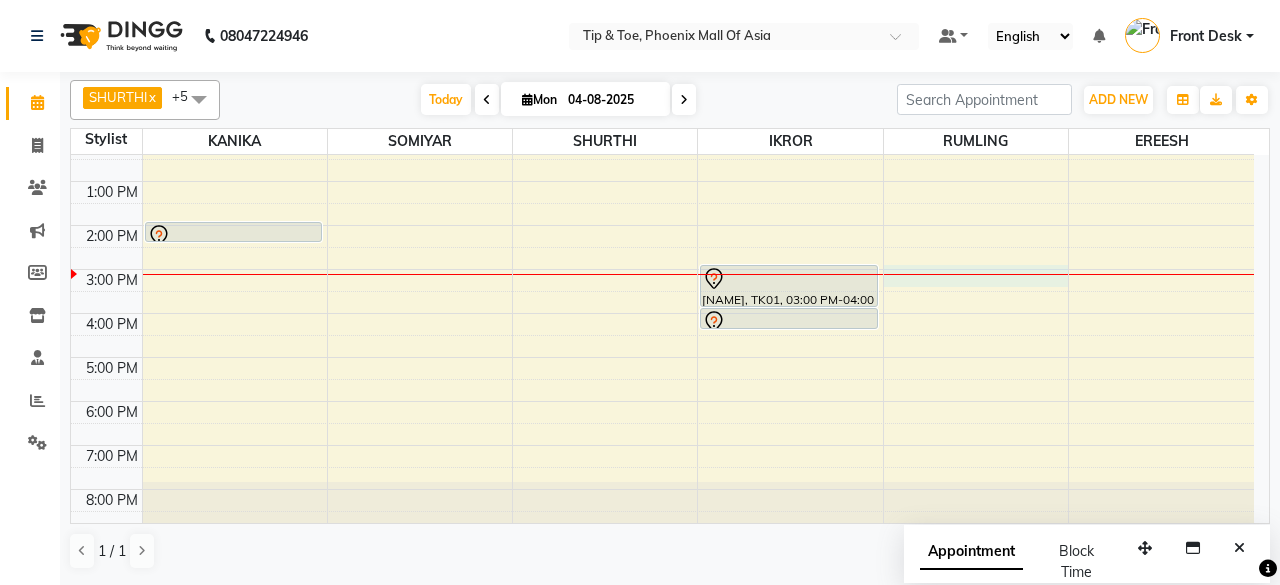 click on "8:00 AM 9:00 AM 10:00 AM 11:00 AM 12:00 PM 1:00 PM 2:00 PM 3:00 PM 4:00 PM 5:00 PM 6:00 PM 7:00 PM 8:00 PM [NAME], TK02, 02:00 PM-02:30 PM, Permanent Gel Polish [NAME], TK01, 03:00 PM-04:00 PM, T&T Natural Acrylic Nail Set [NAME], TK01, 04:00 PM-04:30 PM, T&T Permanent Gel Polish" at bounding box center [662, 247] 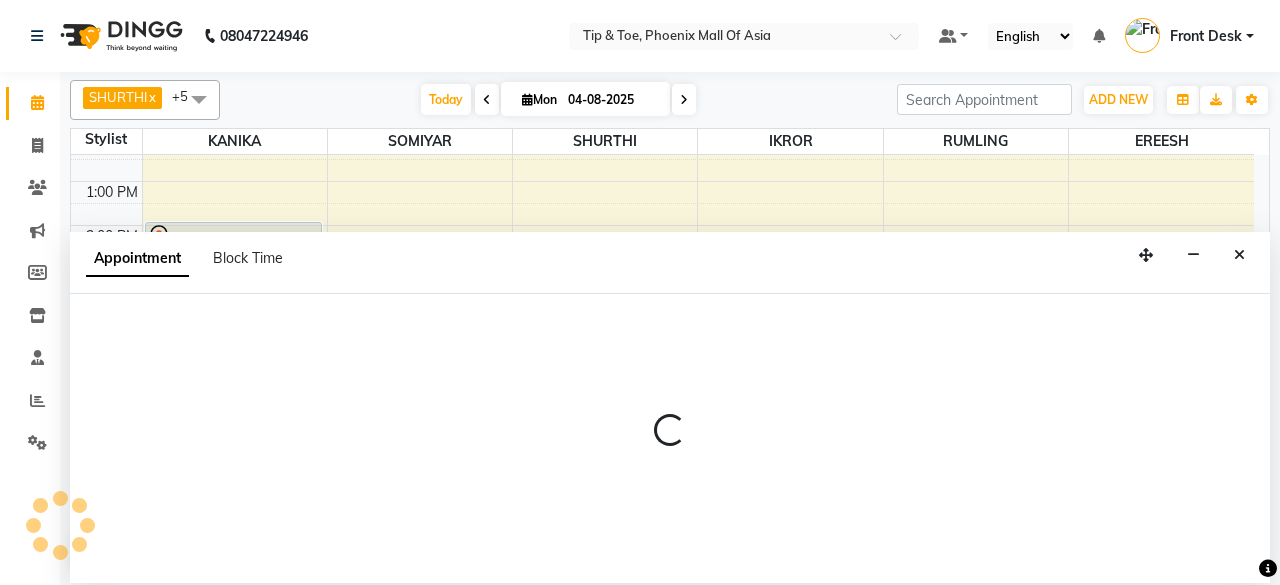 select on "66684" 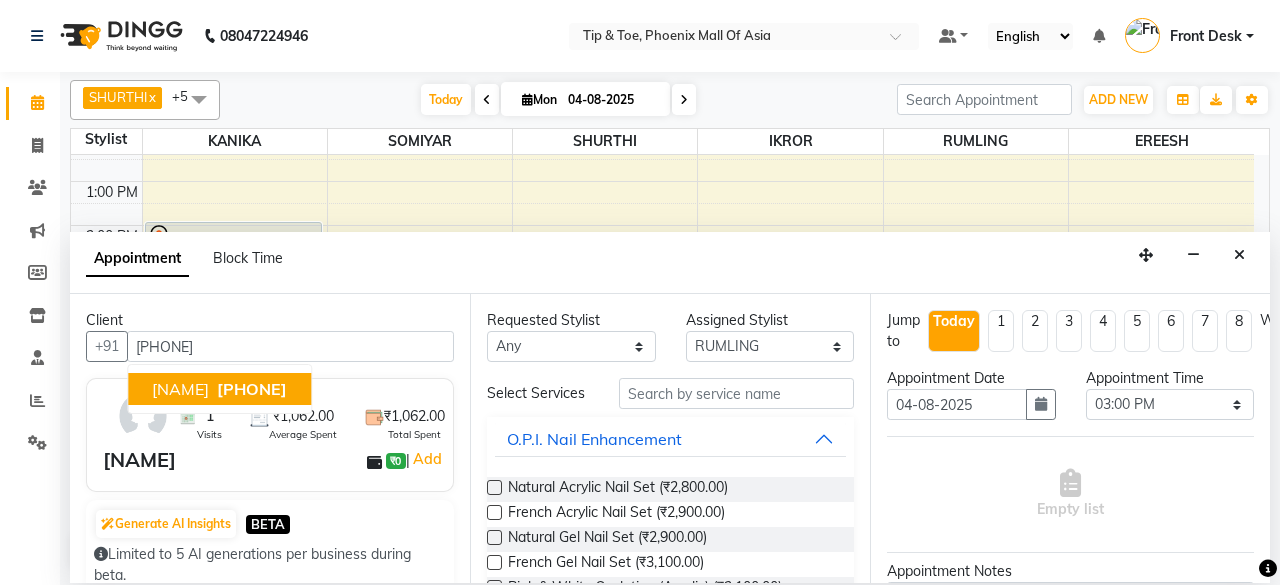 type on "[PHONE]" 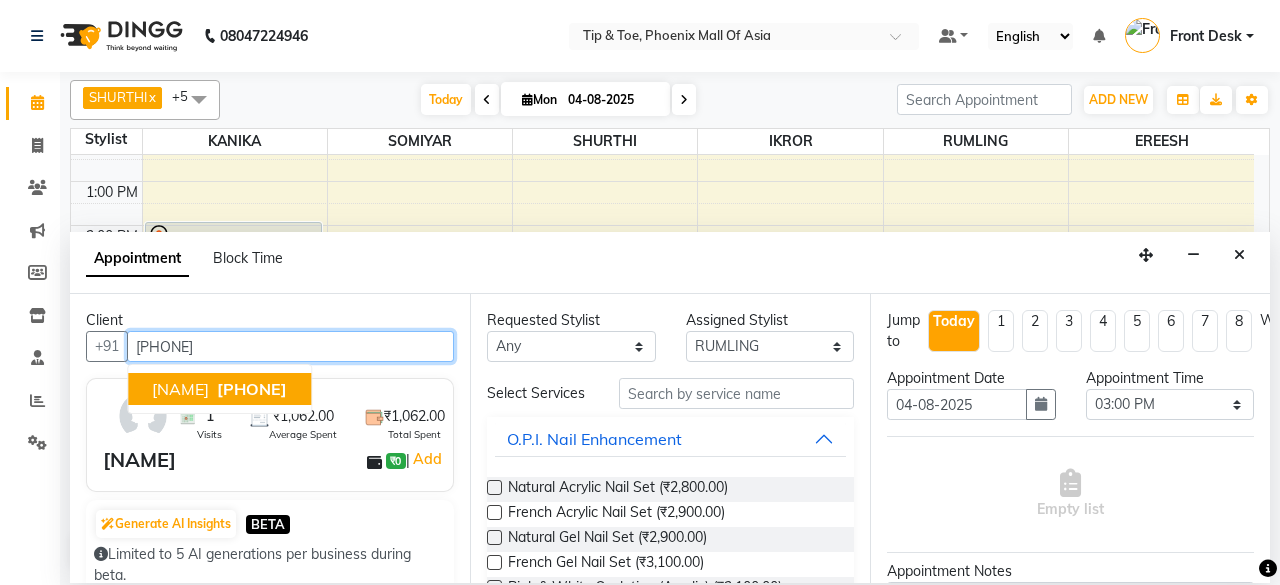 click on "[PHONE]" at bounding box center [290, 346] 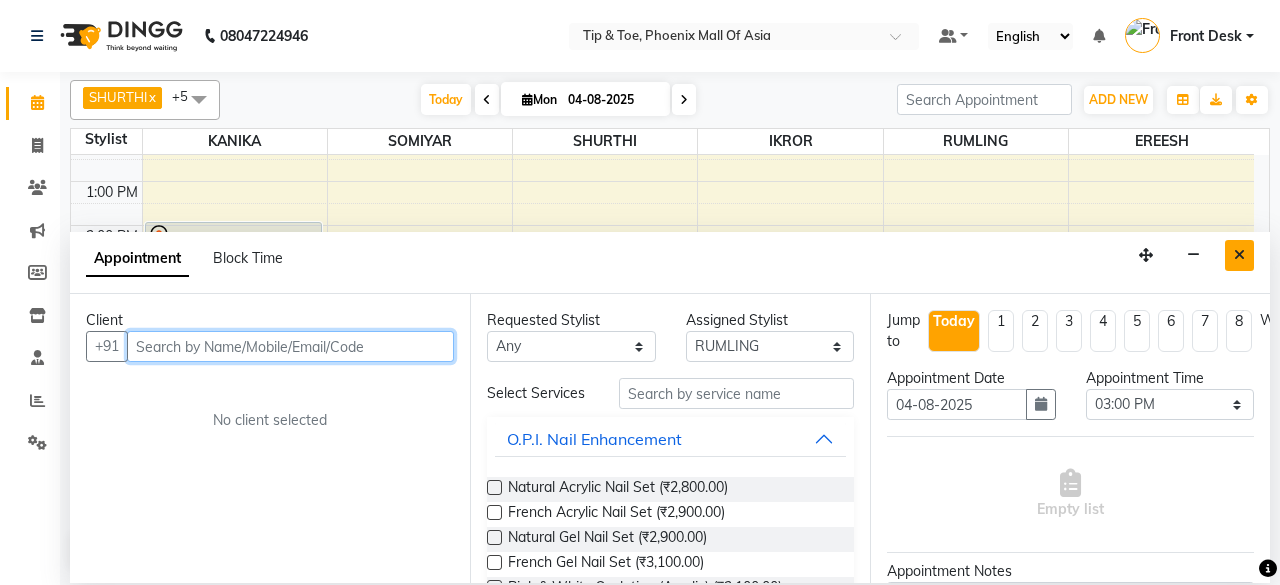 type 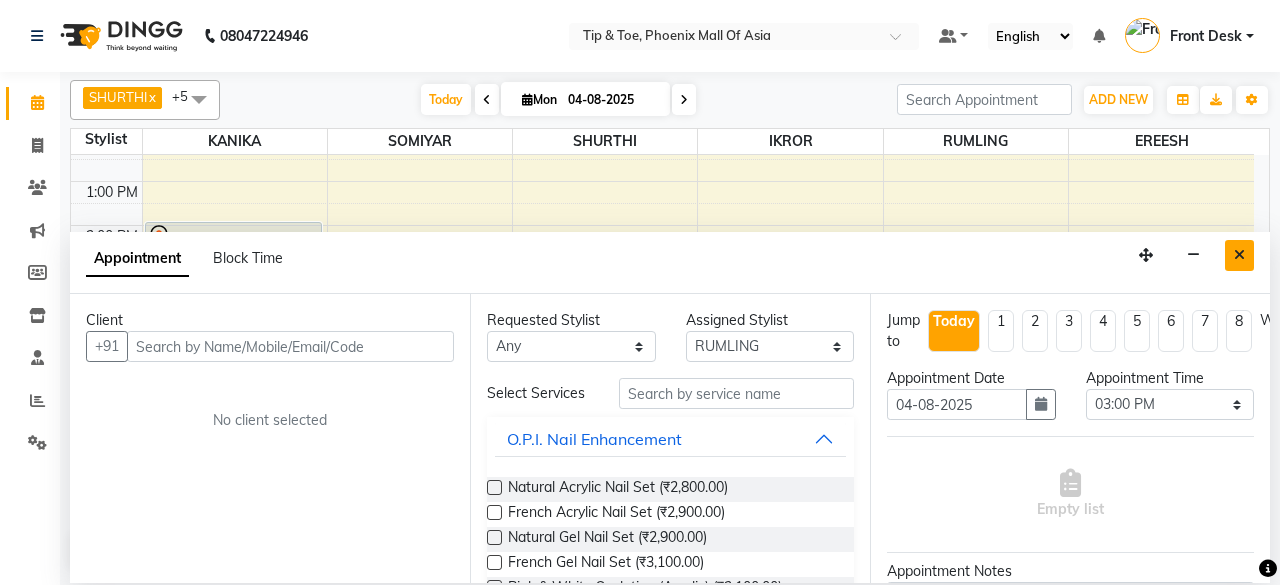 click at bounding box center (1239, 255) 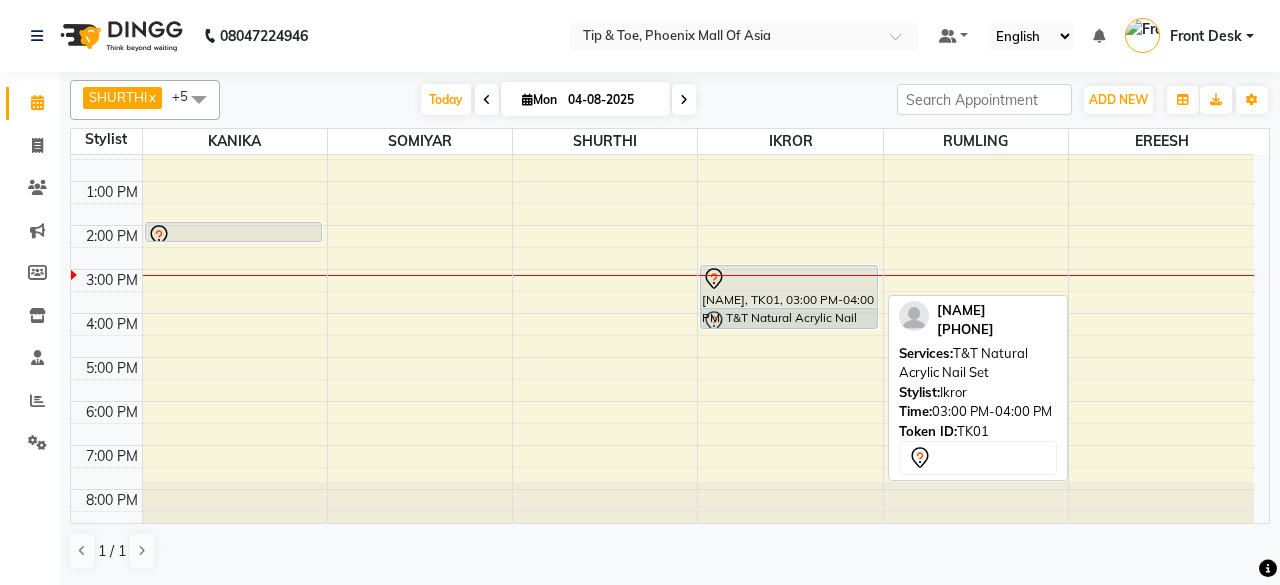 drag, startPoint x: 809, startPoint y: 300, endPoint x: 1036, endPoint y: 316, distance: 227.56317 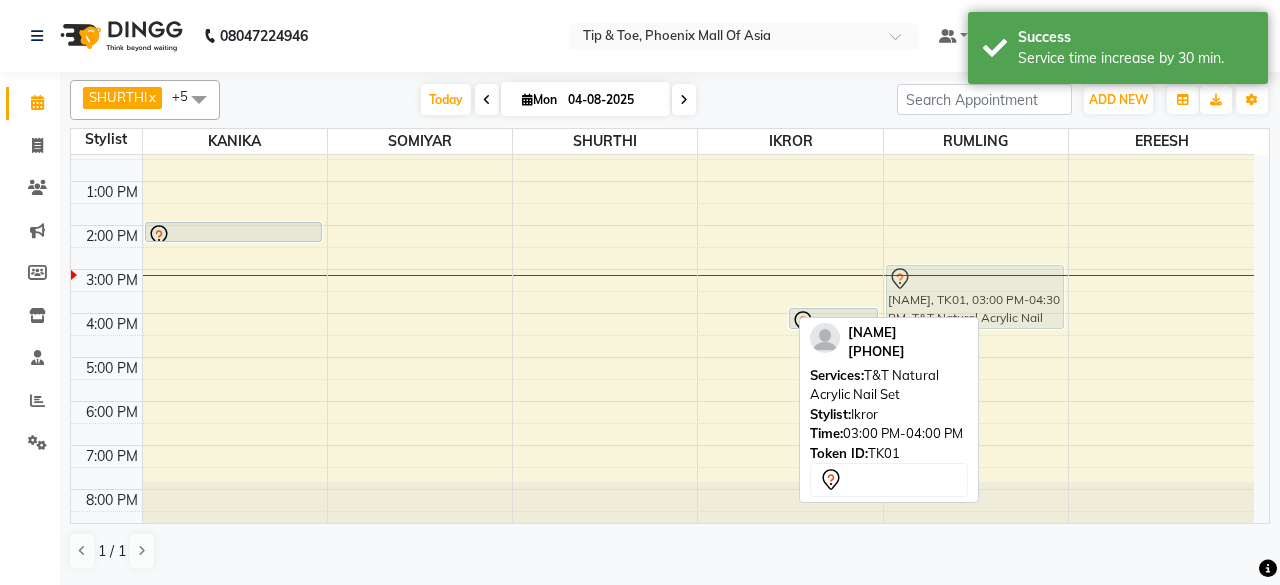 drag, startPoint x: 723, startPoint y: 290, endPoint x: 984, endPoint y: 283, distance: 261.09384 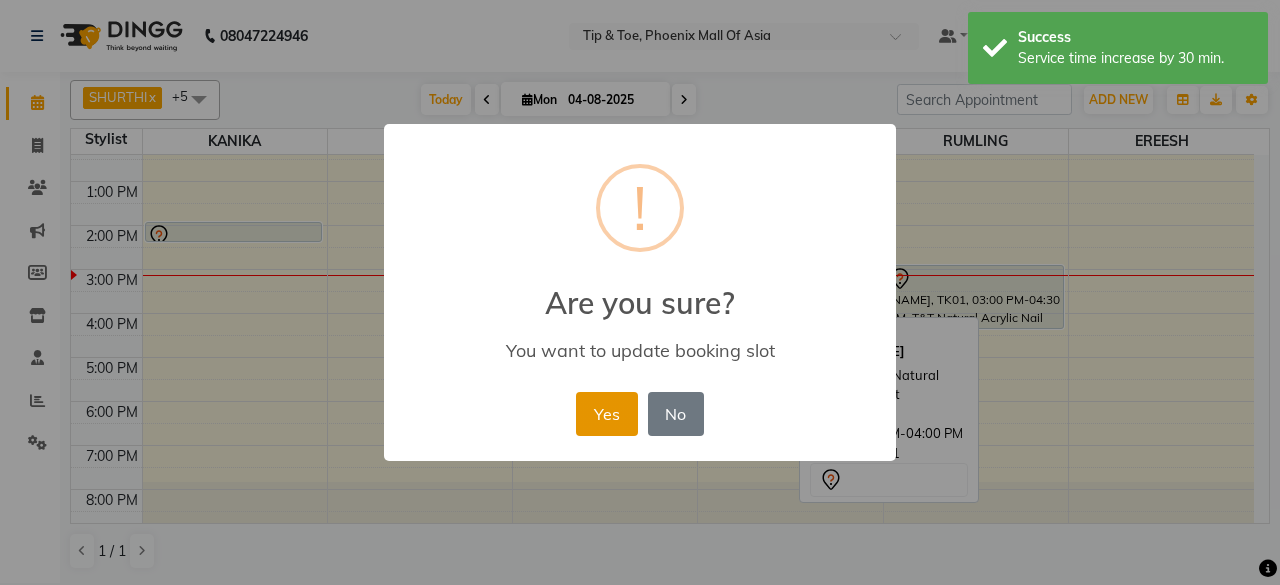 click on "Yes" at bounding box center (606, 414) 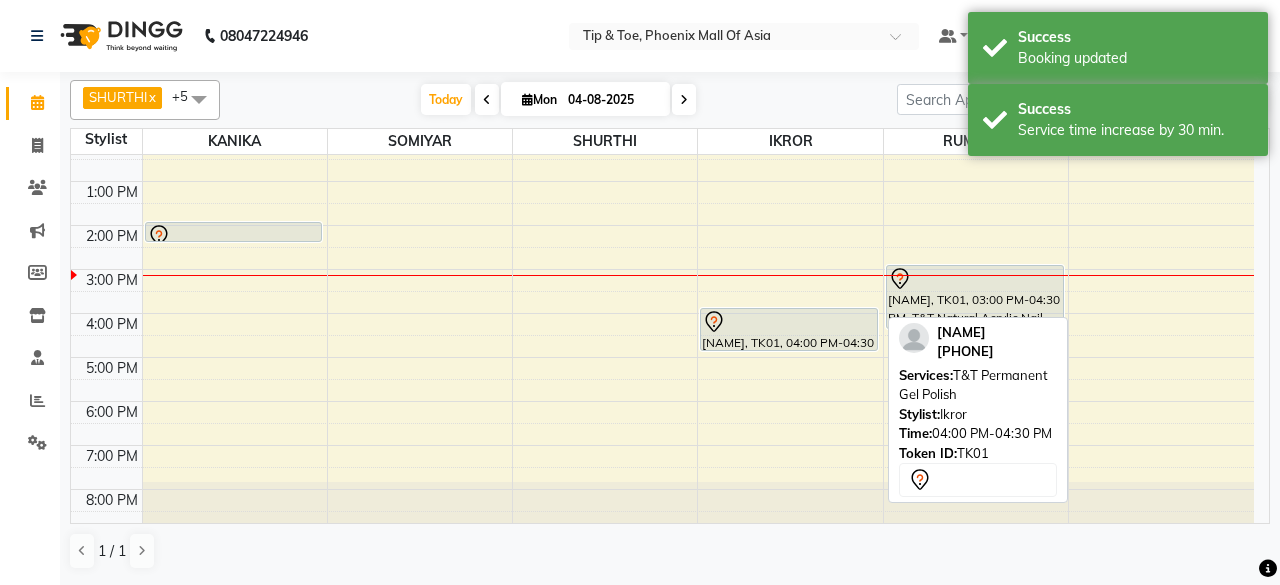 drag, startPoint x: 730, startPoint y: 321, endPoint x: 884, endPoint y: 341, distance: 155.29327 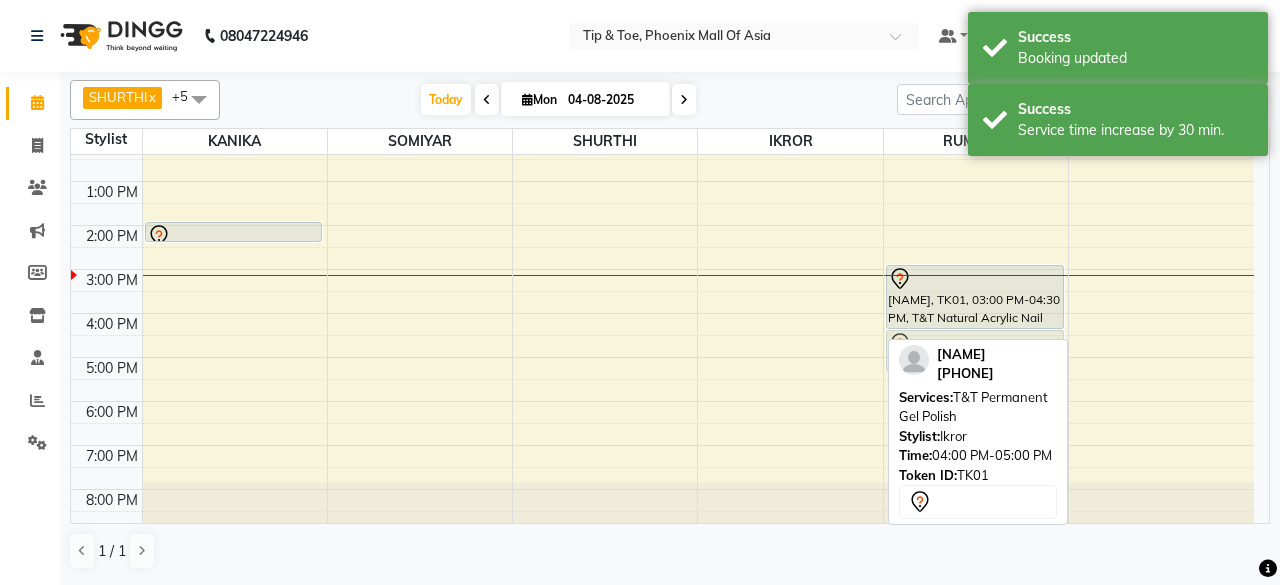 drag, startPoint x: 748, startPoint y: 317, endPoint x: 986, endPoint y: 329, distance: 238.30232 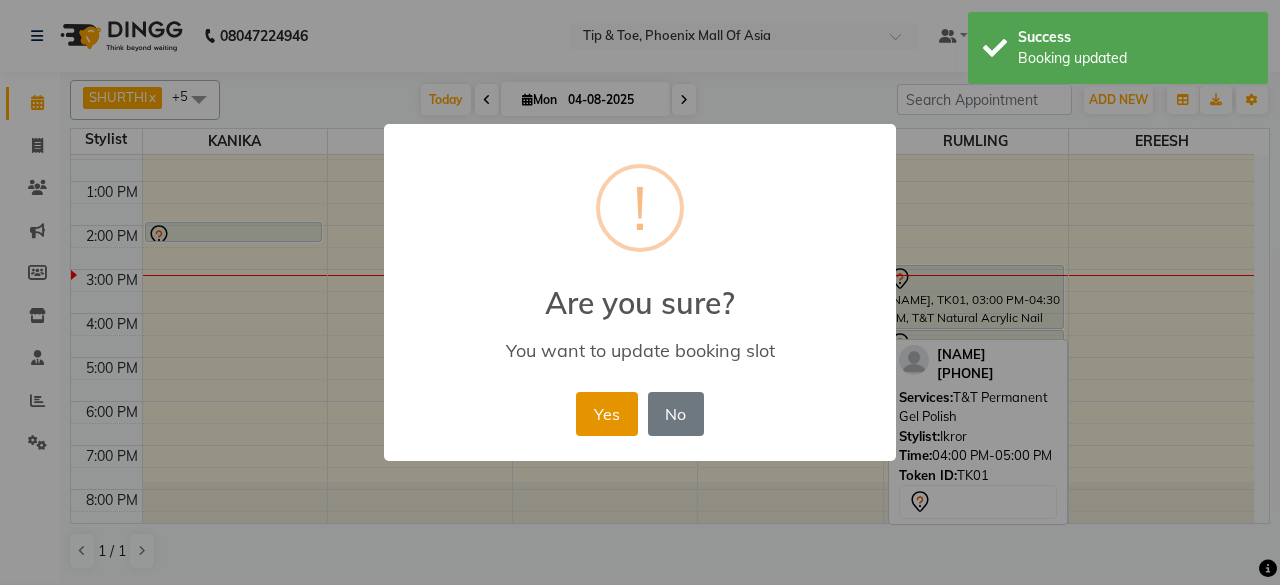 click on "Yes" at bounding box center [606, 414] 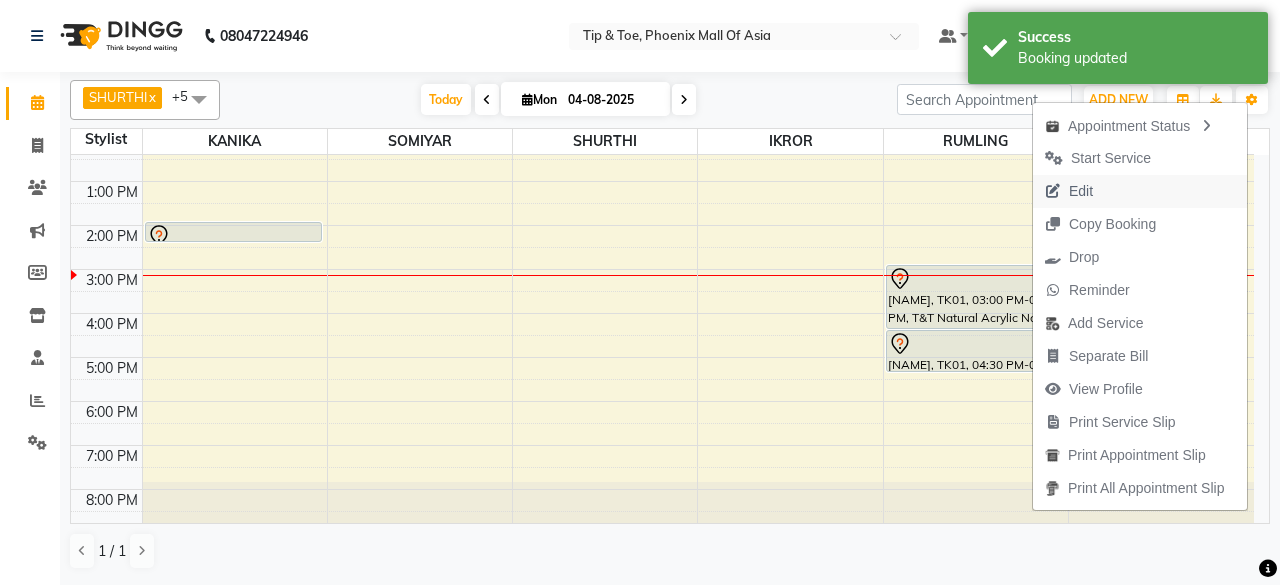 click on "Edit" at bounding box center [1140, 191] 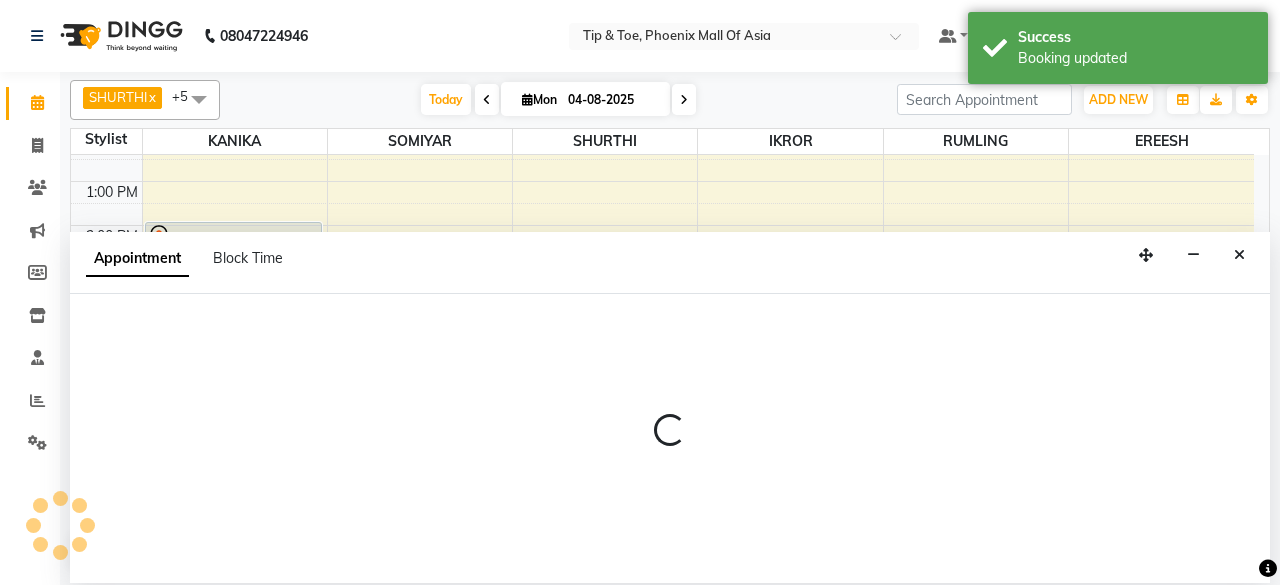 select on "900" 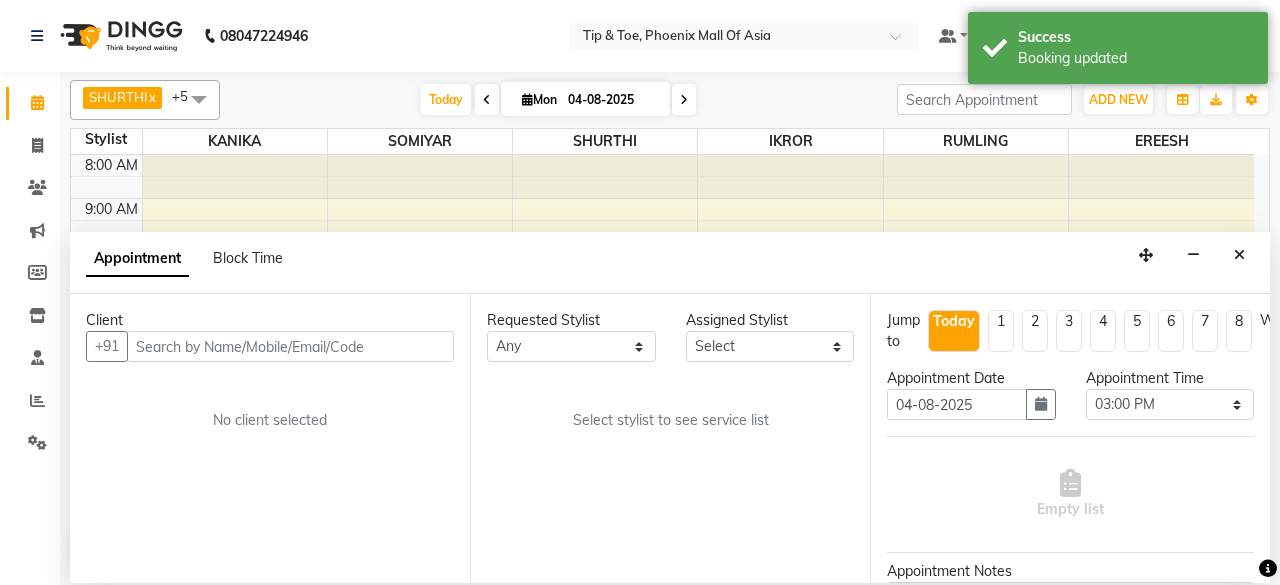 scroll, scrollTop: 194, scrollLeft: 0, axis: vertical 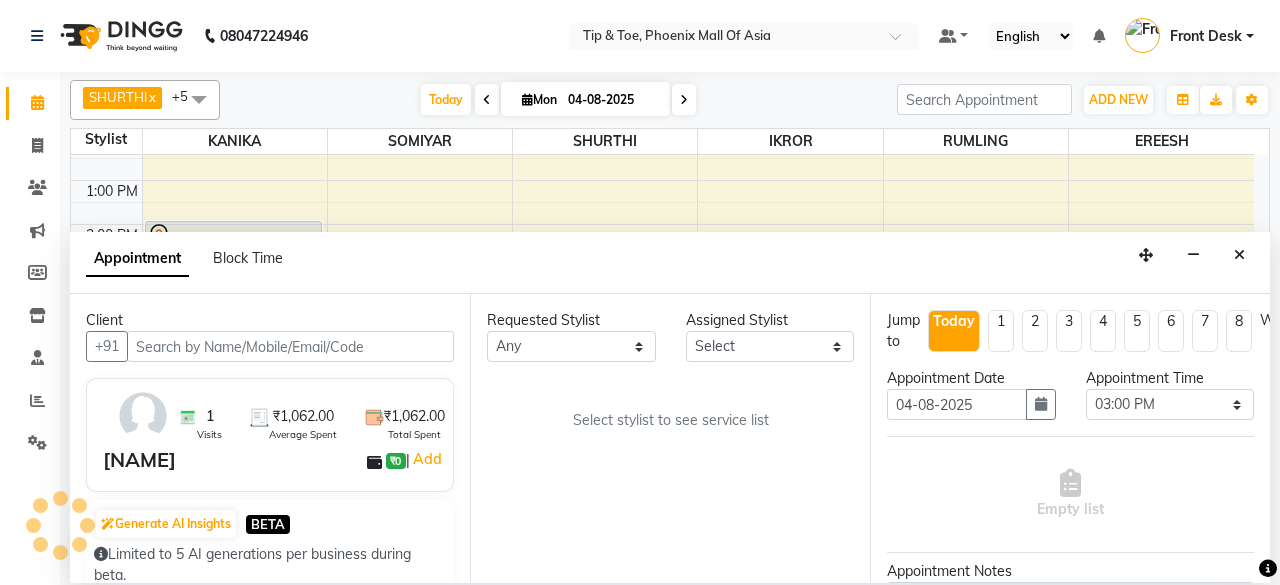 select on "66684" 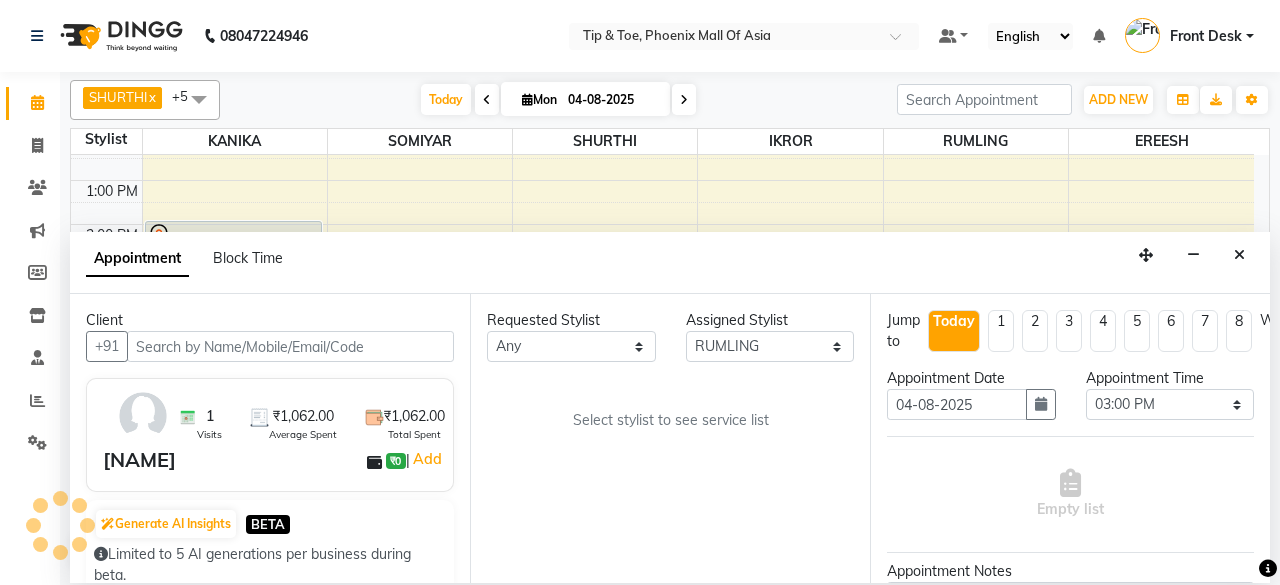 select on "2635" 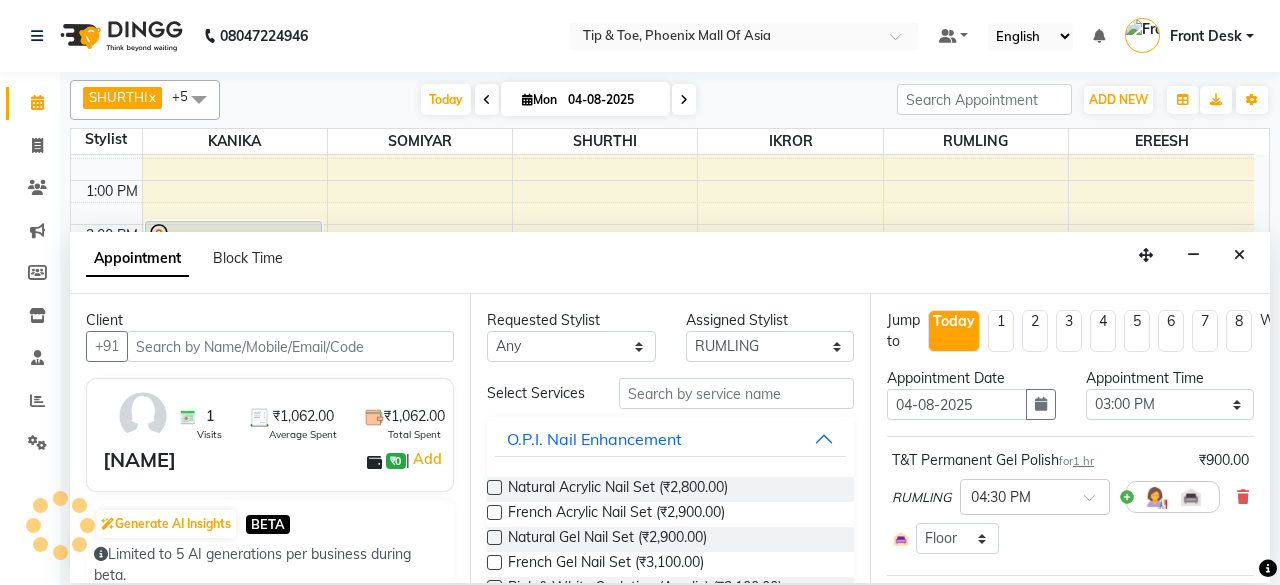 select on "2635" 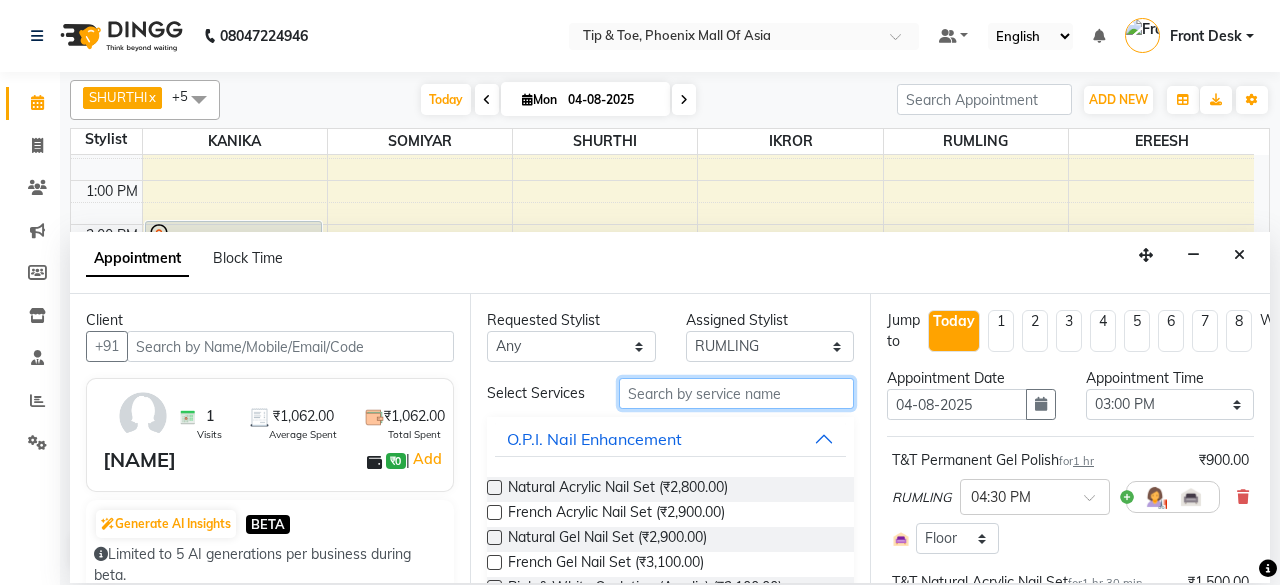 click at bounding box center [736, 393] 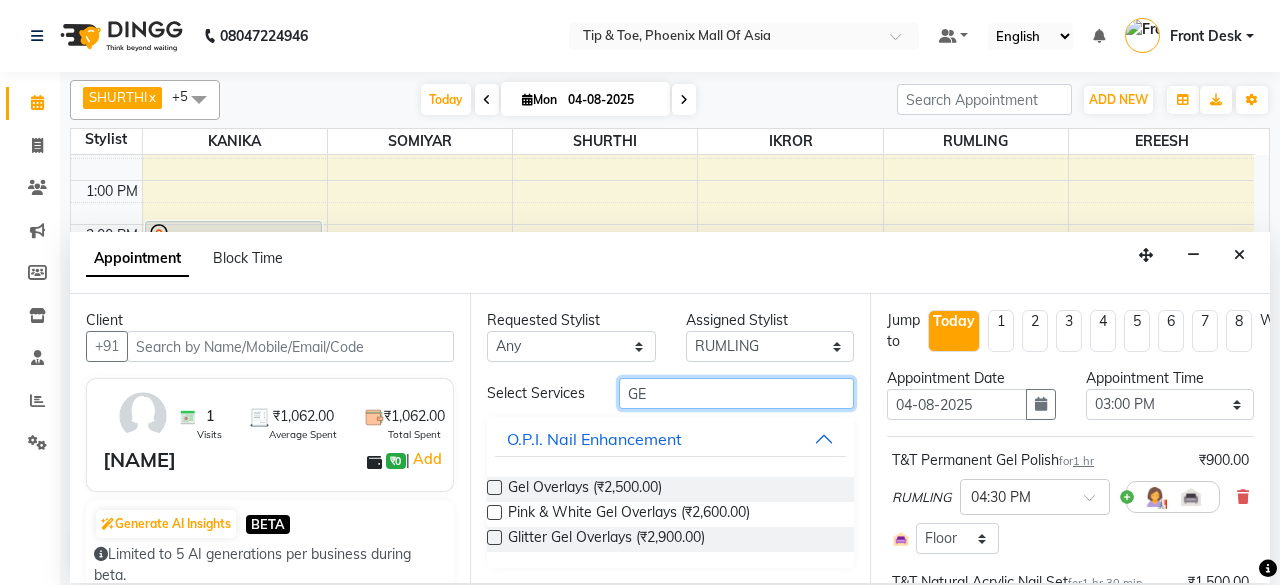 type on "G" 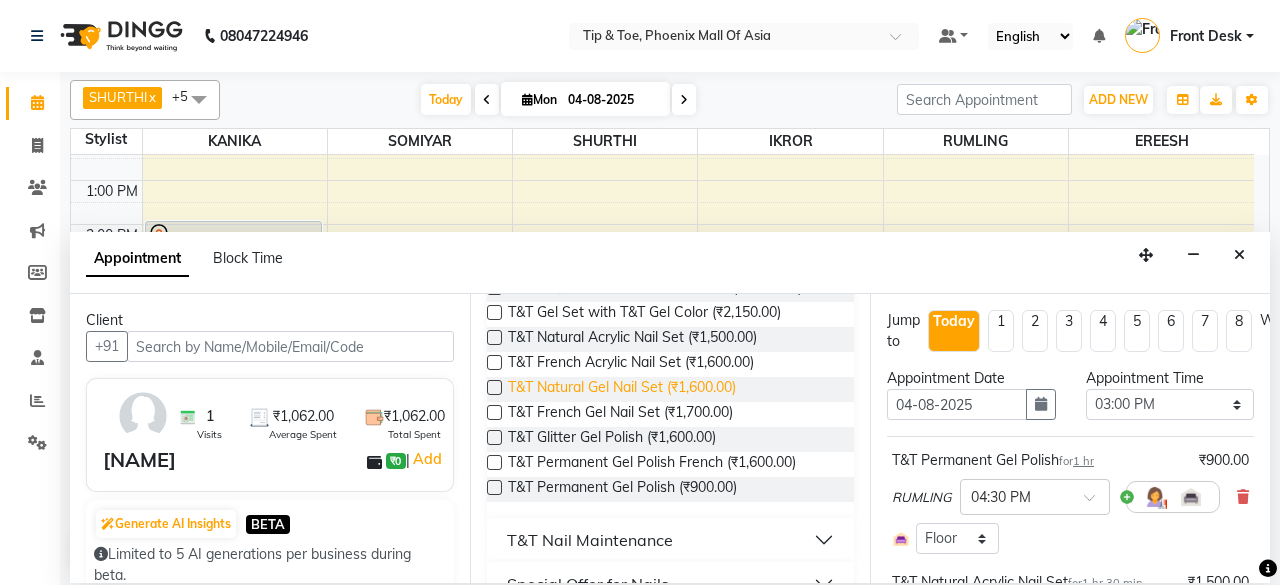 scroll, scrollTop: 238, scrollLeft: 0, axis: vertical 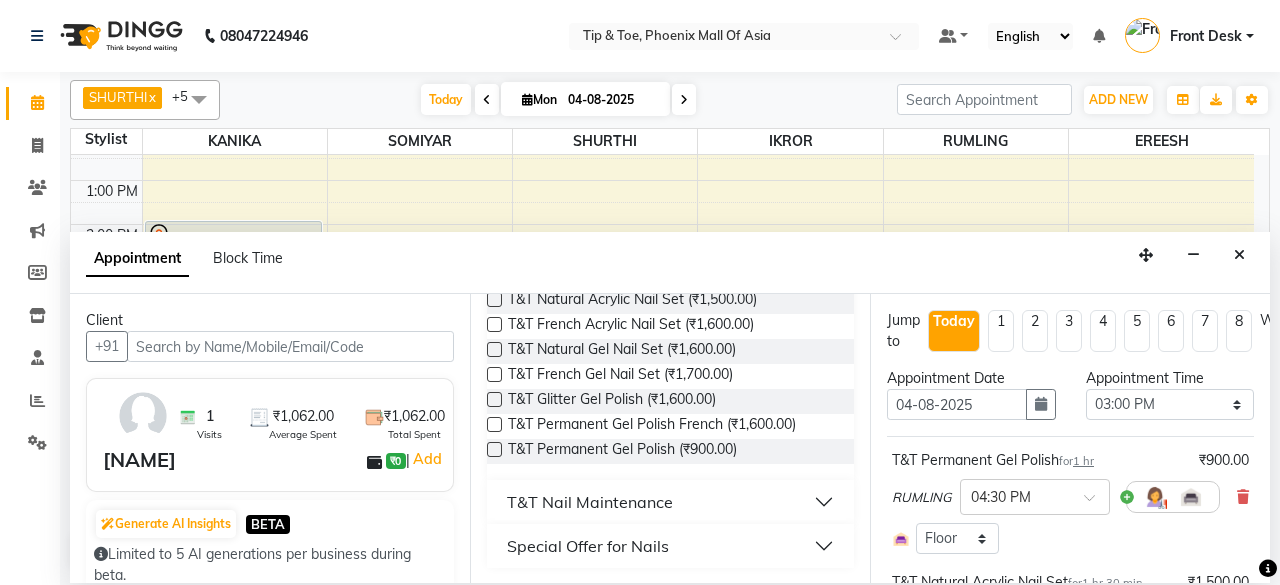 type on "T&T" 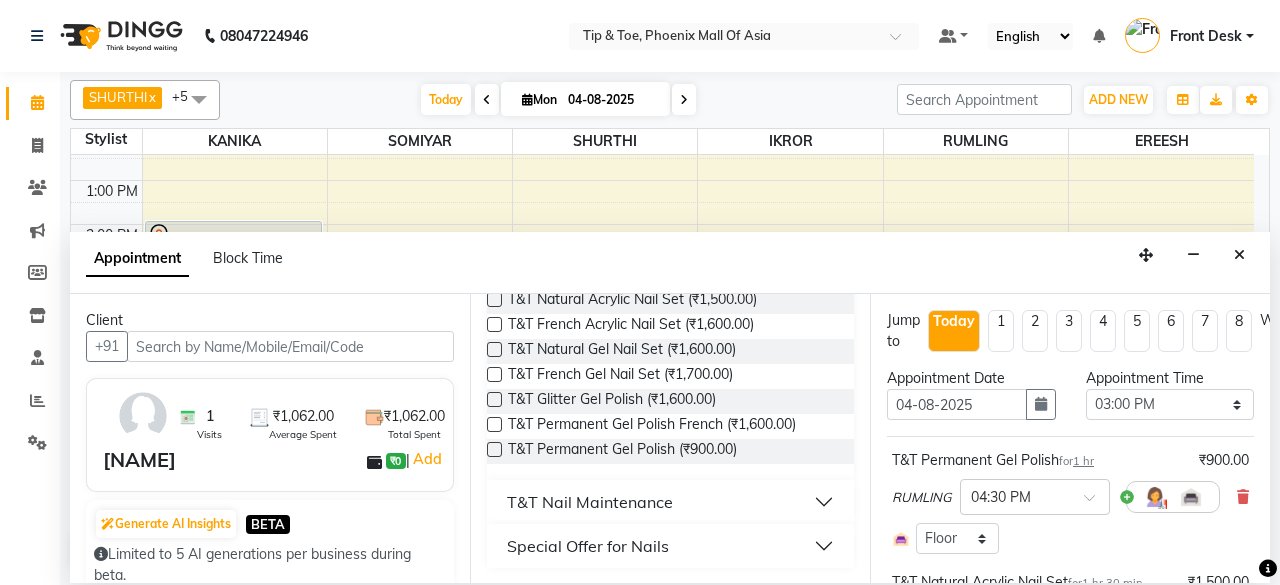 click on "T&T Nail Maintenance" at bounding box center (670, 502) 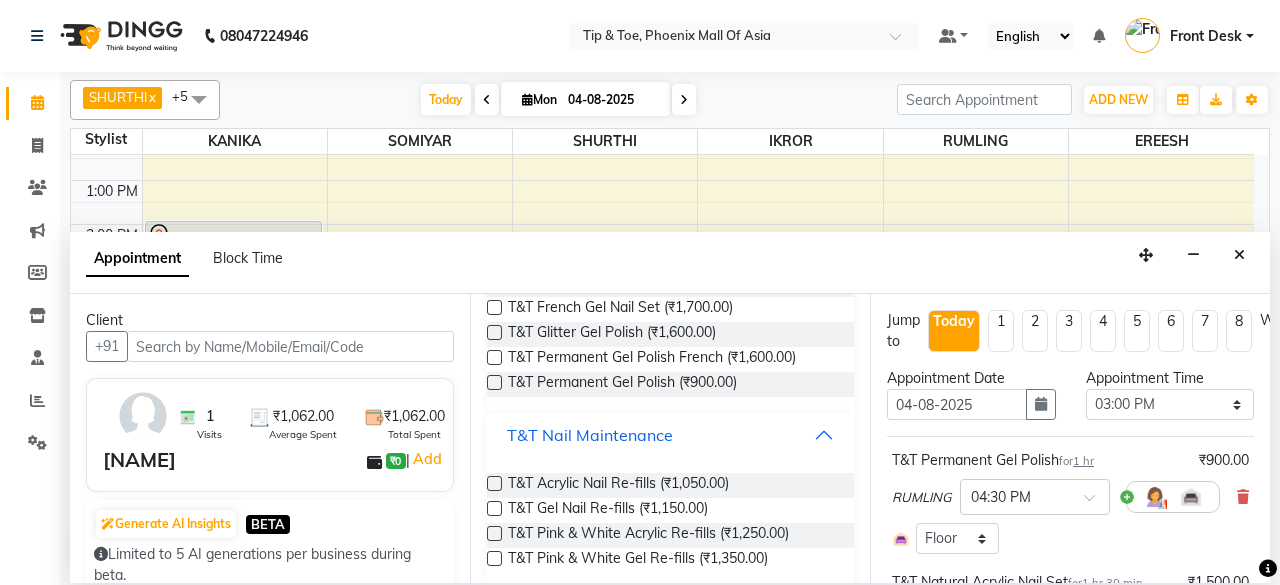 scroll, scrollTop: 370, scrollLeft: 0, axis: vertical 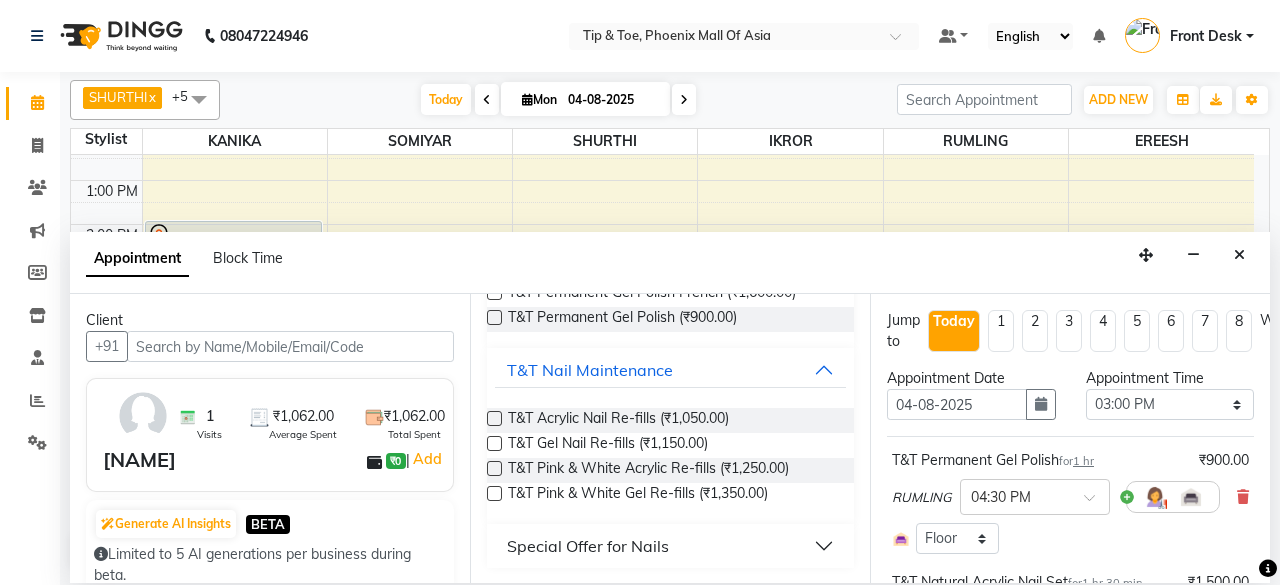 click at bounding box center (494, 443) 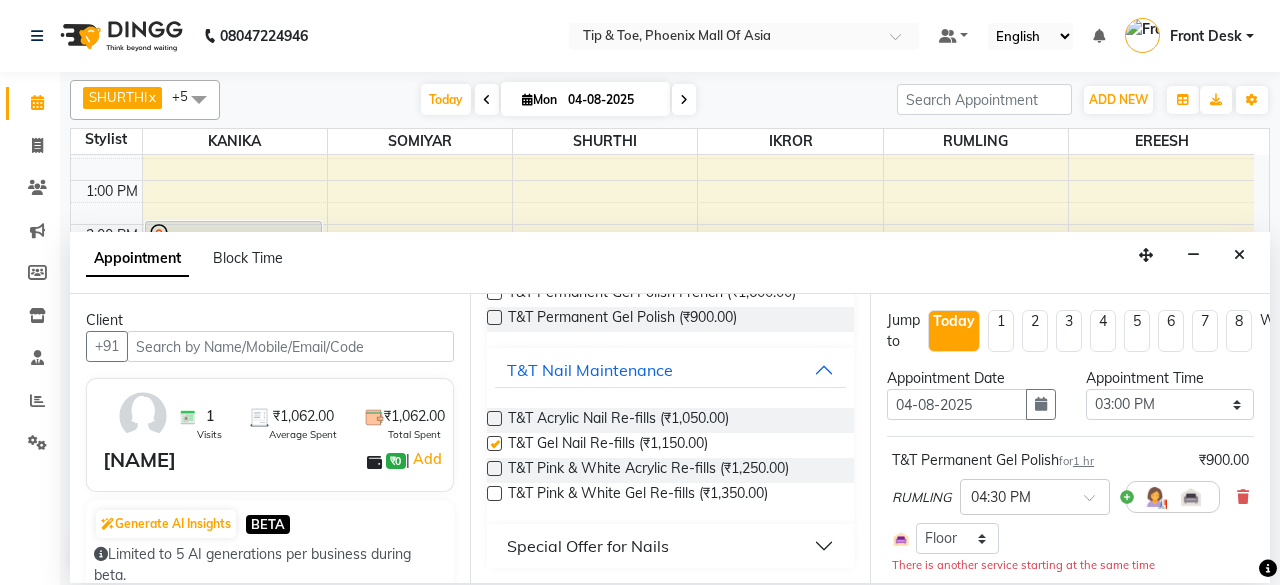 checkbox on "false" 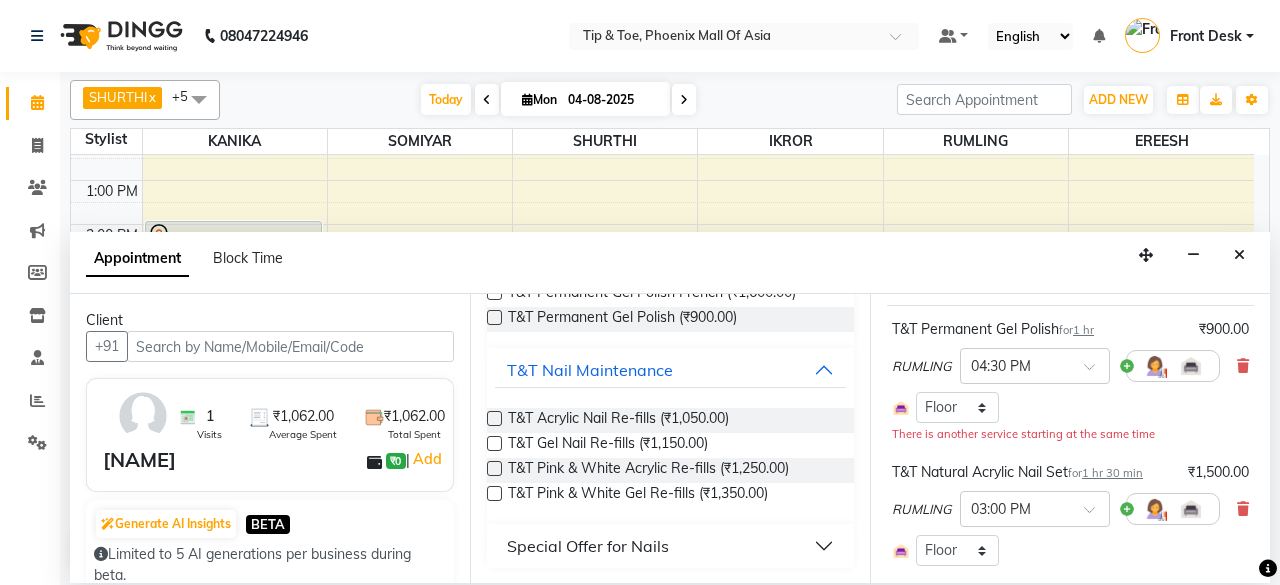 scroll, scrollTop: 100, scrollLeft: 0, axis: vertical 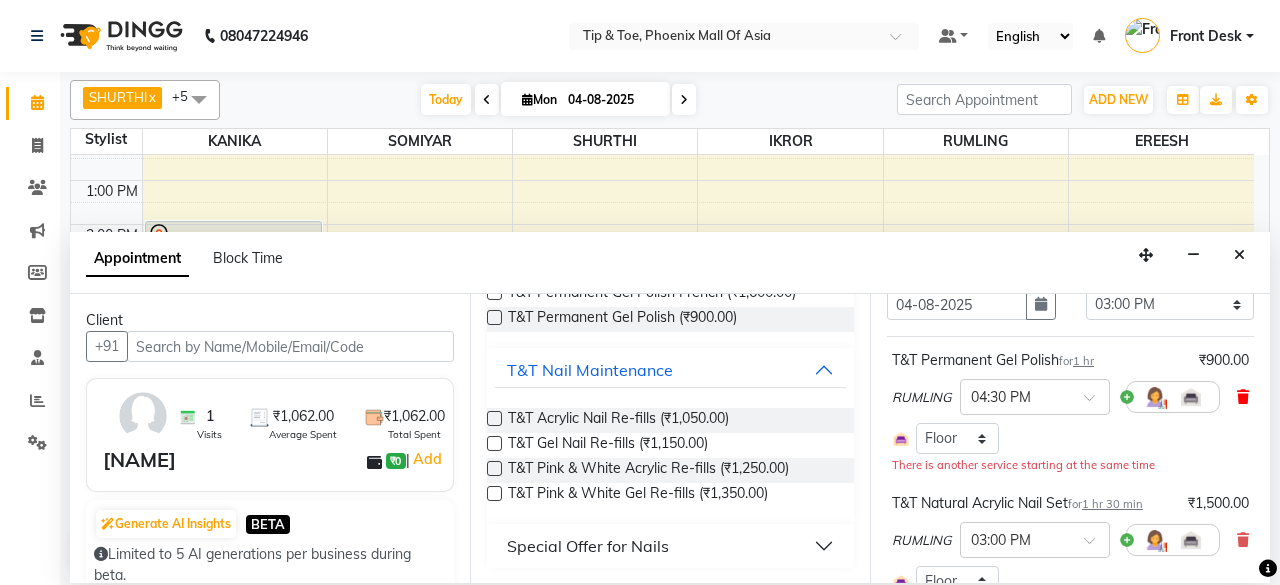 click at bounding box center (1243, 397) 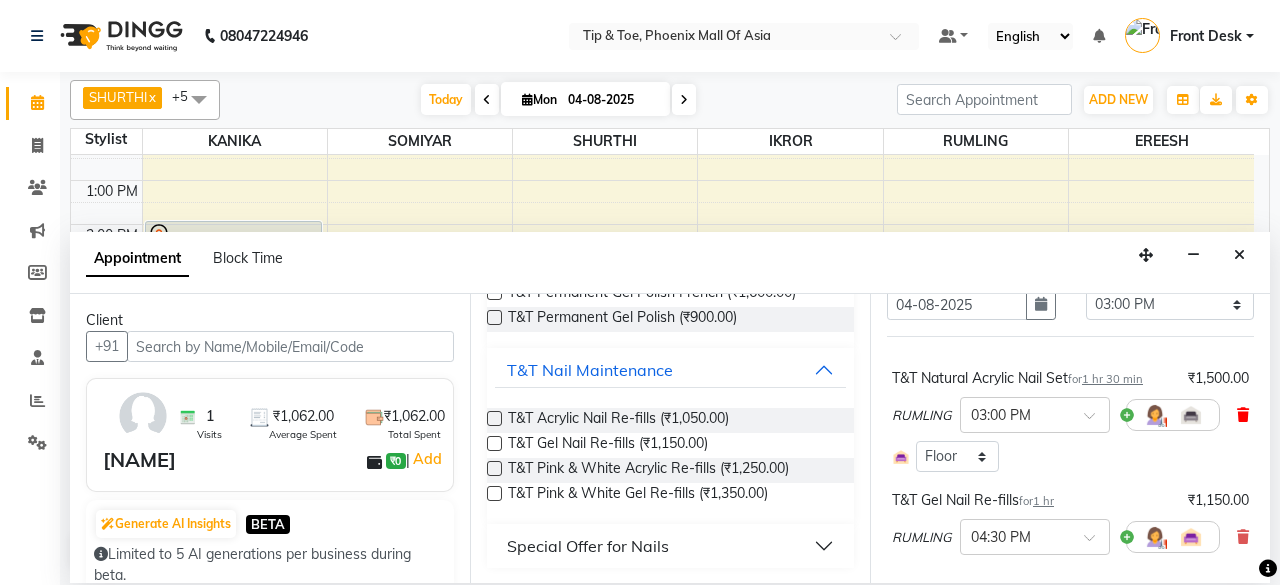 click at bounding box center (1243, 415) 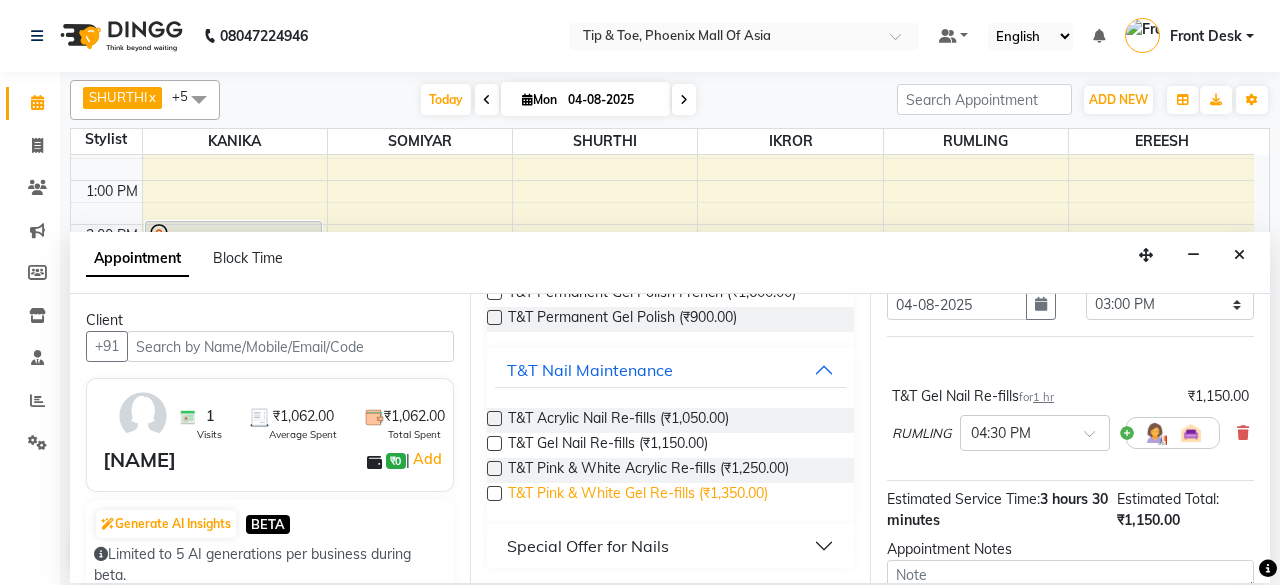 scroll, scrollTop: 170, scrollLeft: 0, axis: vertical 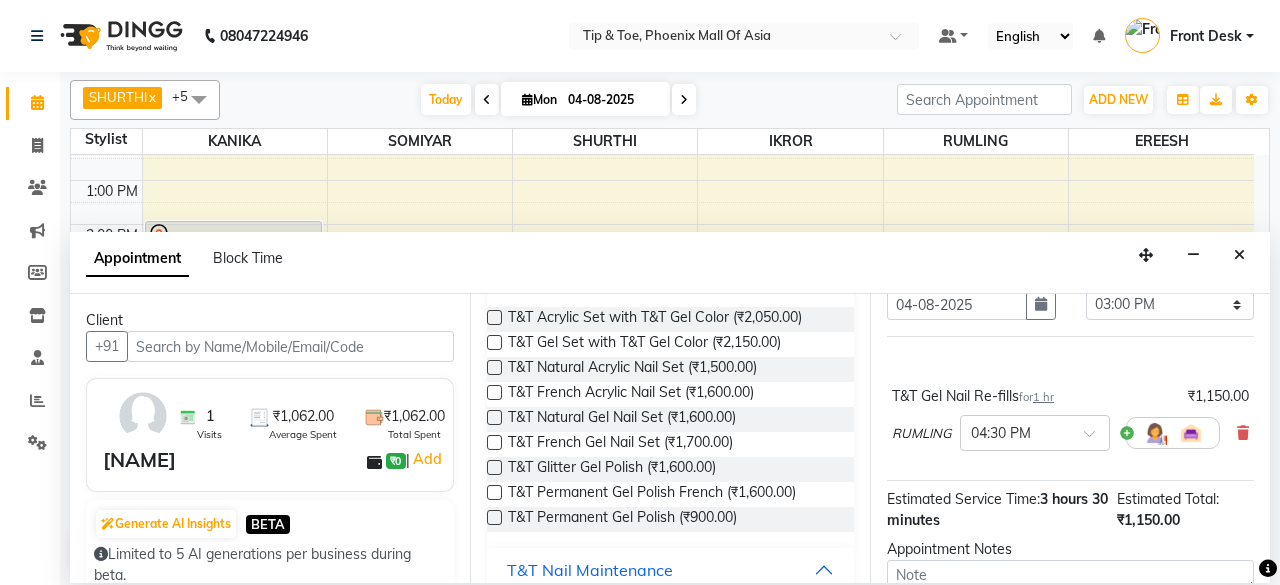 click at bounding box center (494, 517) 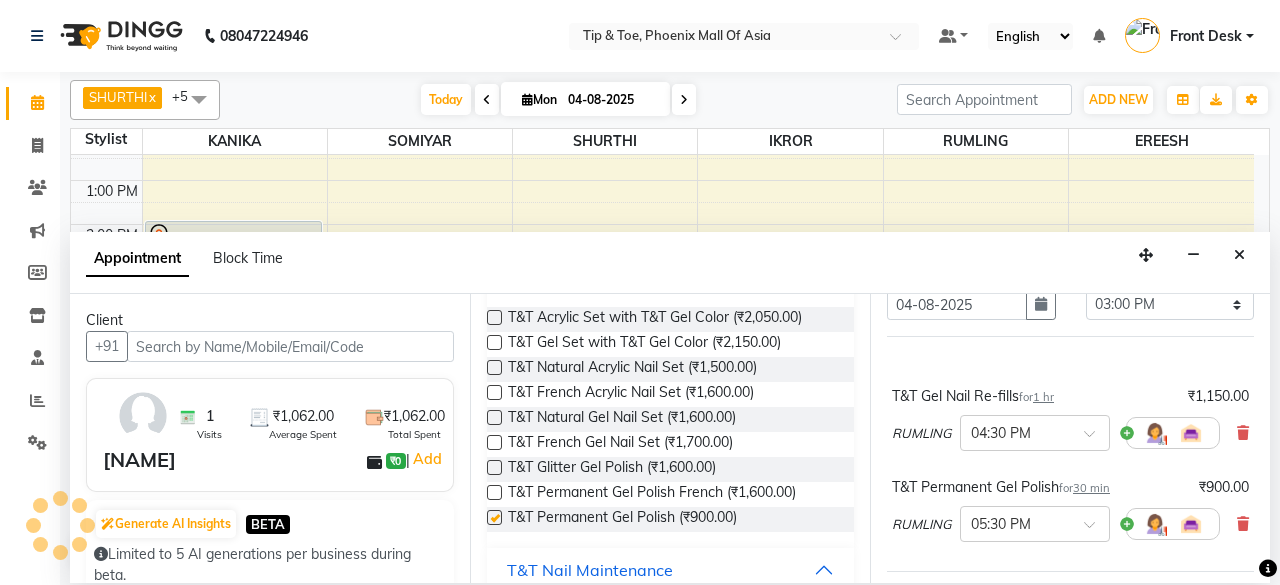 checkbox on "false" 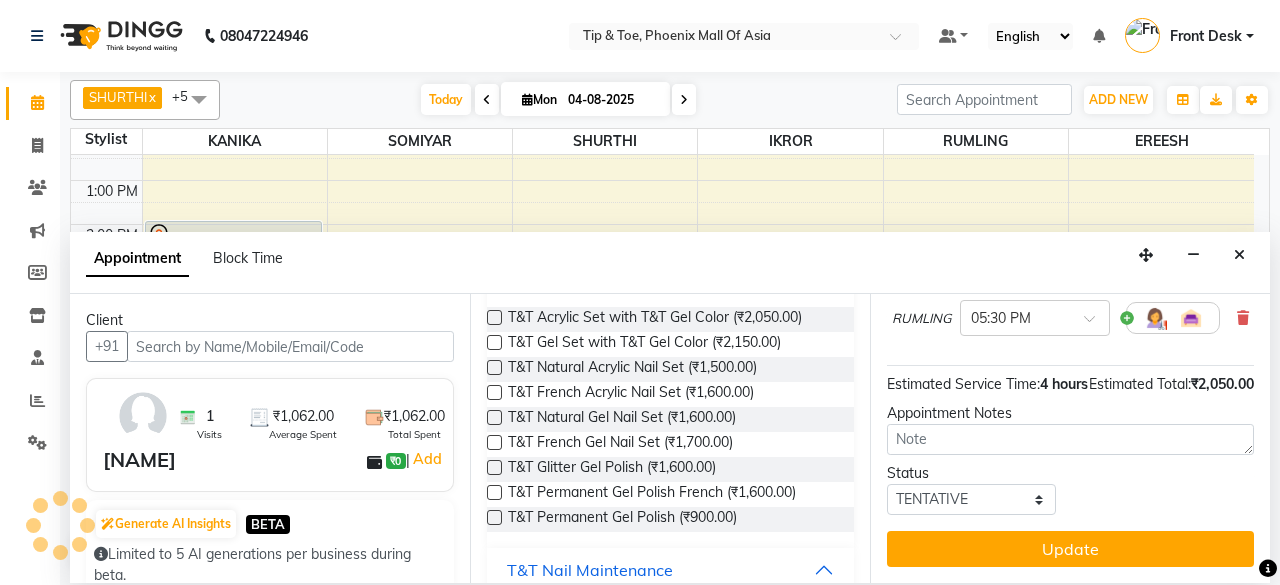 scroll, scrollTop: 341, scrollLeft: 0, axis: vertical 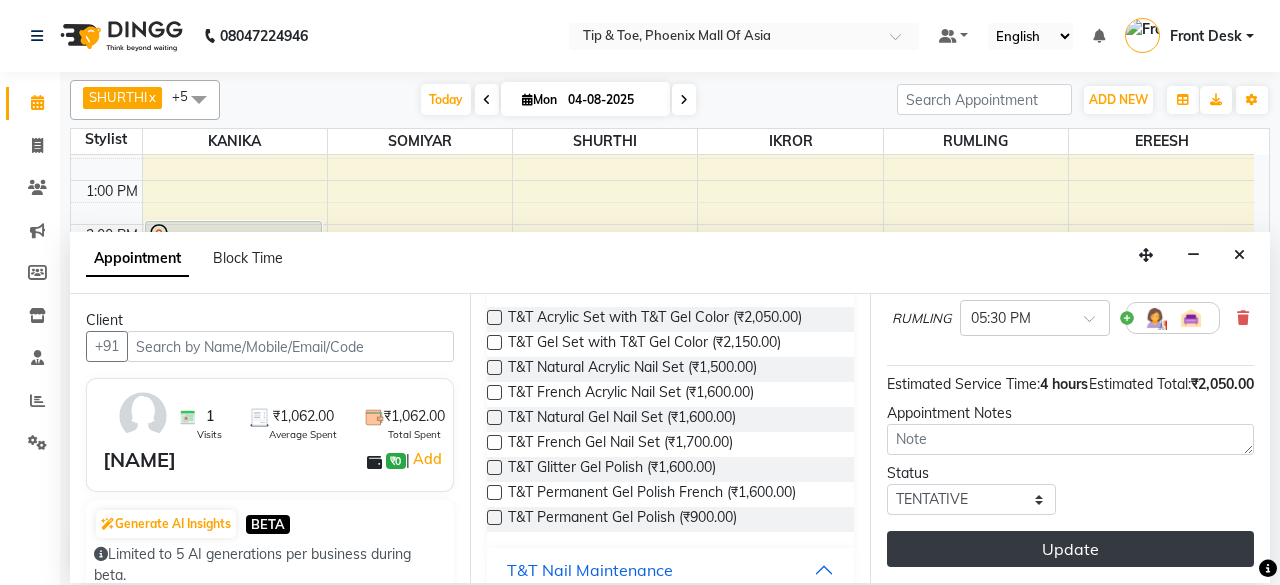 click on "Update" at bounding box center (1070, 549) 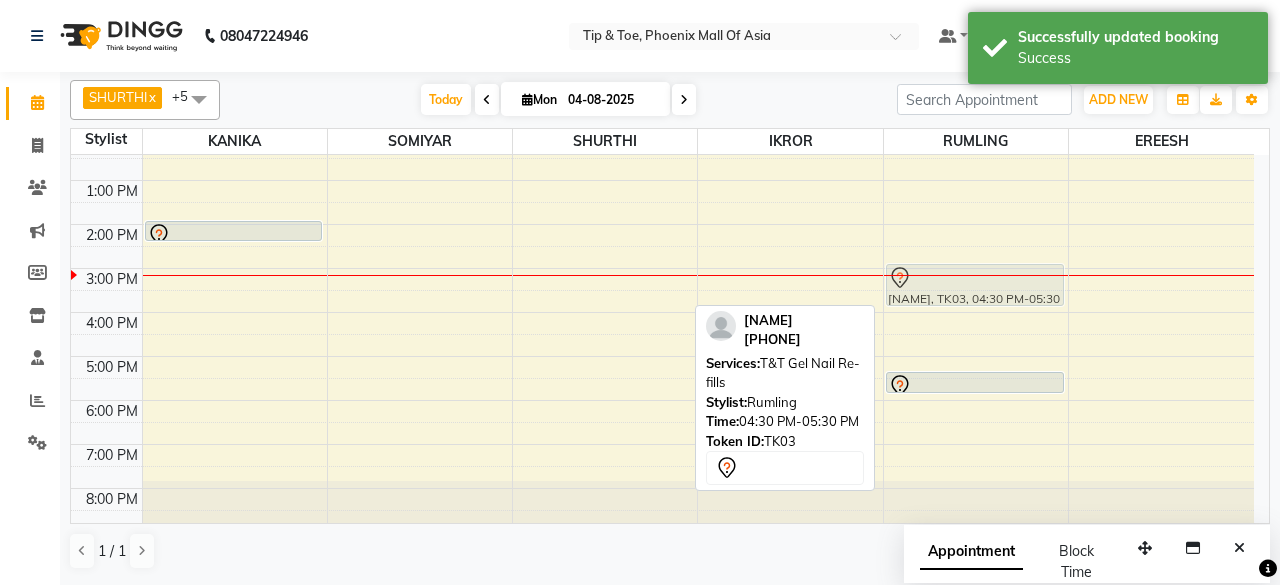 drag, startPoint x: 954, startPoint y: 346, endPoint x: 956, endPoint y: 277, distance: 69.02898 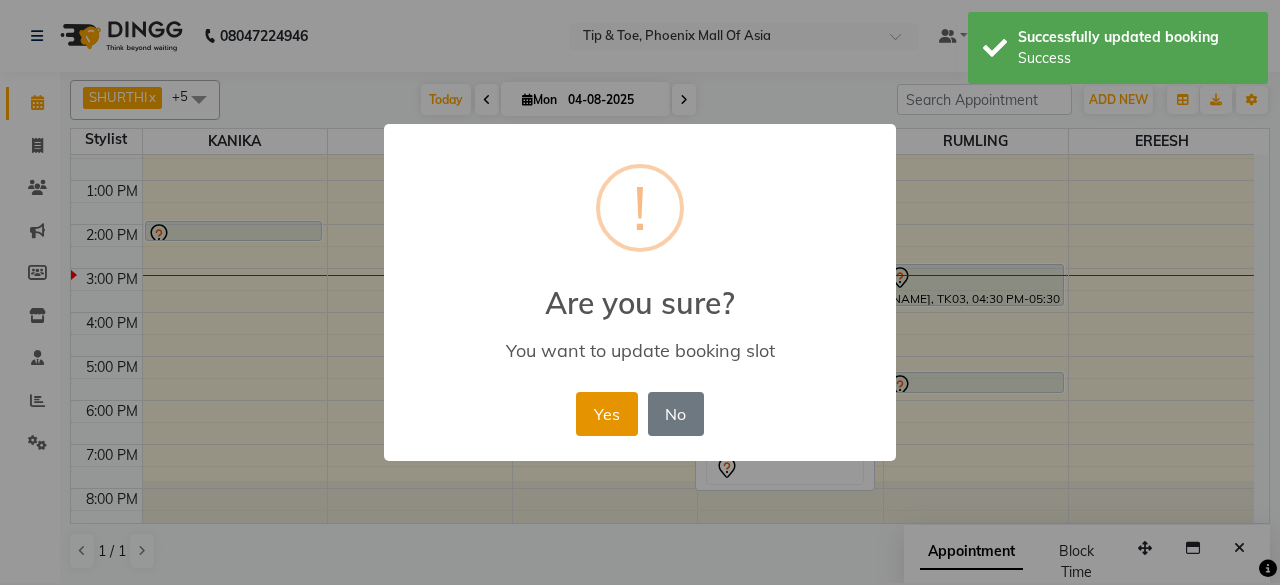 click on "Yes" at bounding box center (606, 414) 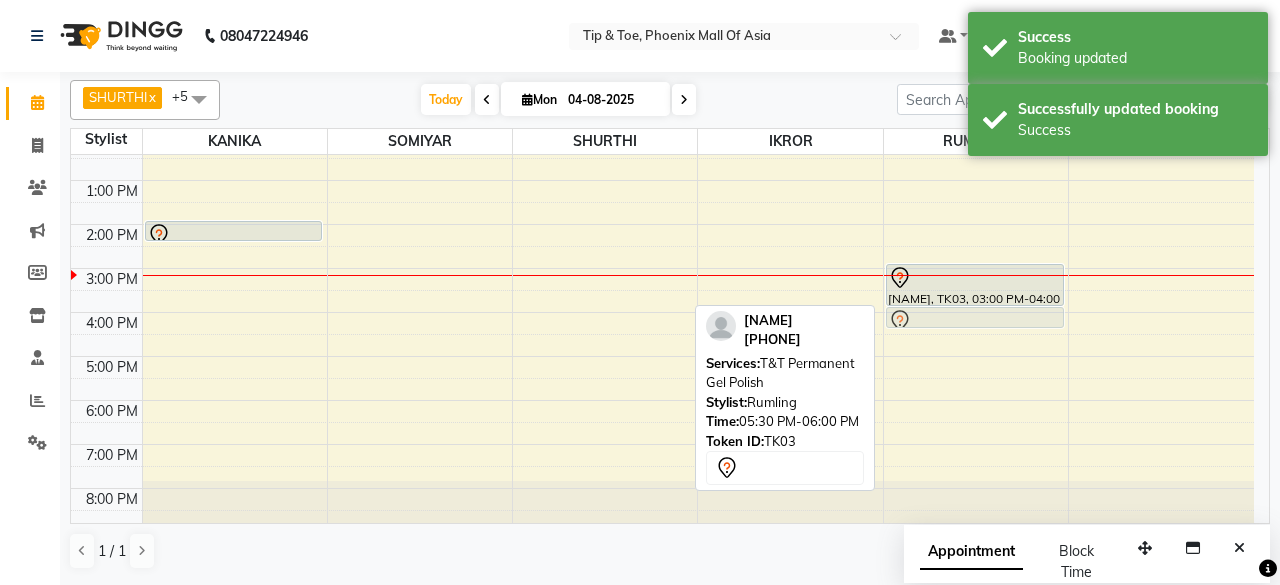 drag, startPoint x: 928, startPoint y: 378, endPoint x: 959, endPoint y: 309, distance: 75.643906 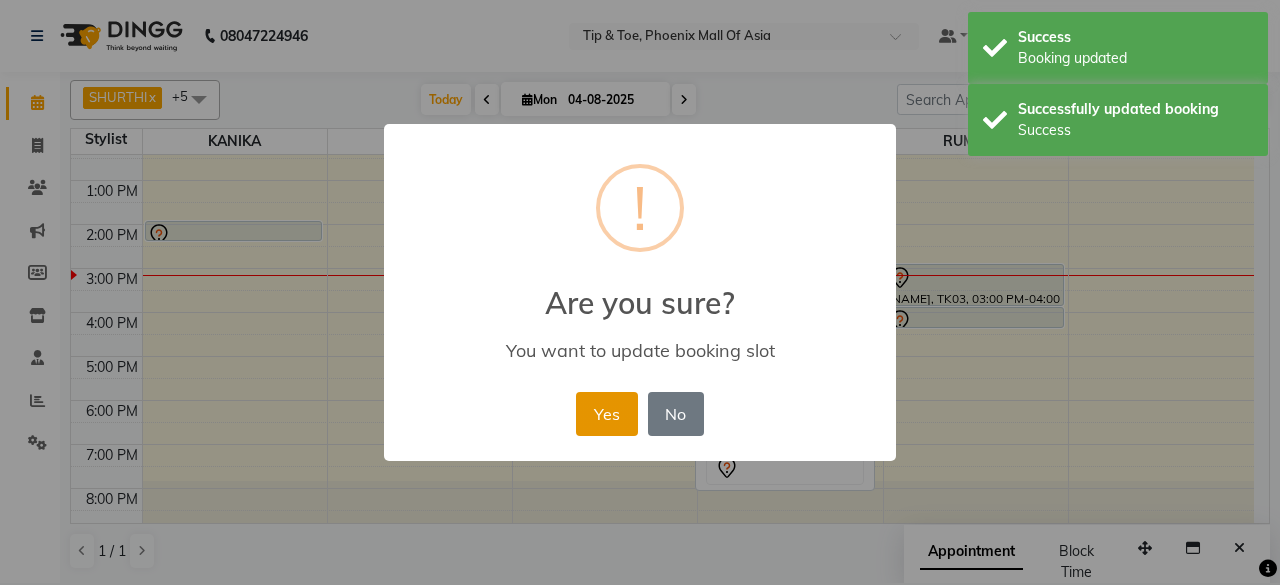 click on "Yes" at bounding box center (606, 414) 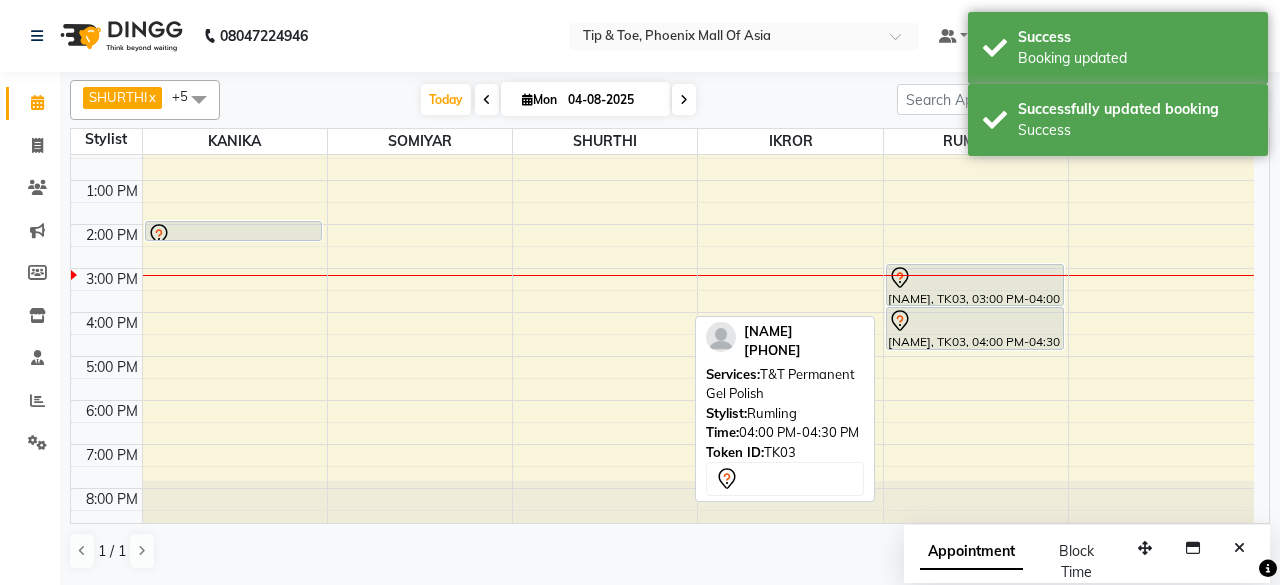drag, startPoint x: 976, startPoint y: 322, endPoint x: 976, endPoint y: 337, distance: 15 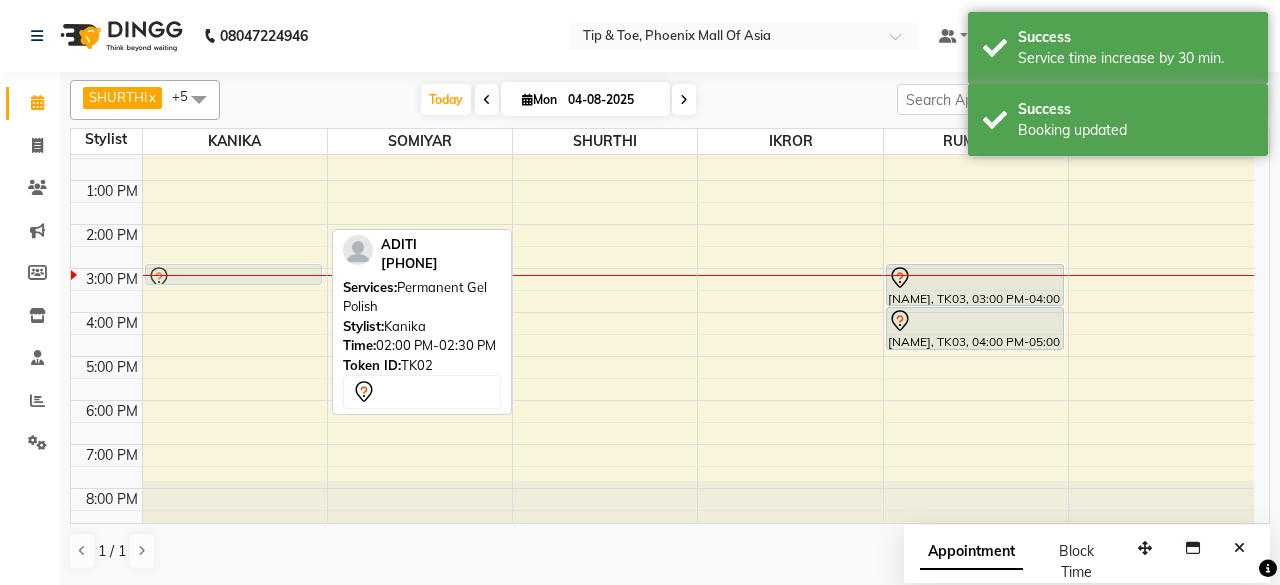 drag, startPoint x: 172, startPoint y: 232, endPoint x: 190, endPoint y: 265, distance: 37.589893 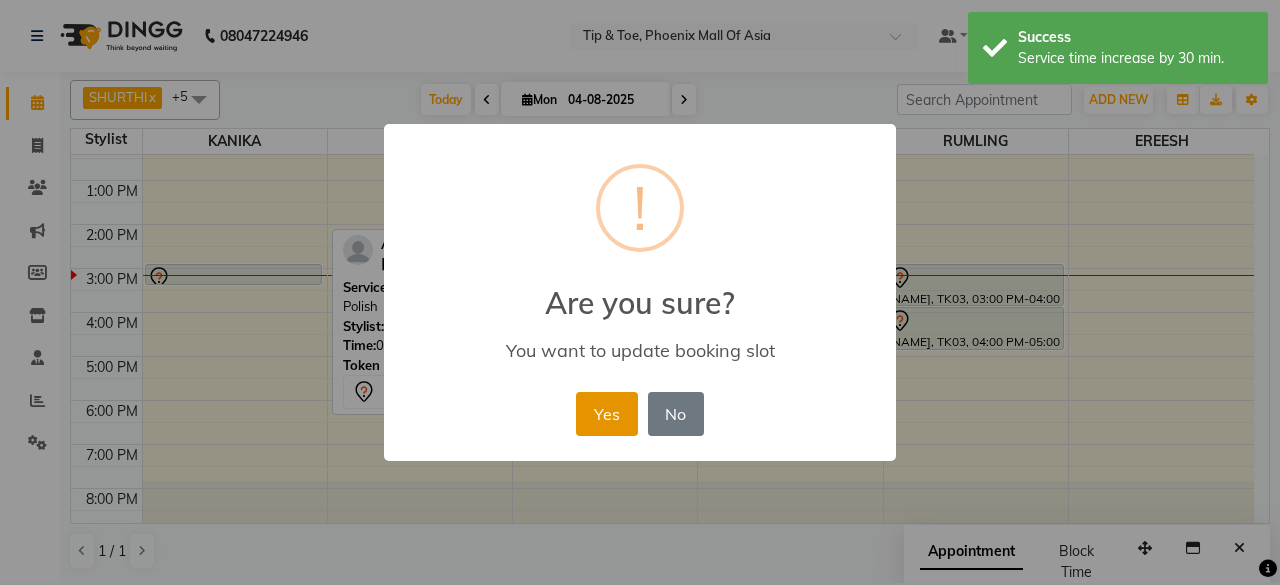 click on "Yes" at bounding box center [606, 414] 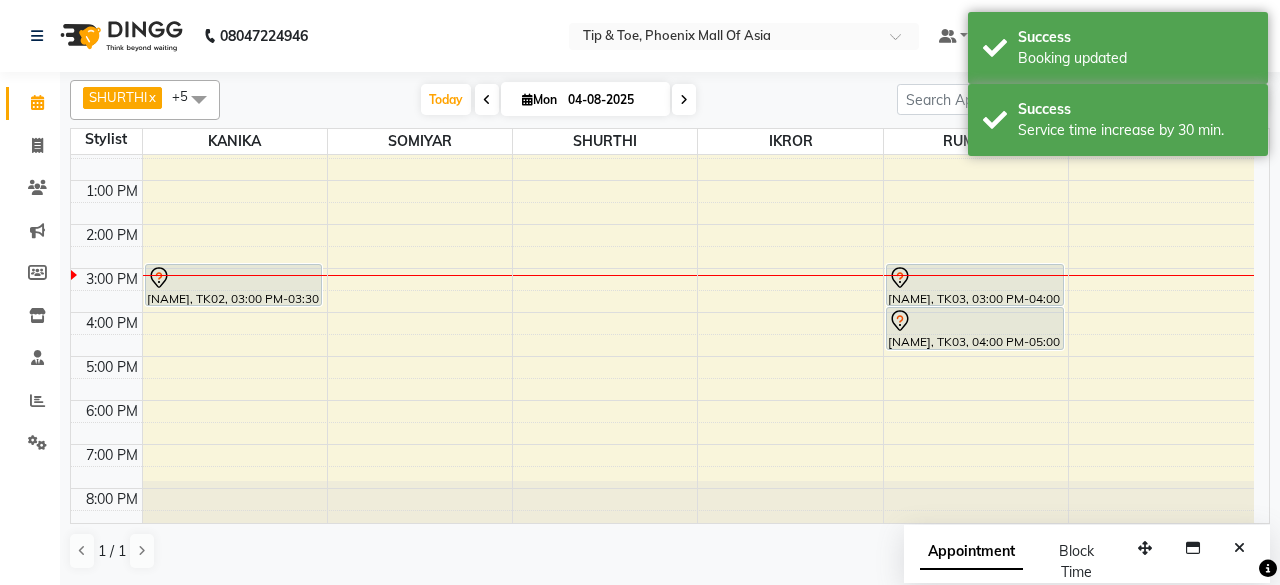 drag, startPoint x: 224, startPoint y: 279, endPoint x: 226, endPoint y: 303, distance: 24.083189 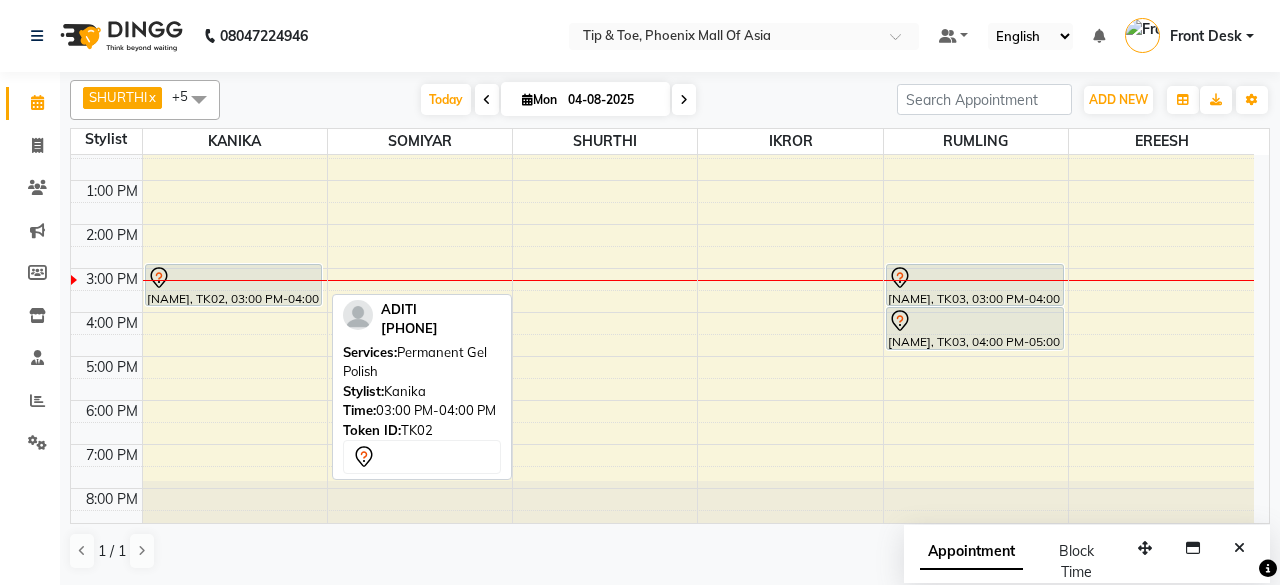 click on "[NAME], TK02, 03:00 PM-04:00 PM, Permanent Gel Polish" at bounding box center (234, 285) 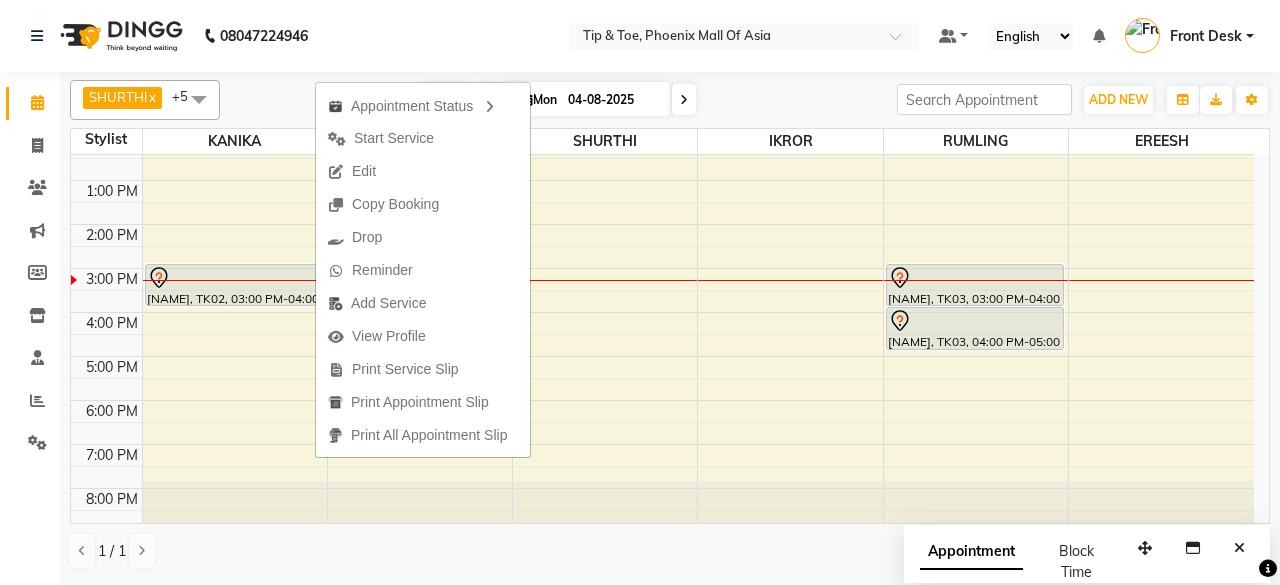 click on "Edit" at bounding box center [352, 171] 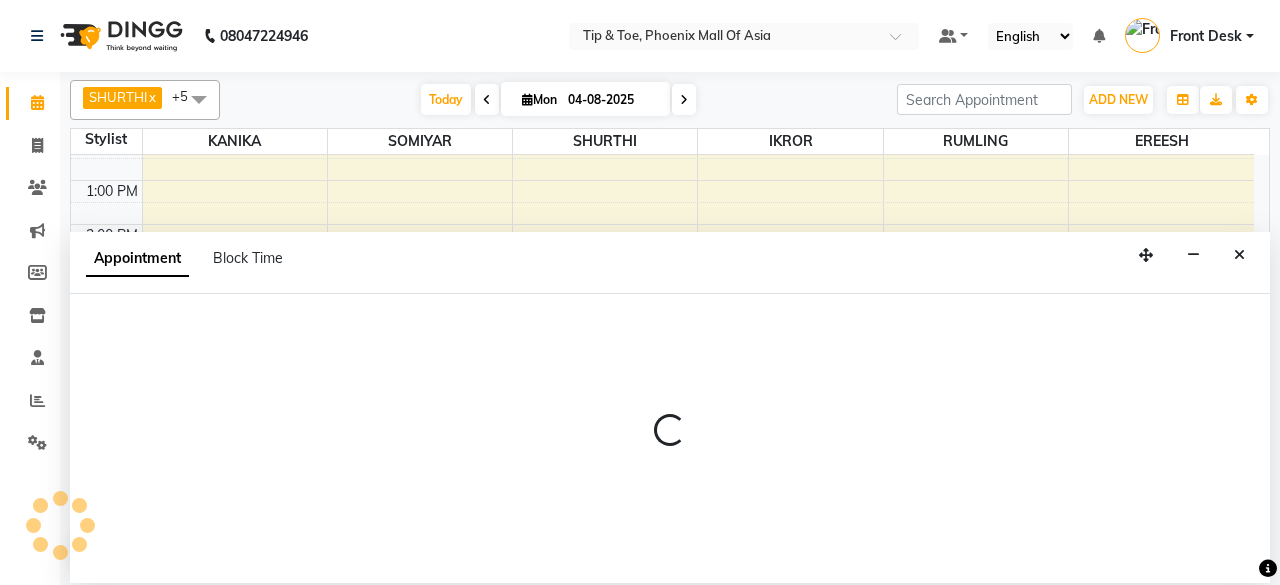 select on "tentative" 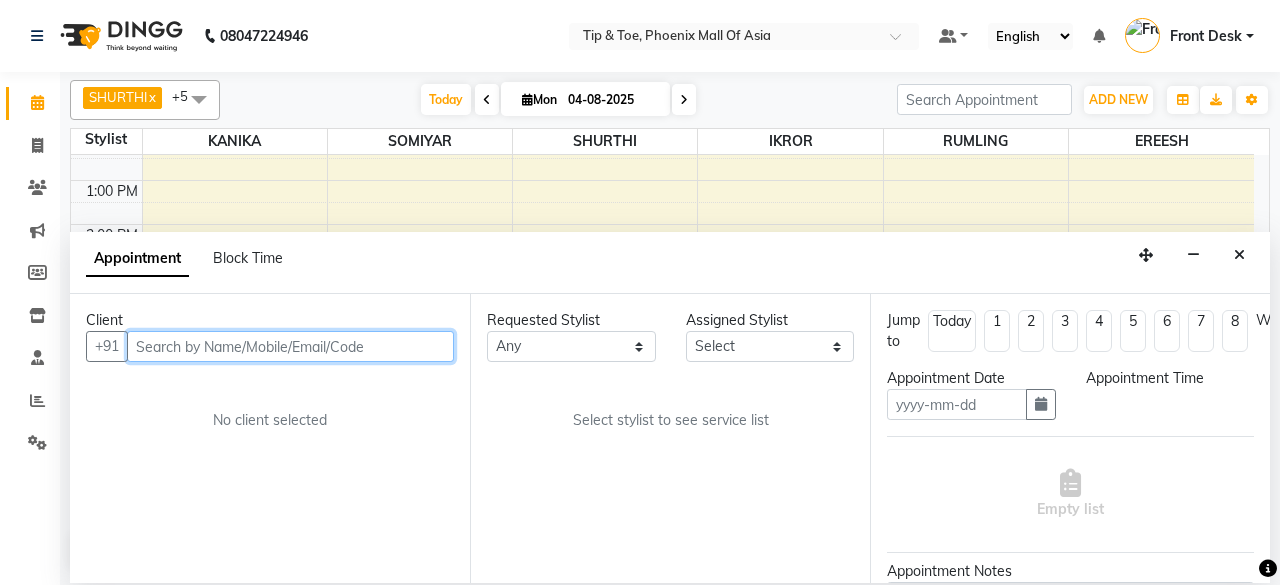 type on "04-08-2025" 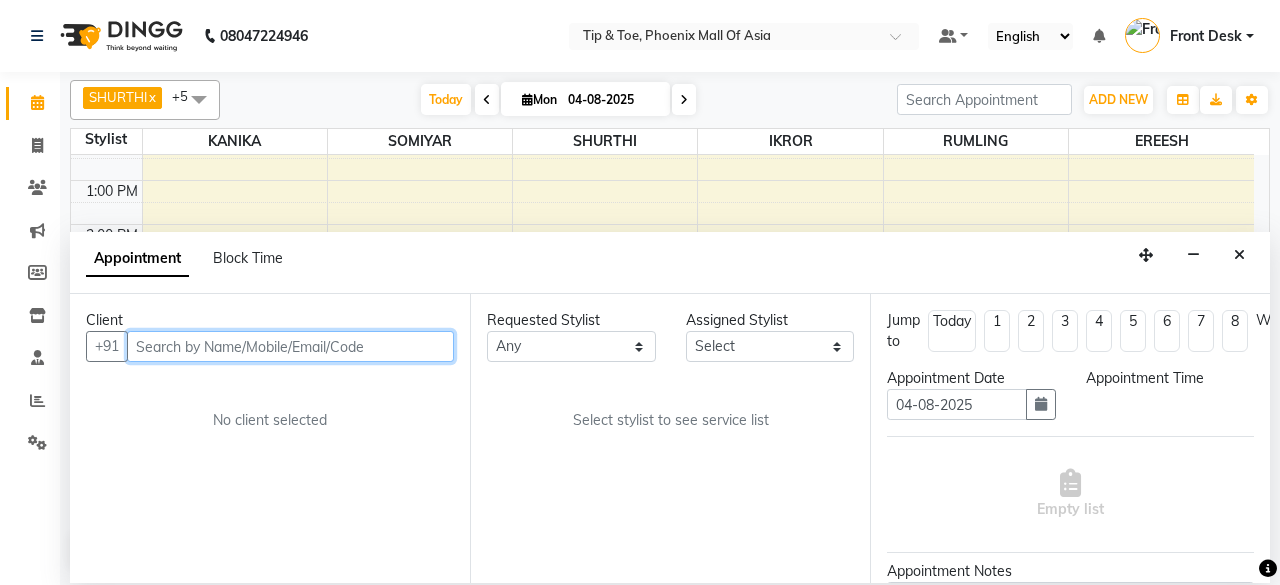 scroll, scrollTop: 0, scrollLeft: 0, axis: both 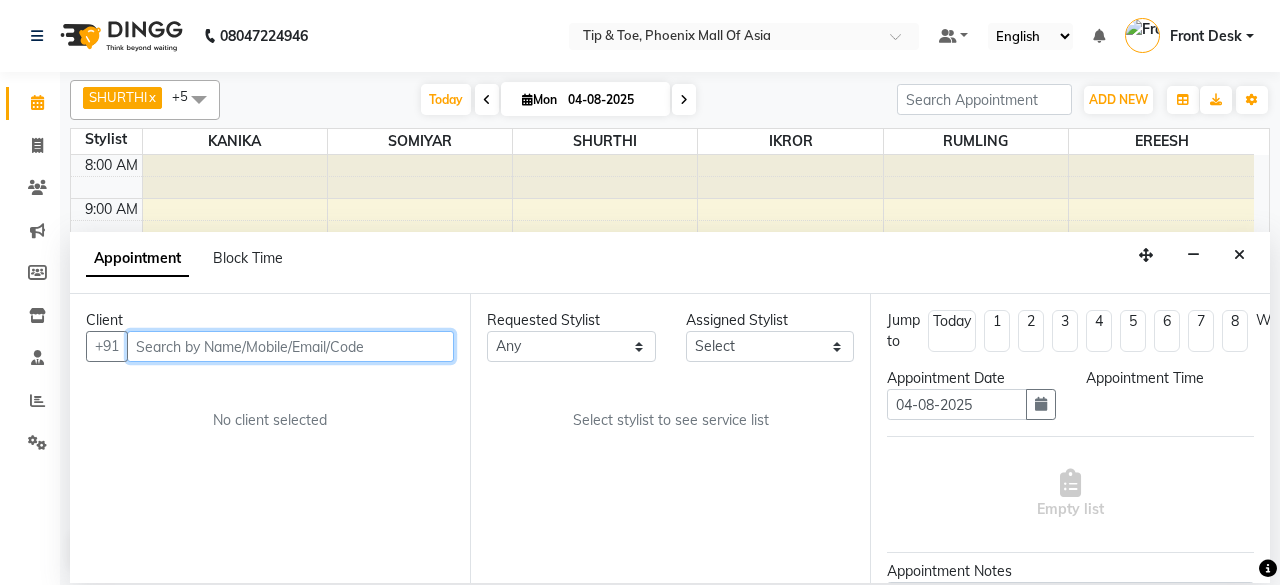 select on "900" 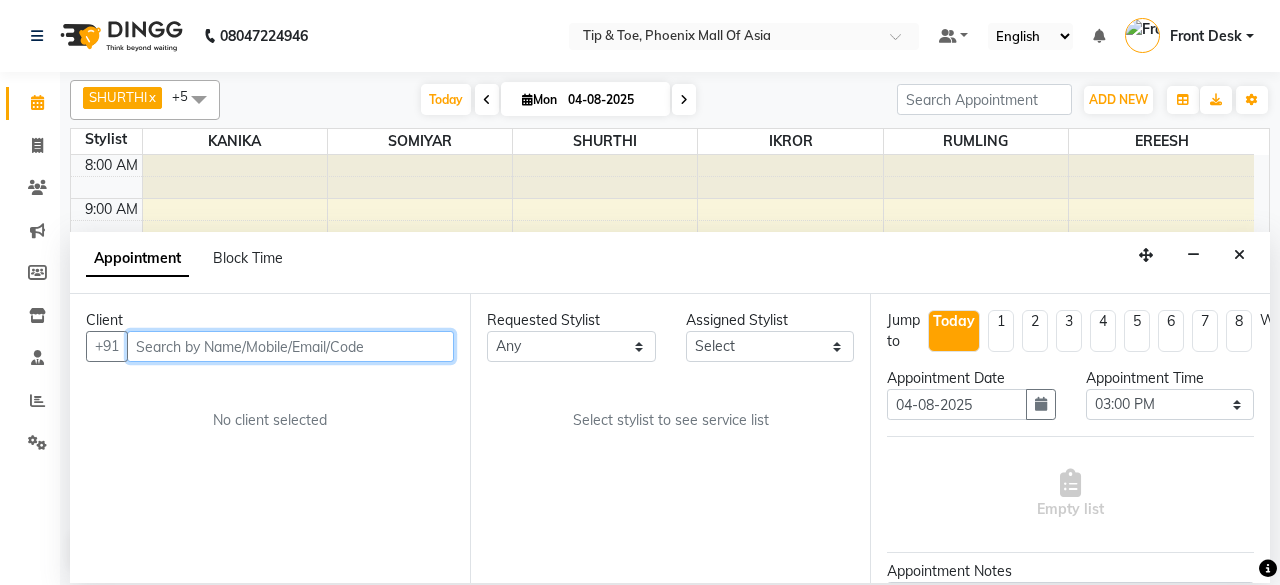 select on "38823" 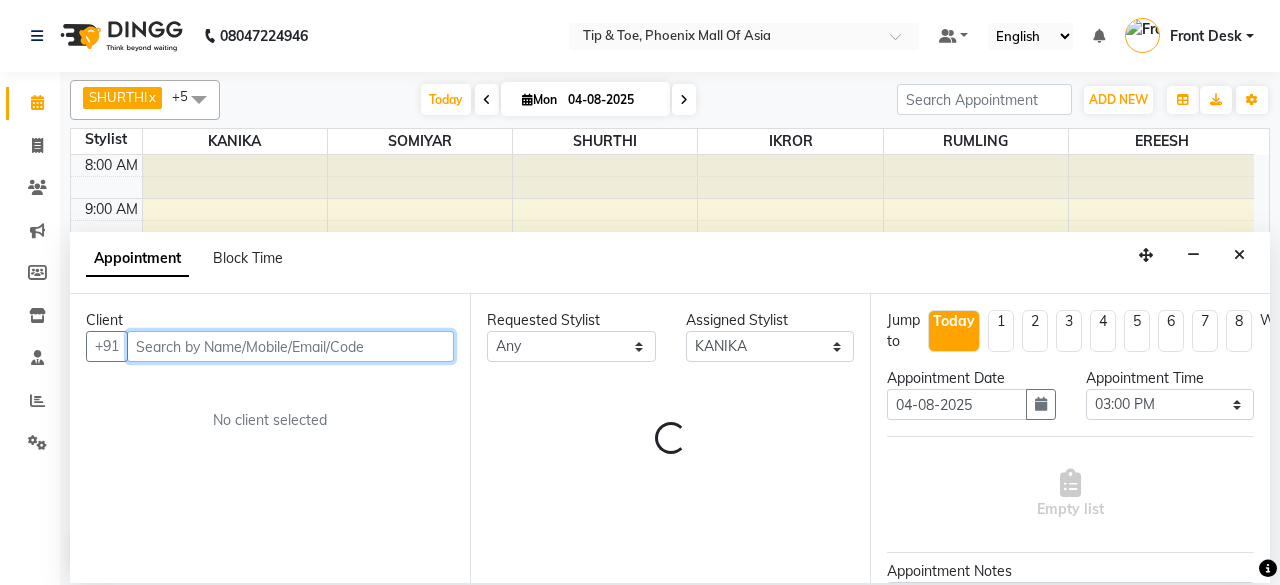 scroll, scrollTop: 194, scrollLeft: 0, axis: vertical 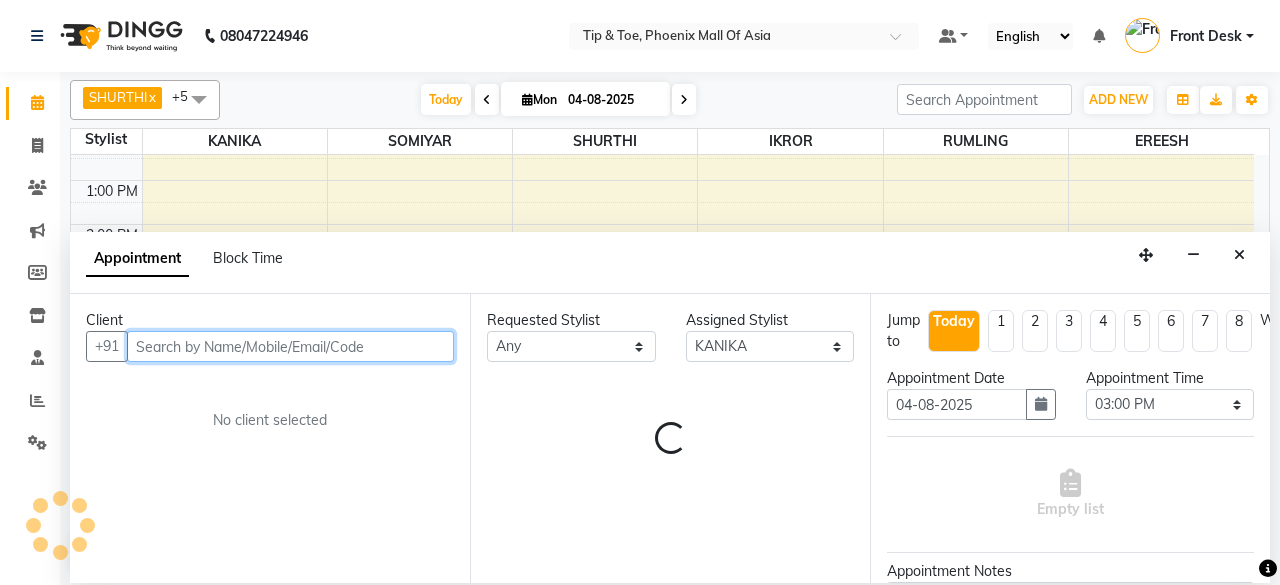 select on "2635" 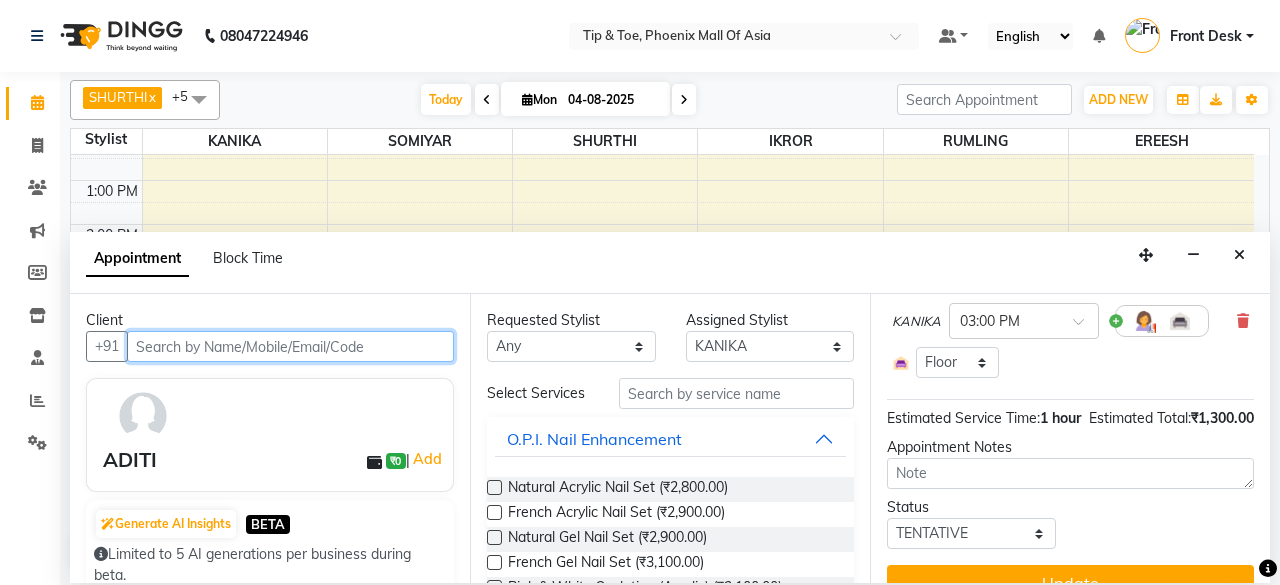 scroll, scrollTop: 145, scrollLeft: 0, axis: vertical 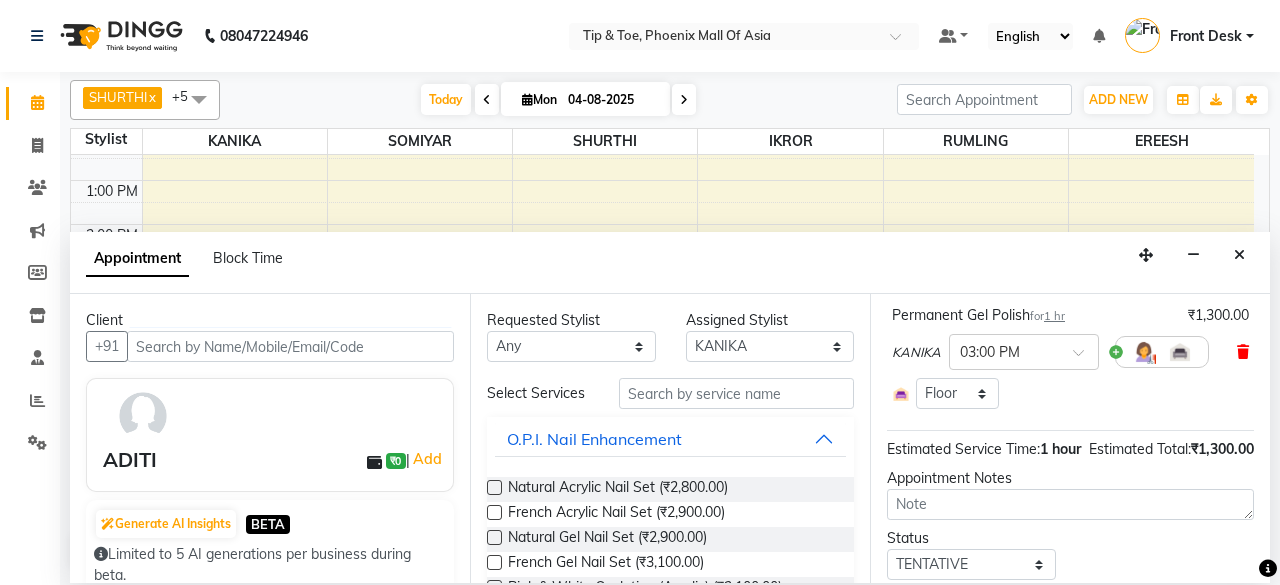 click at bounding box center (1243, 352) 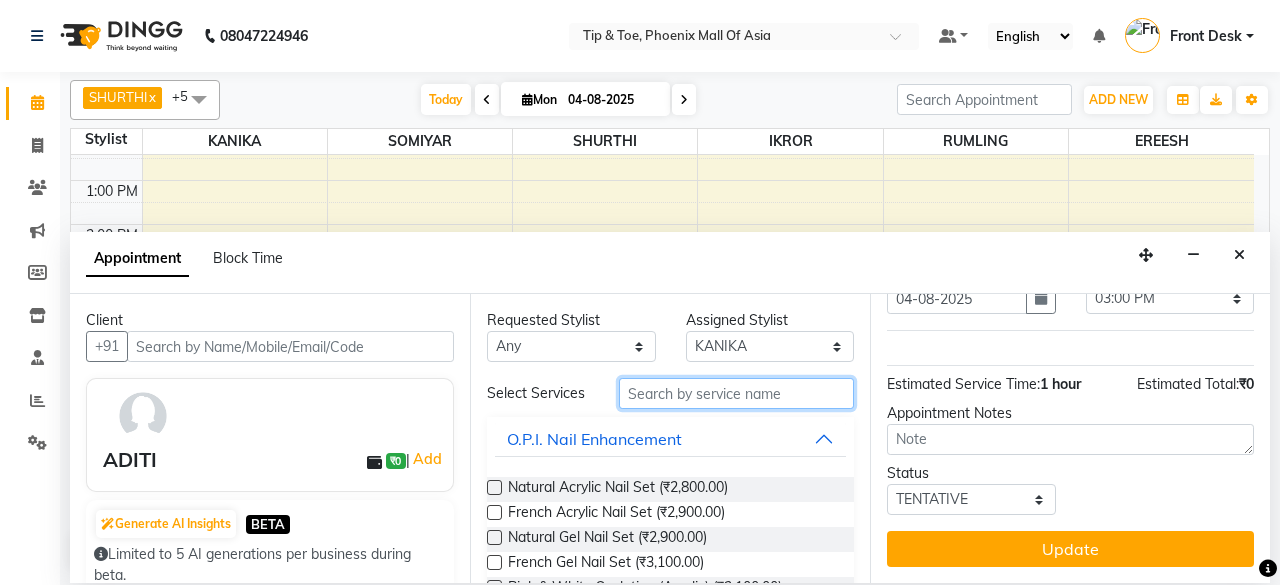 click at bounding box center [736, 393] 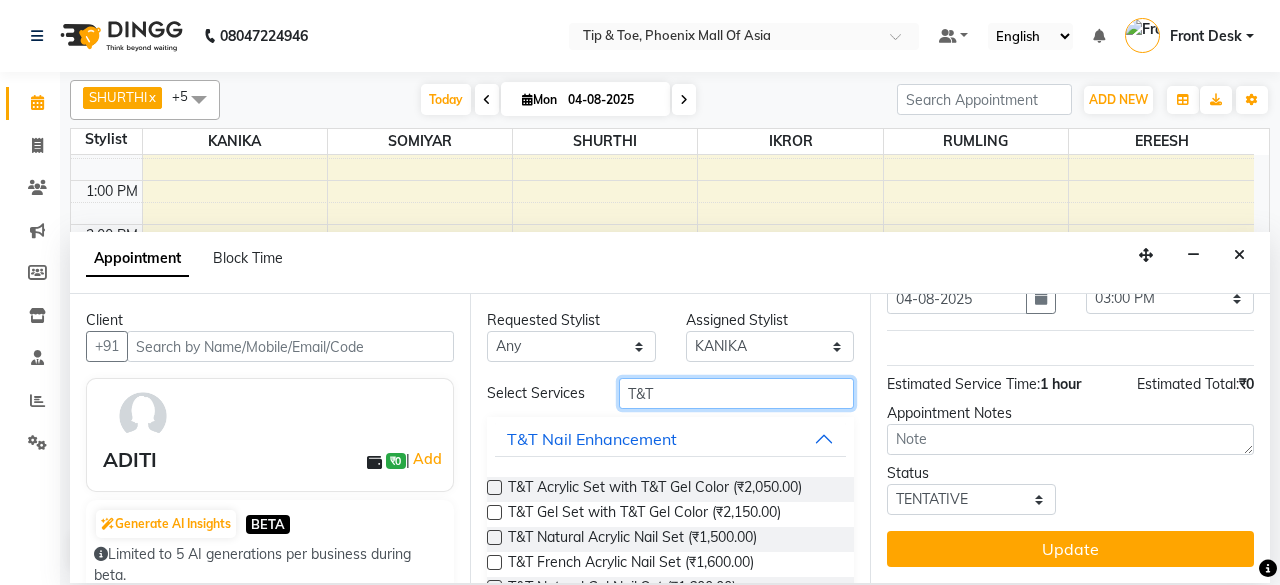 scroll, scrollTop: 238, scrollLeft: 0, axis: vertical 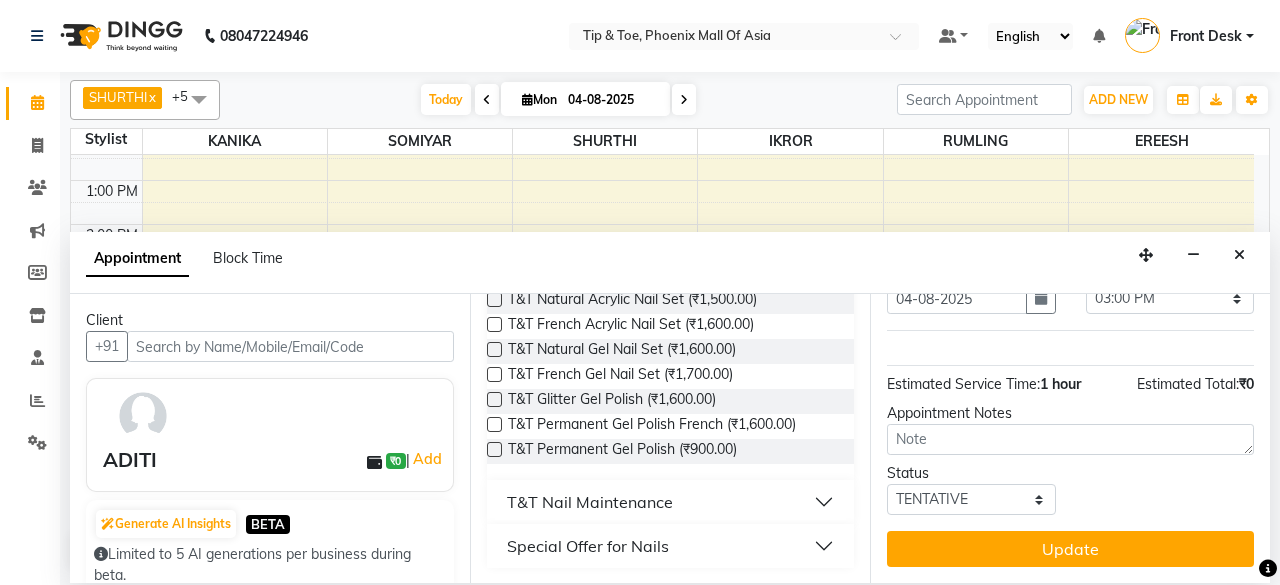 type on "T&T" 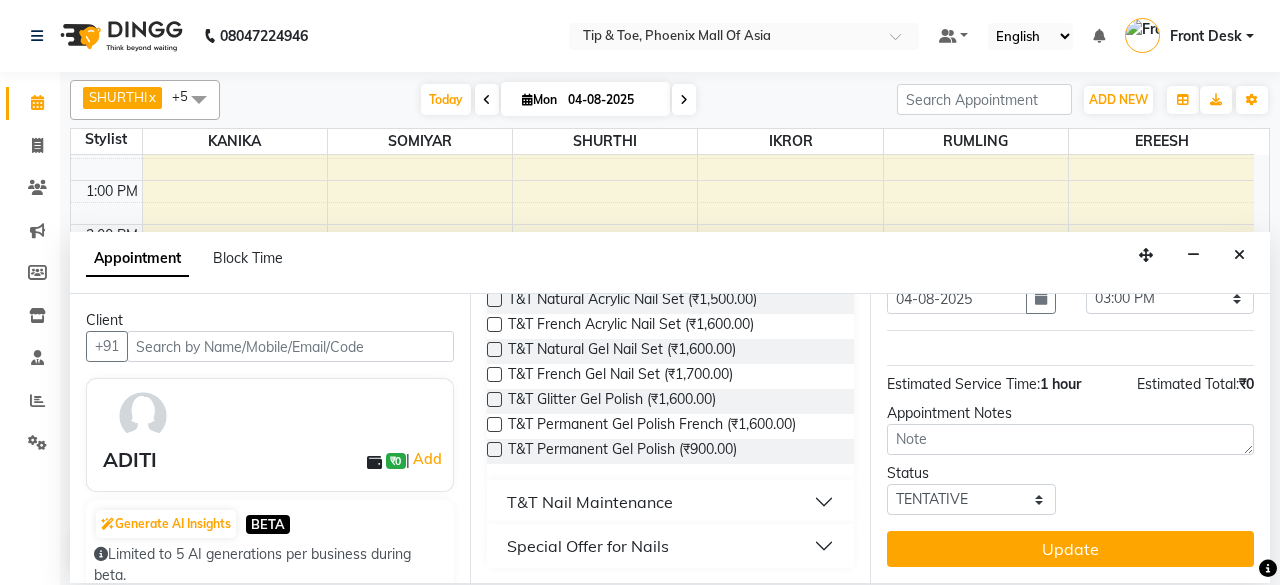 click at bounding box center [494, 449] 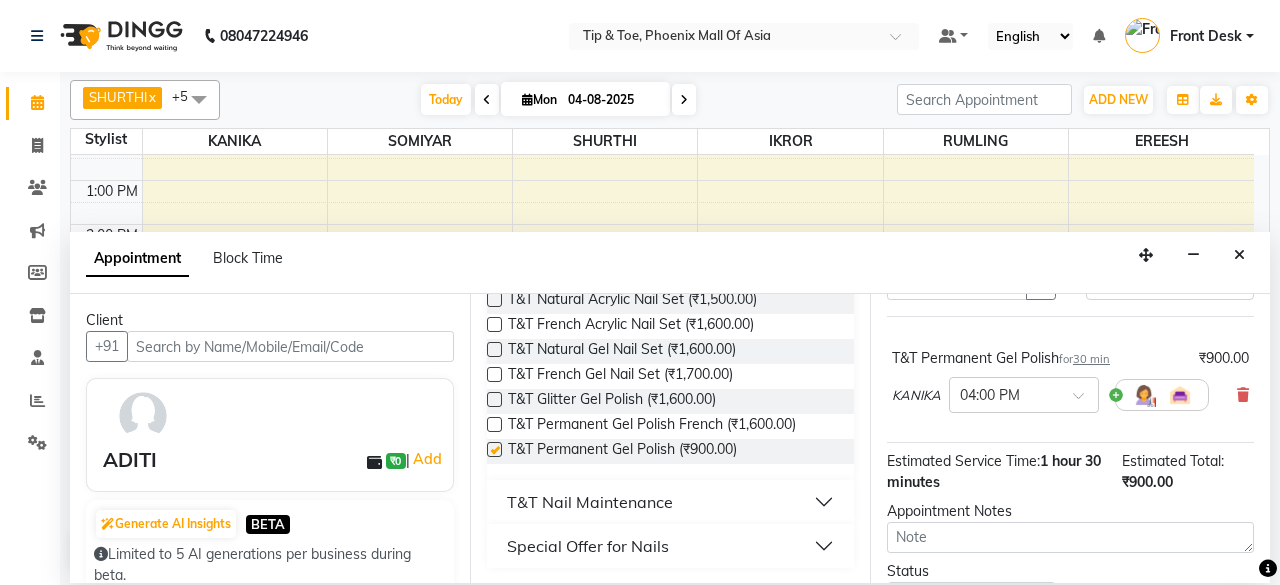 scroll, scrollTop: 145, scrollLeft: 0, axis: vertical 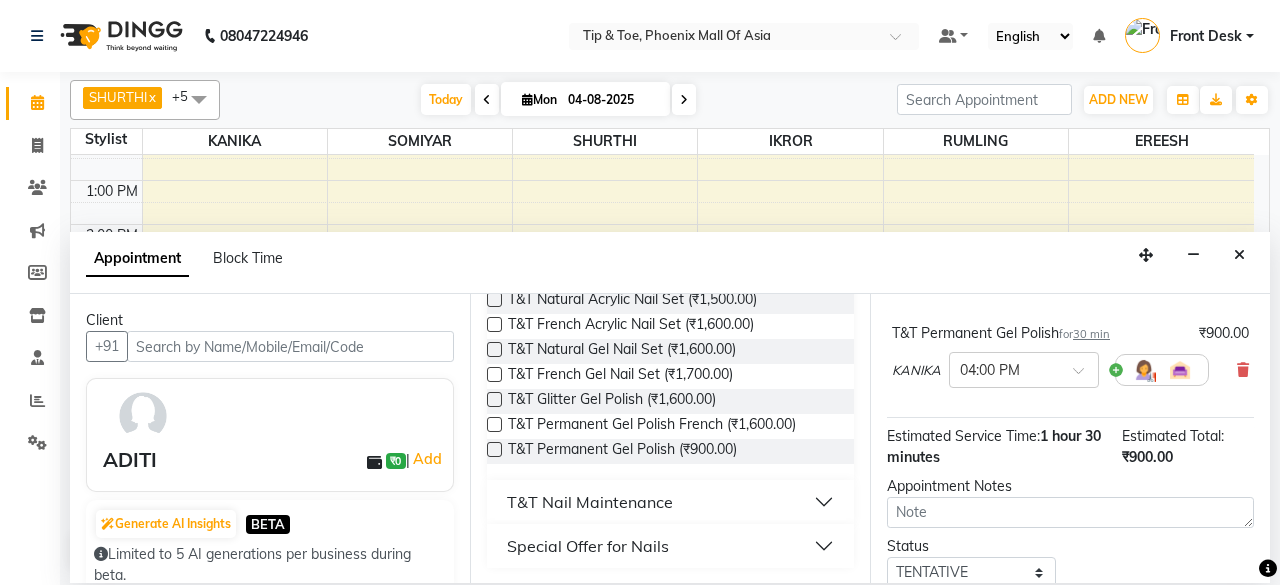 checkbox on "false" 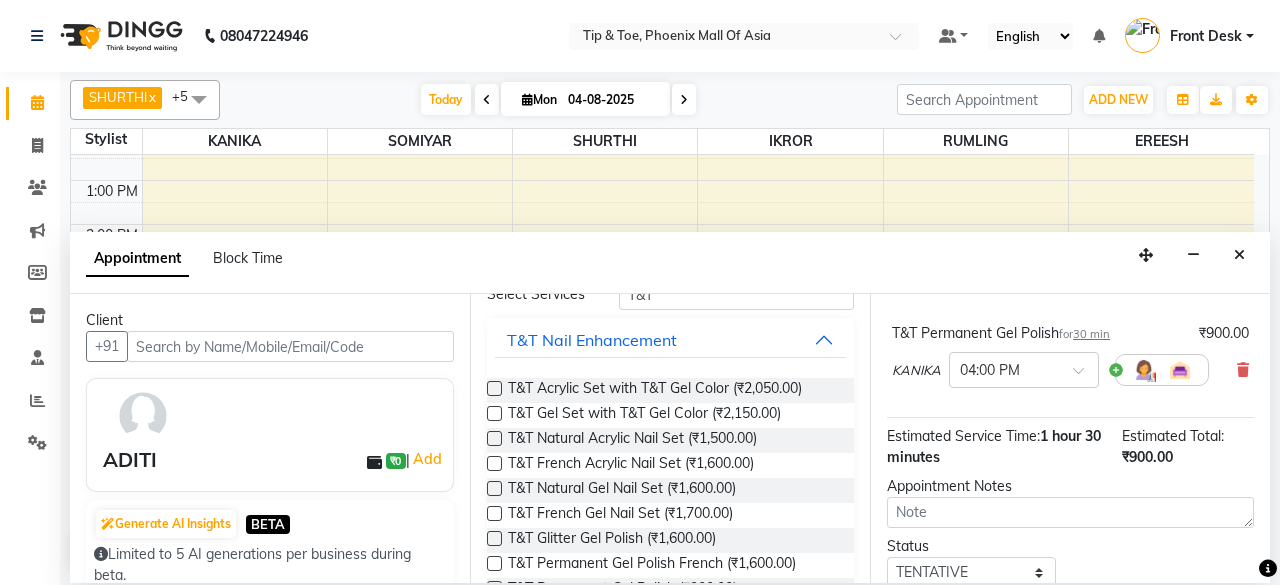 scroll, scrollTop: 0, scrollLeft: 0, axis: both 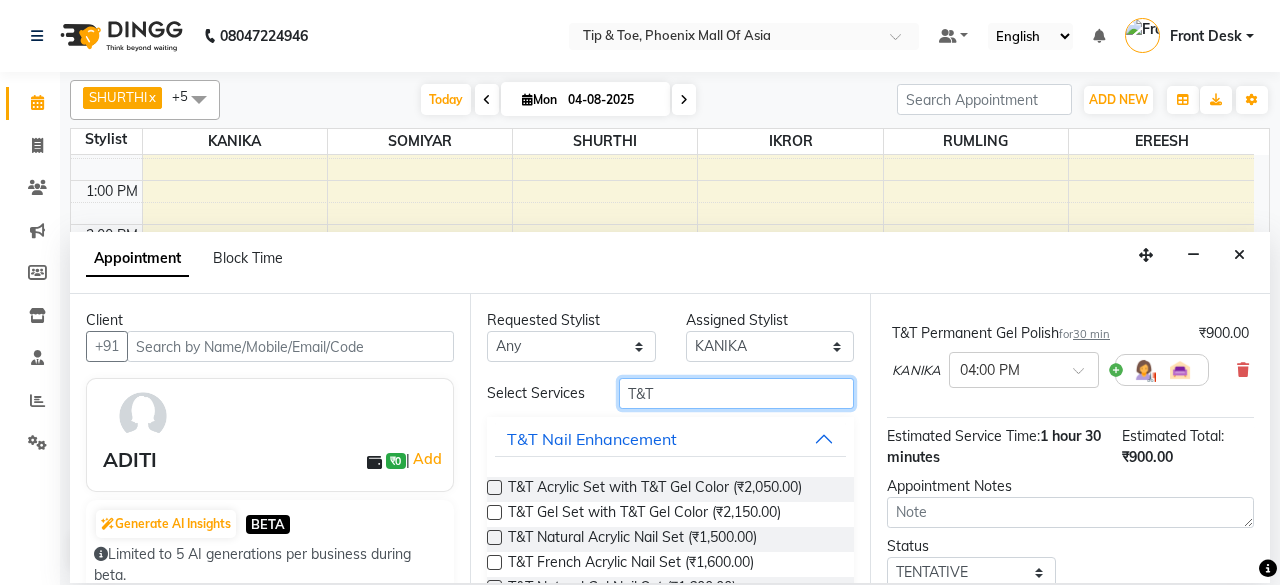 click on "T&T" at bounding box center [736, 393] 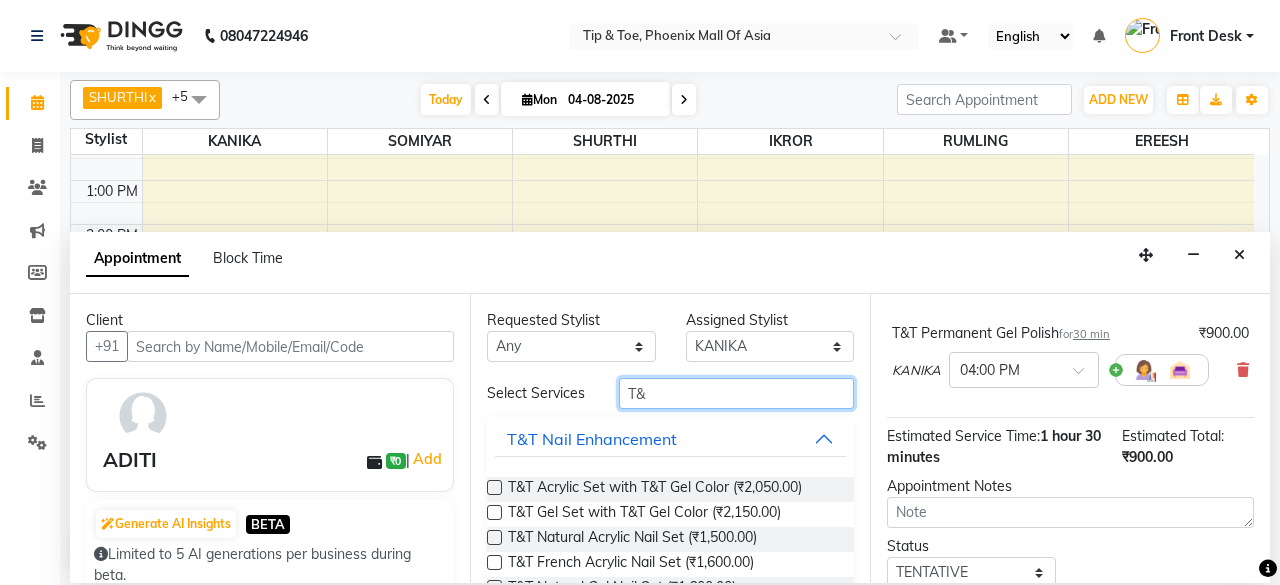 type on "T" 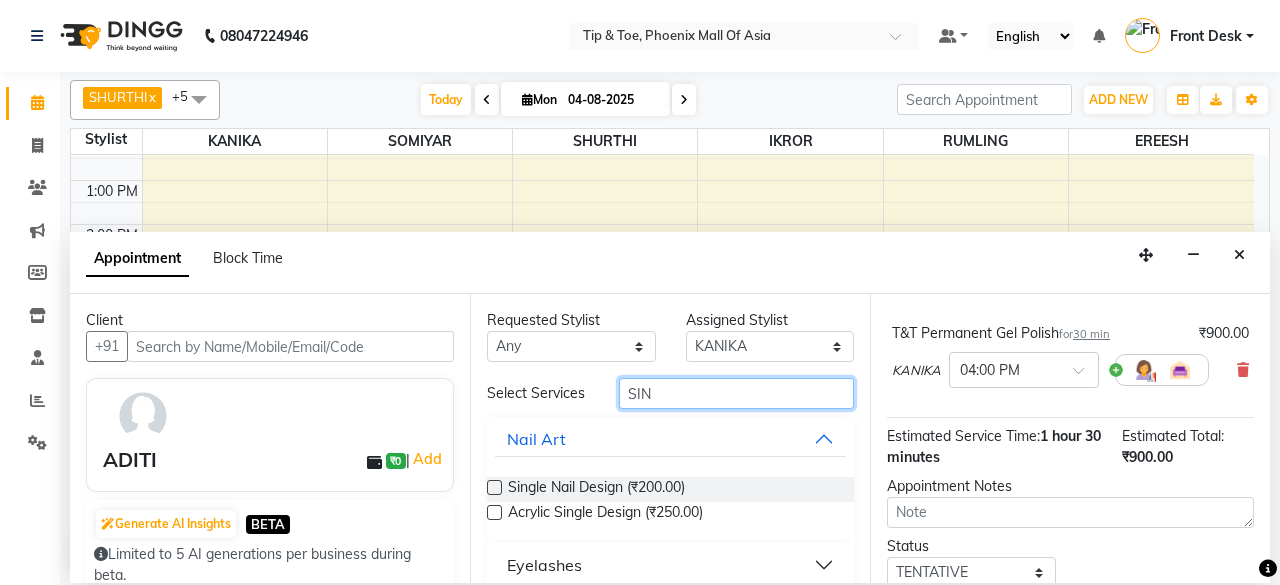 type on "SIN" 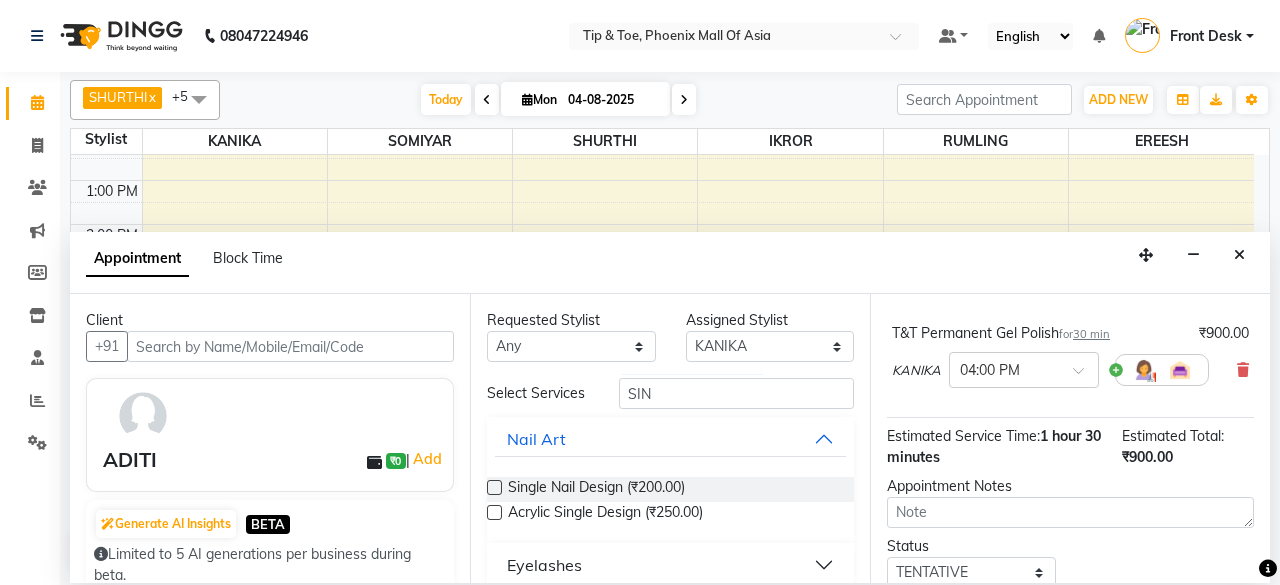 click at bounding box center [494, 487] 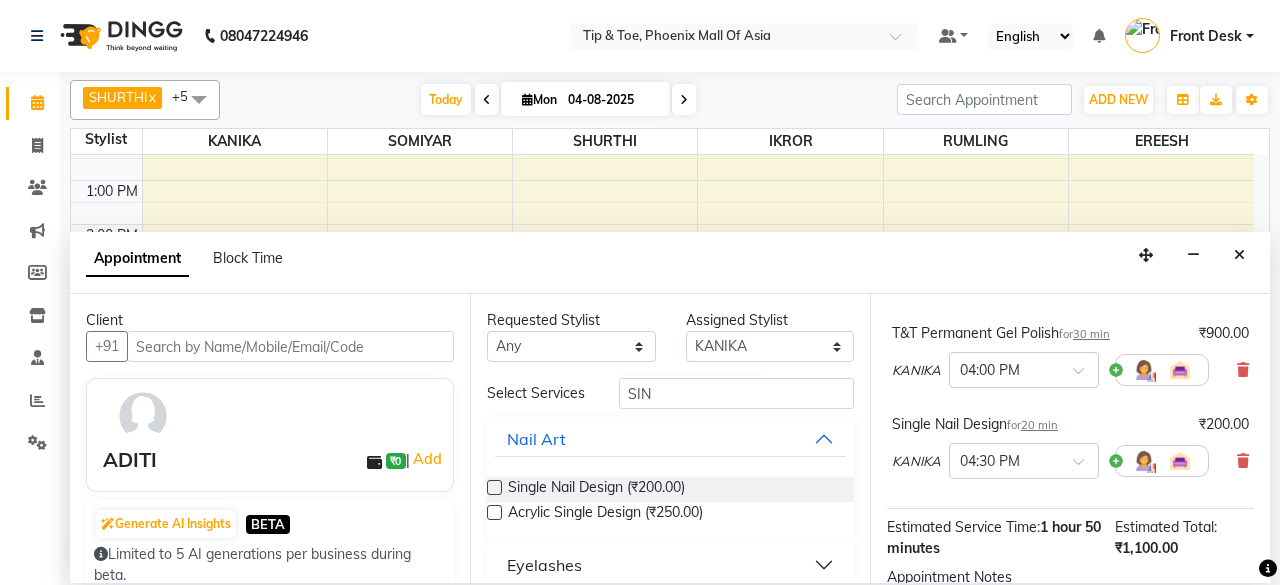 click at bounding box center (494, 487) 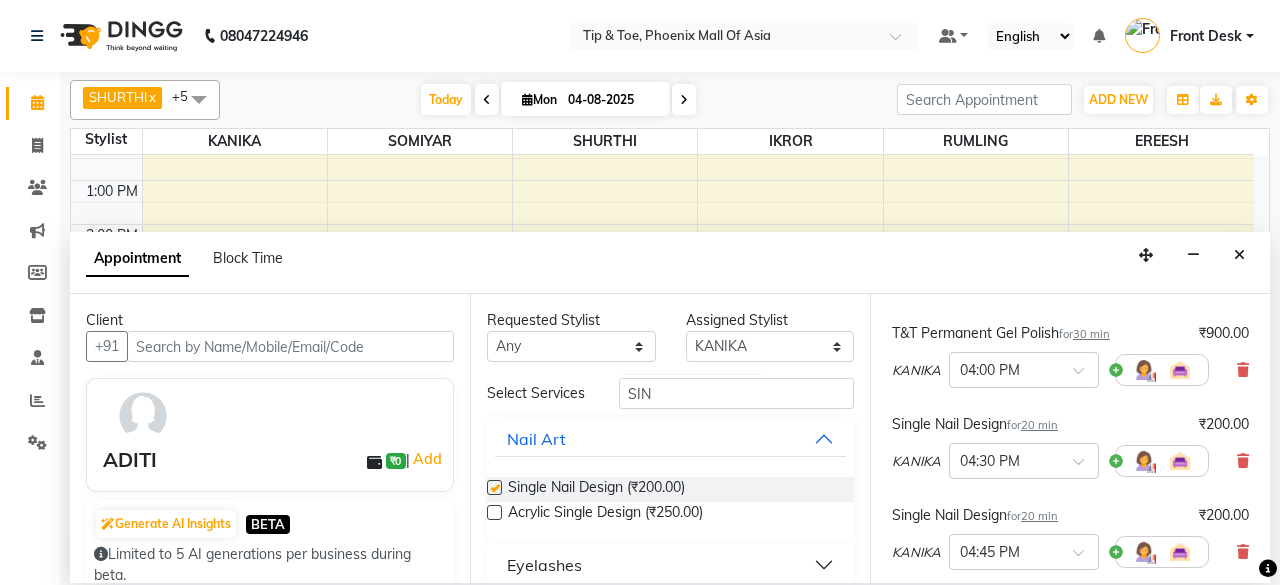click at bounding box center (494, 487) 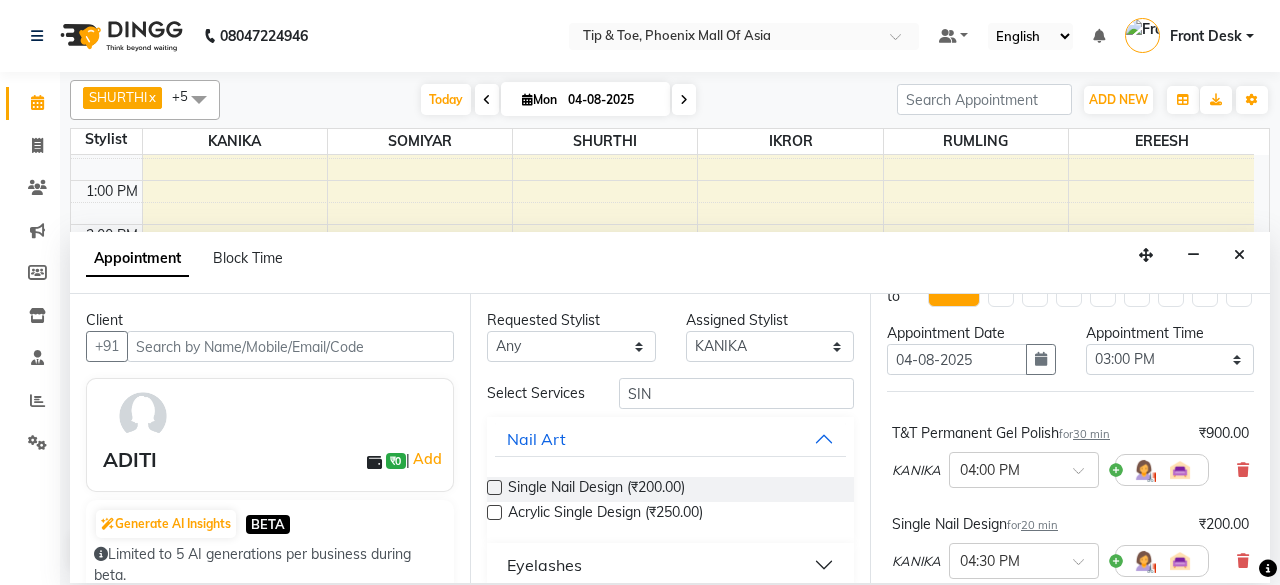 scroll, scrollTop: 345, scrollLeft: 0, axis: vertical 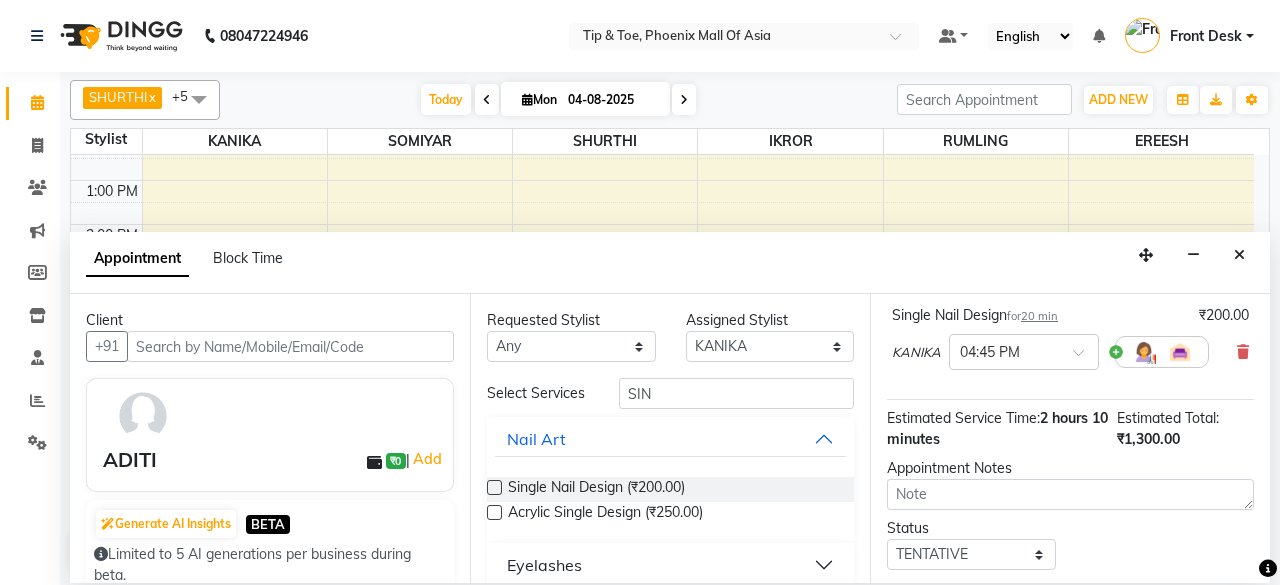 click at bounding box center [494, 487] 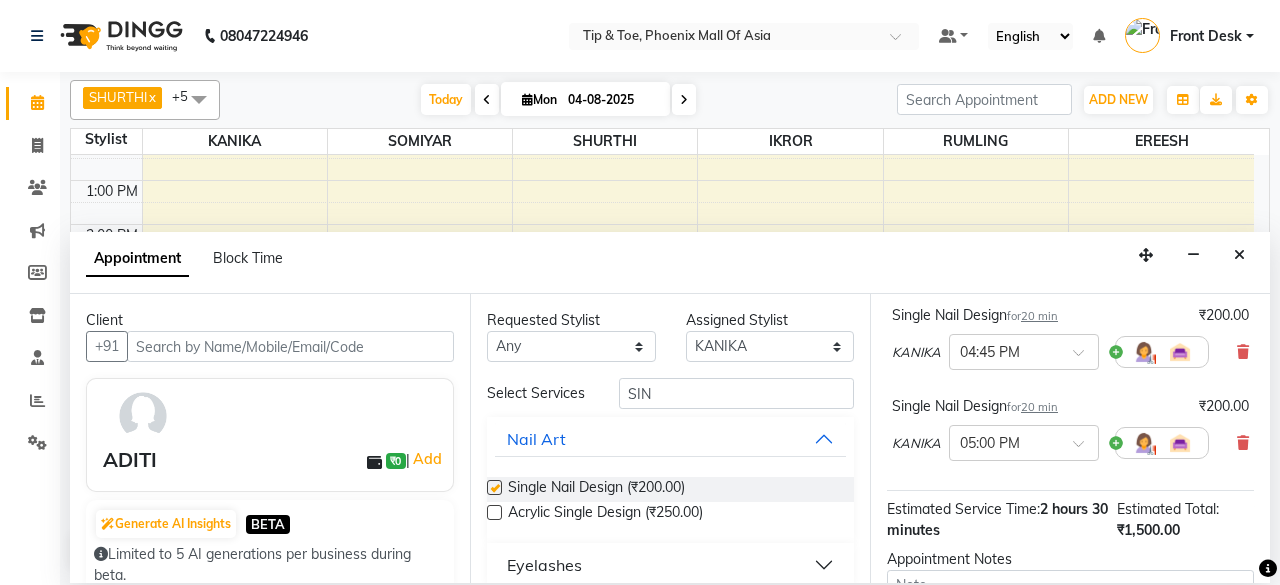 checkbox on "false" 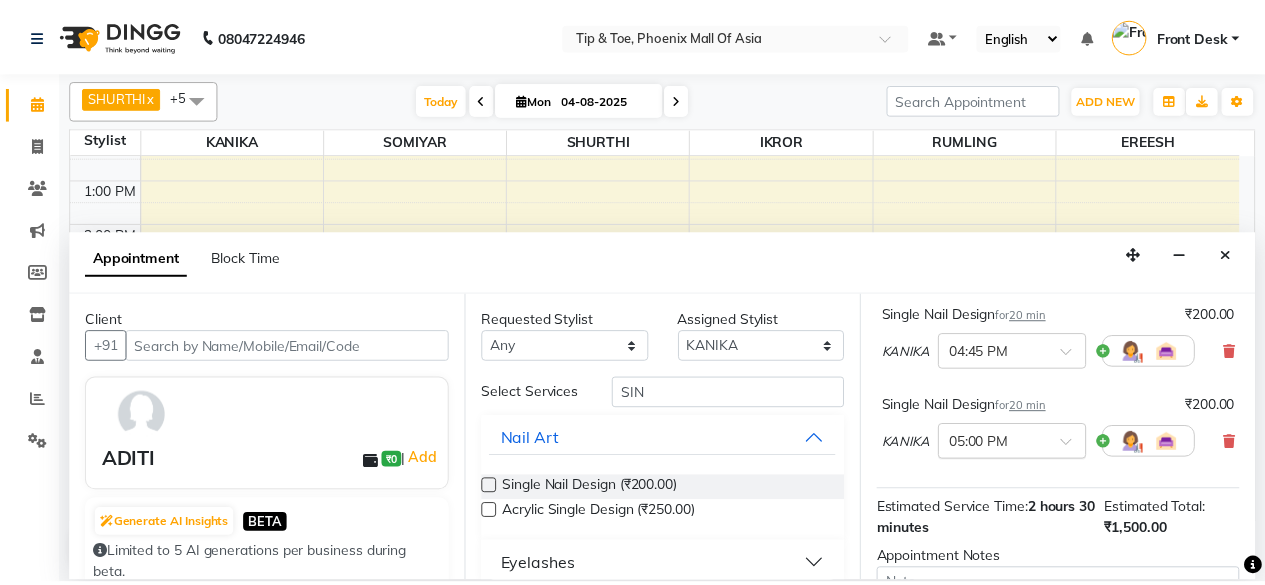 scroll, scrollTop: 505, scrollLeft: 0, axis: vertical 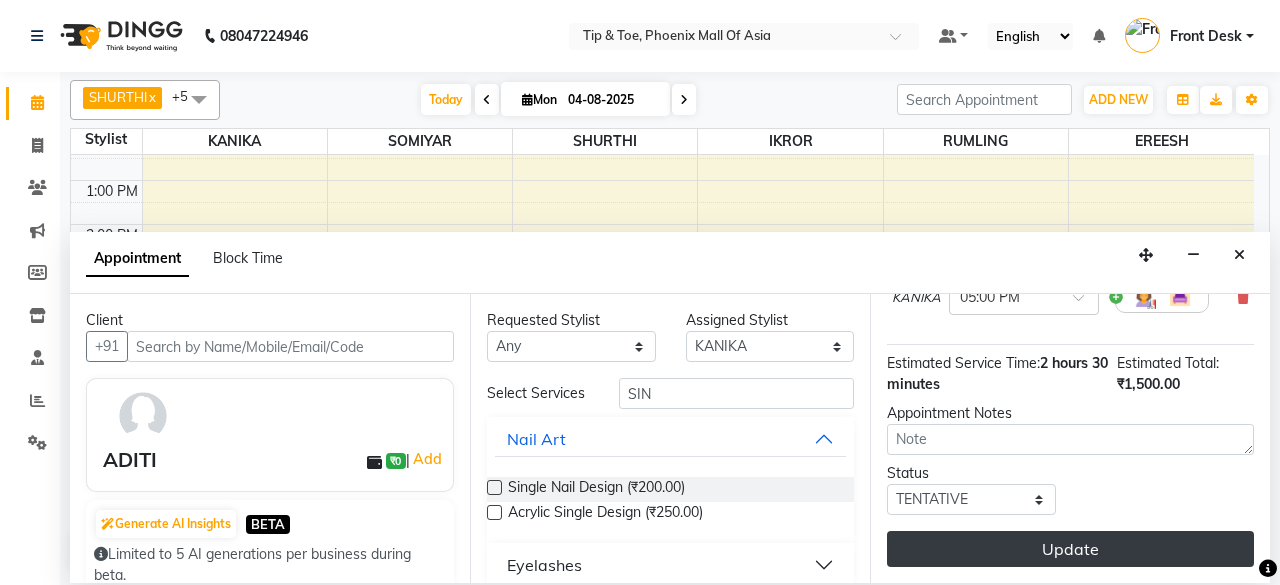click on "Update" at bounding box center [1070, 549] 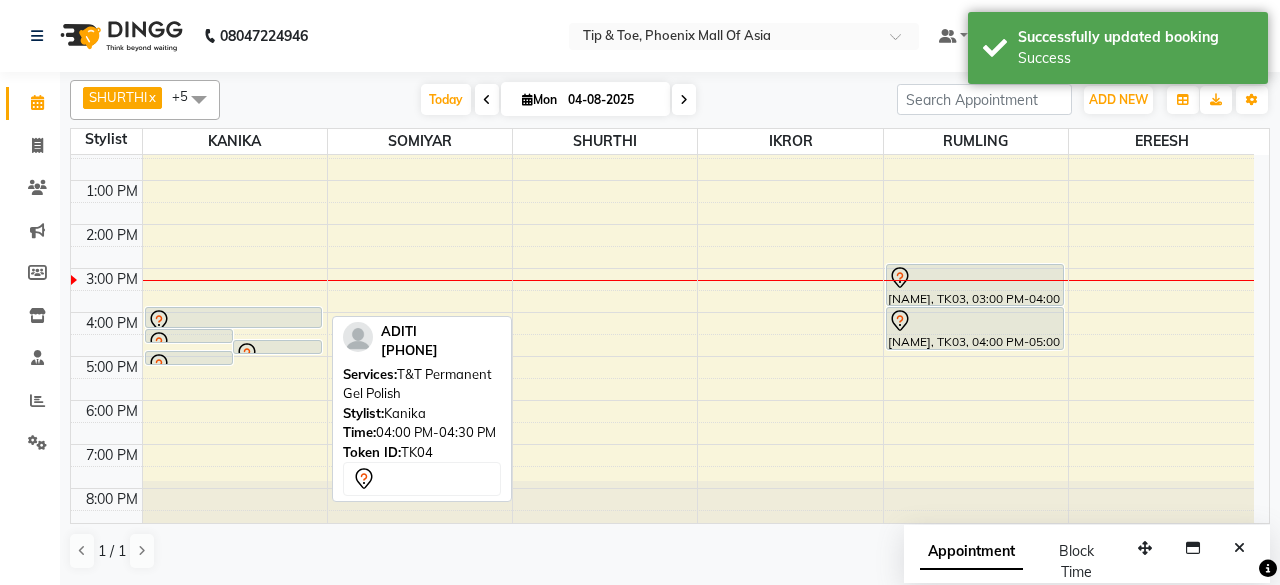 click at bounding box center [234, 321] 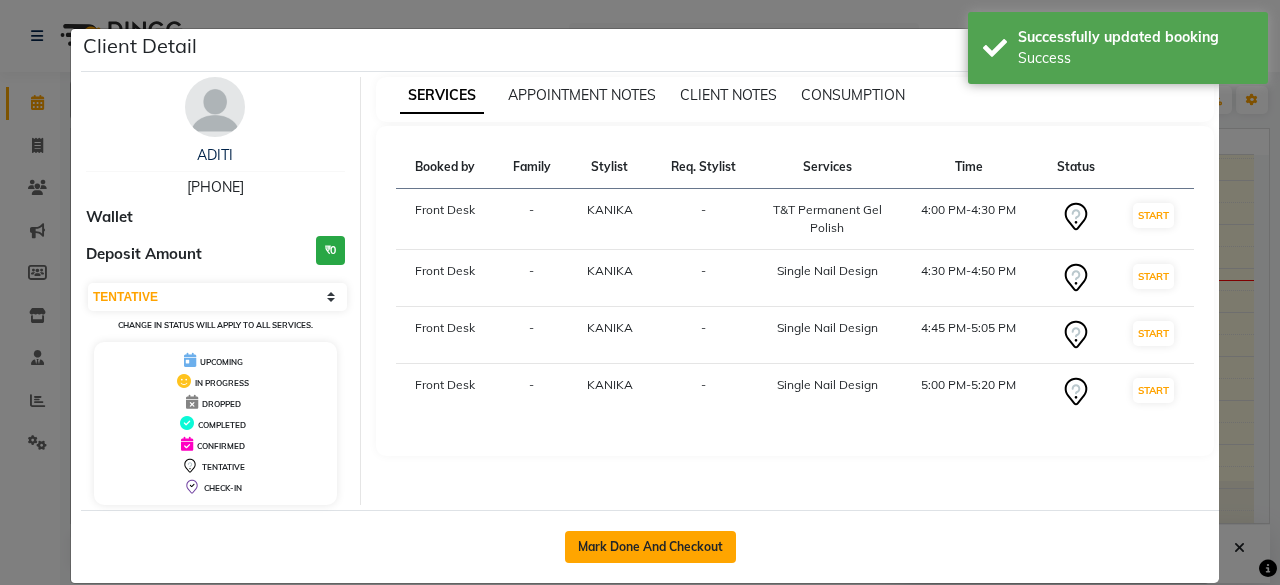 click on "Mark Done And Checkout" 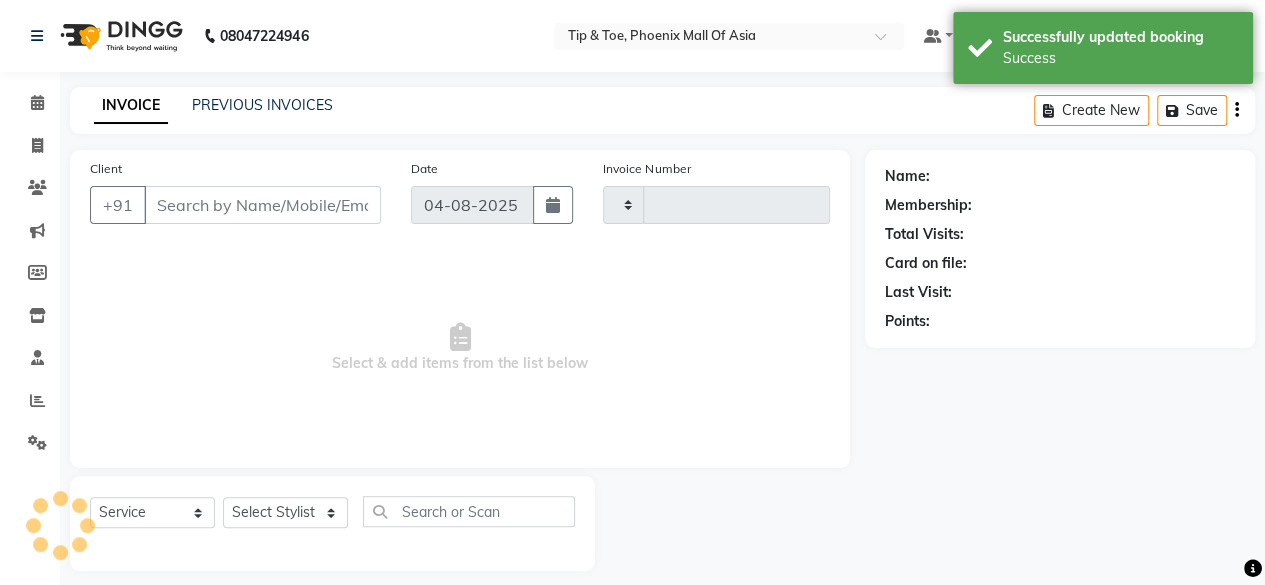 type on "0635" 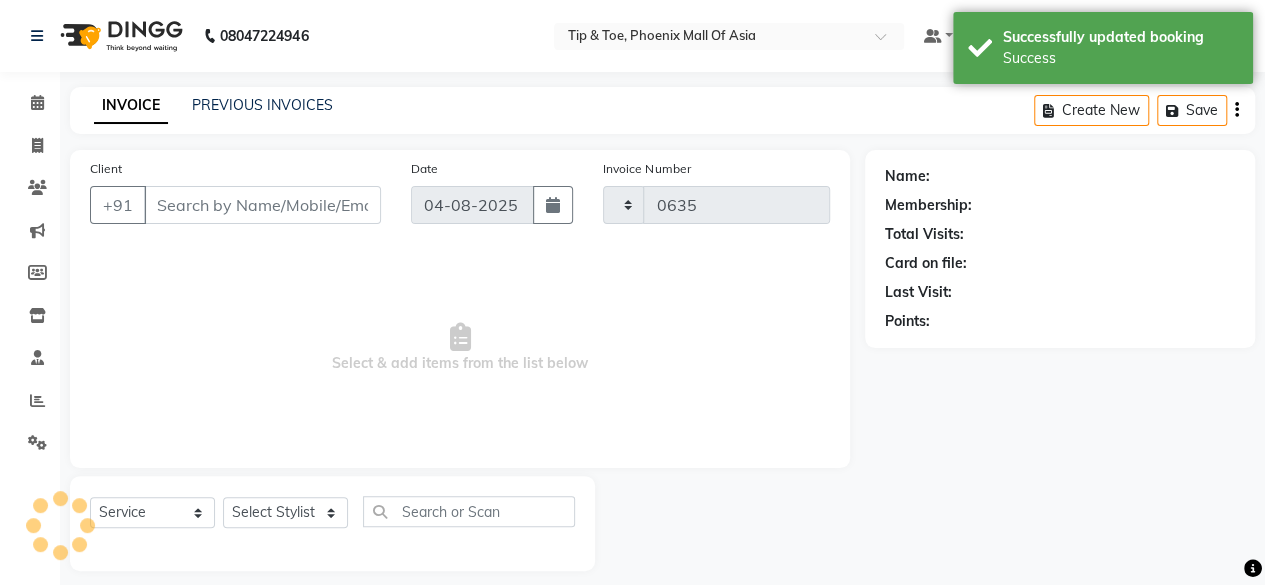 select on "5683" 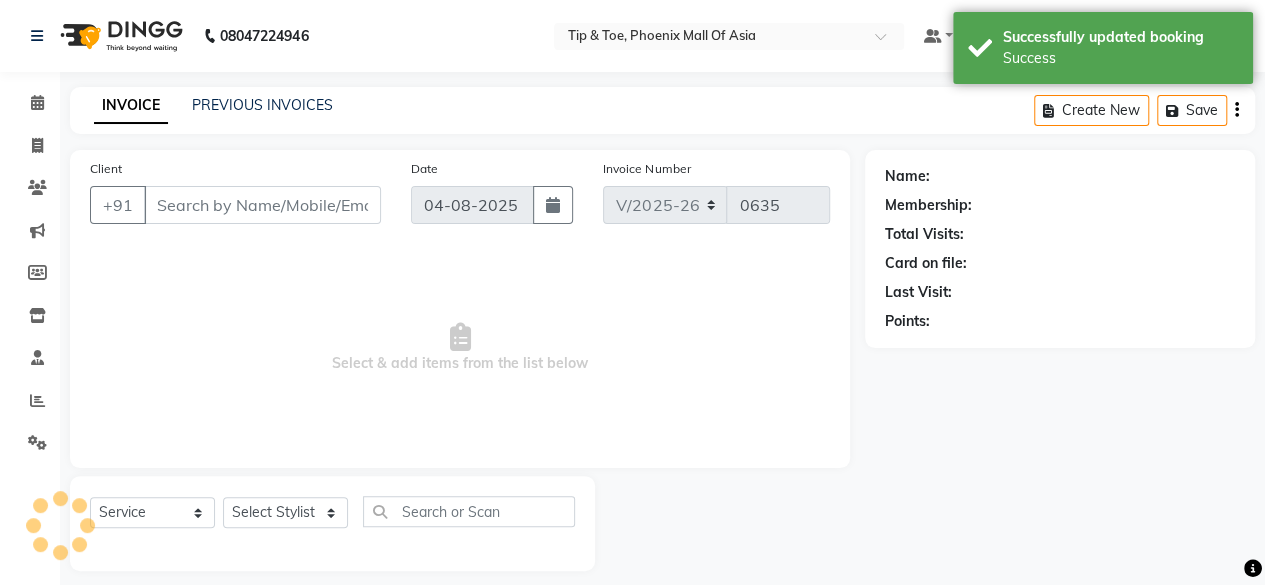 type on "[PHONE]" 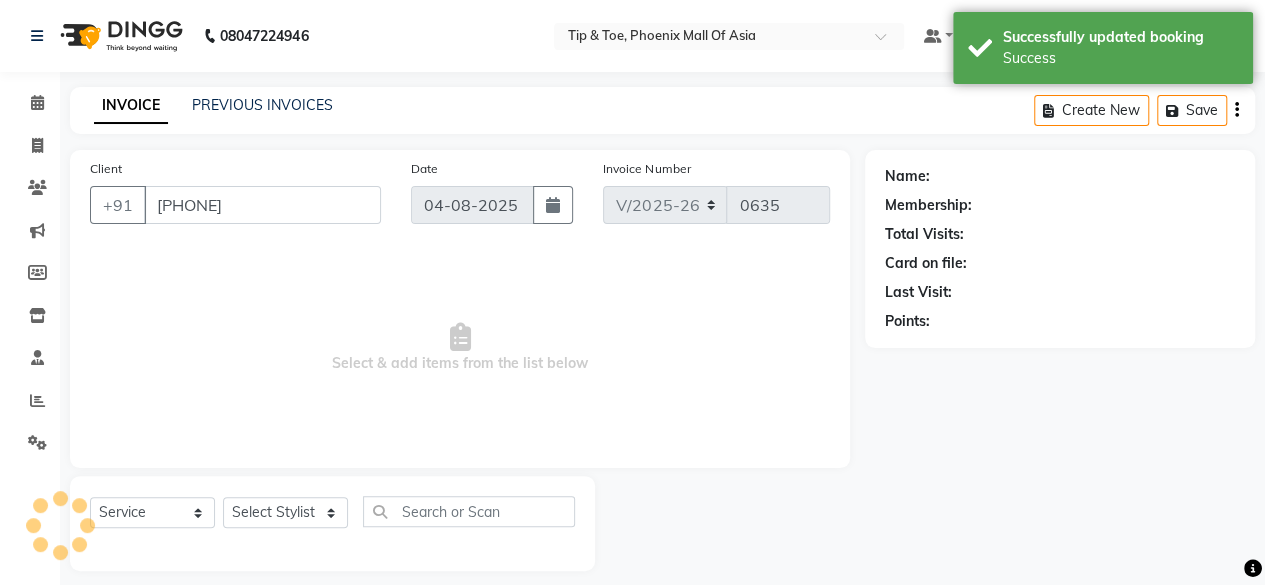 select on "38823" 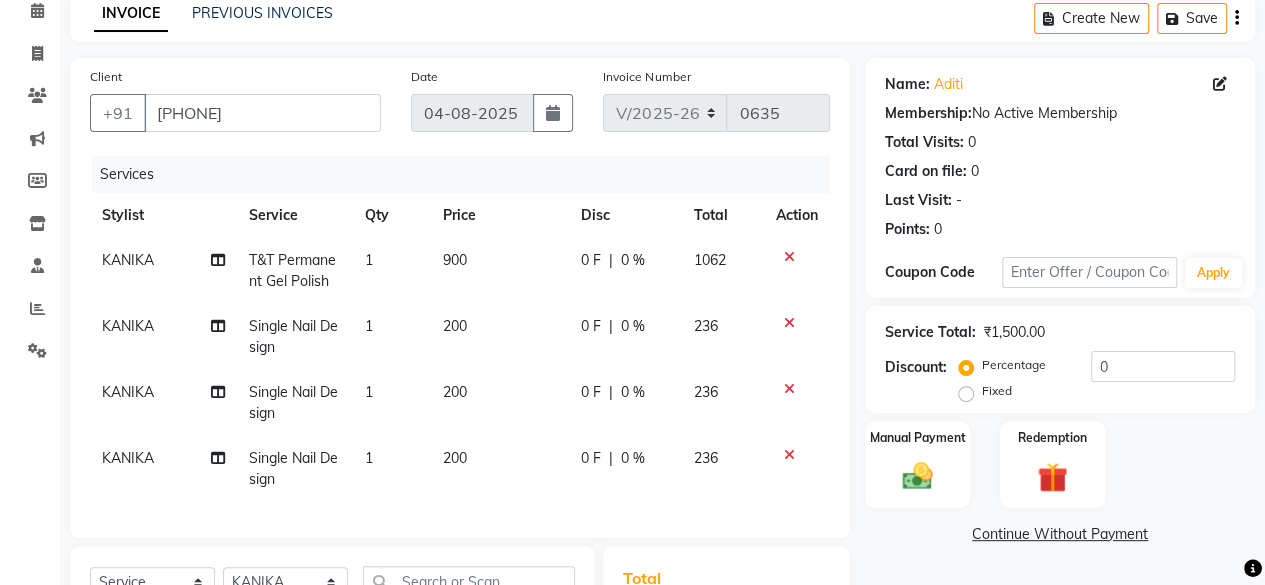 scroll, scrollTop: 392, scrollLeft: 0, axis: vertical 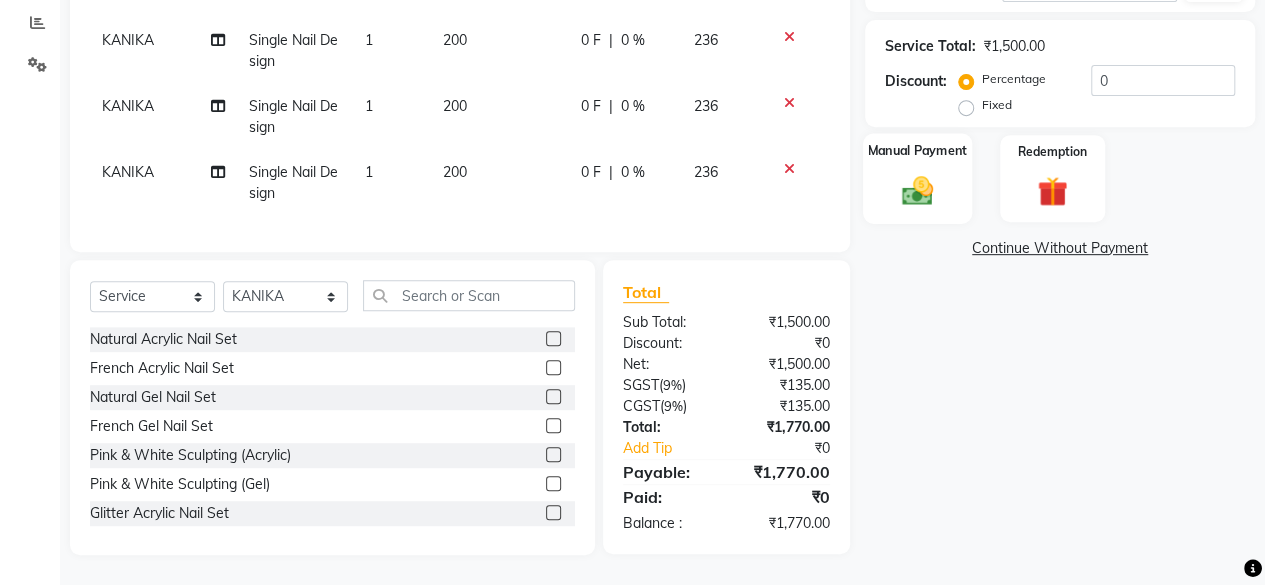 click 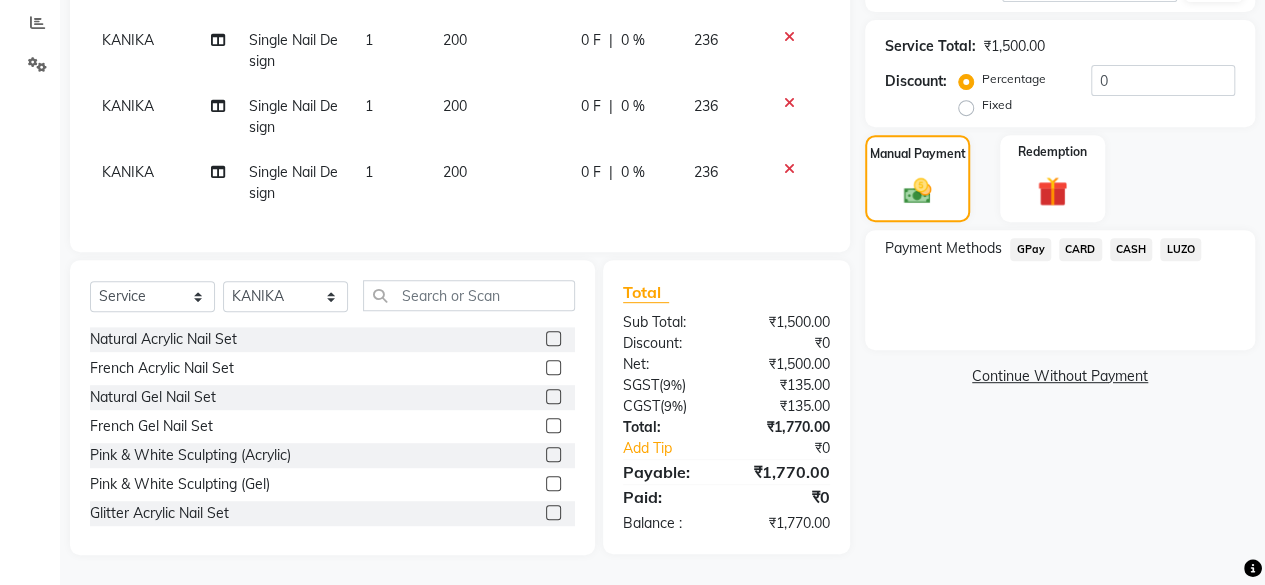 click on "GPay" 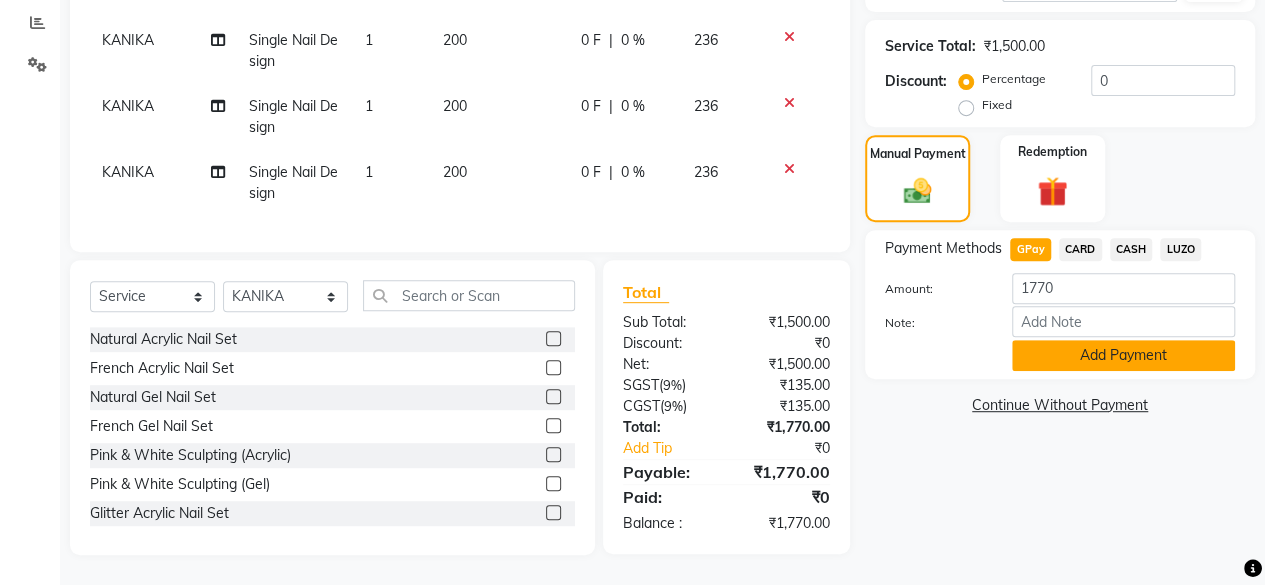 click on "Add Payment" 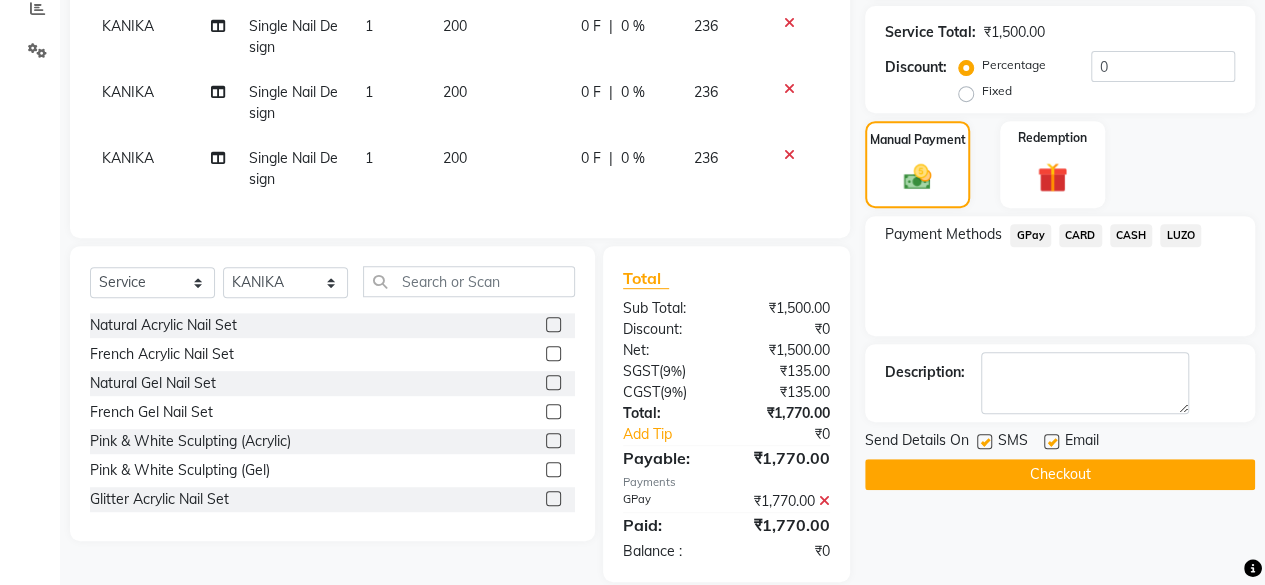 scroll, scrollTop: 432, scrollLeft: 0, axis: vertical 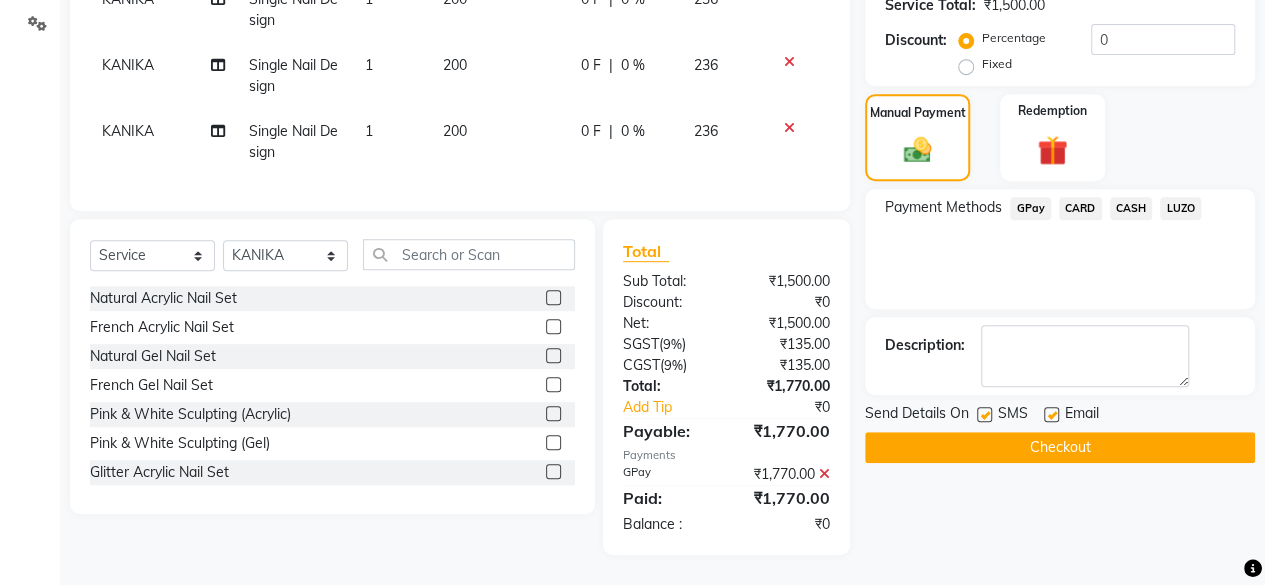 click on "Checkout" 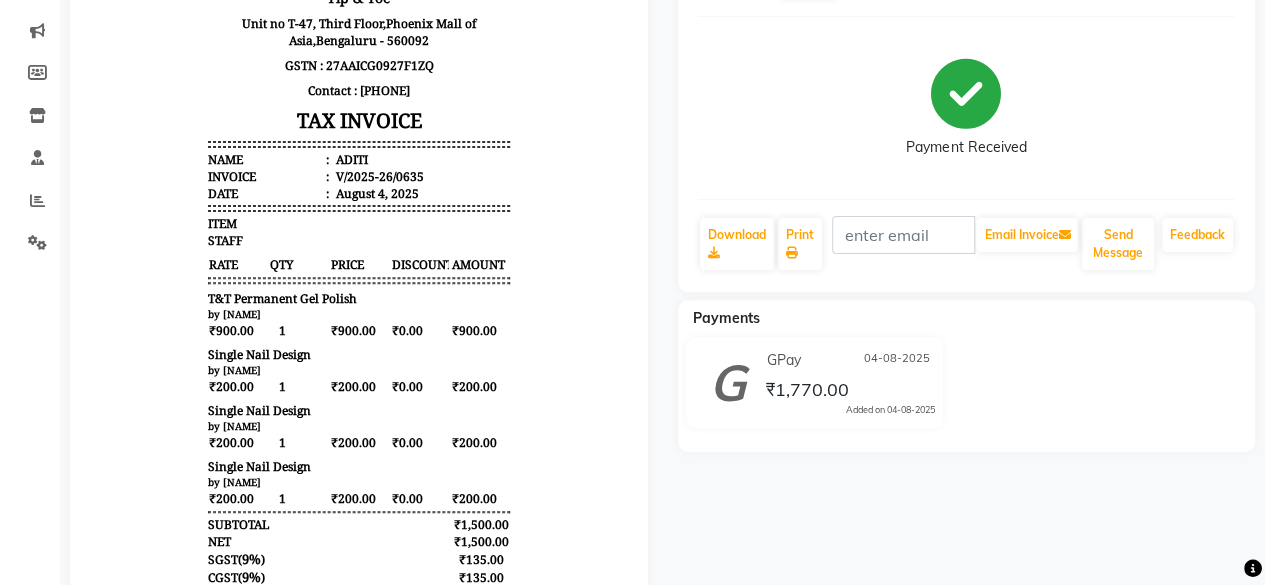 scroll, scrollTop: 0, scrollLeft: 0, axis: both 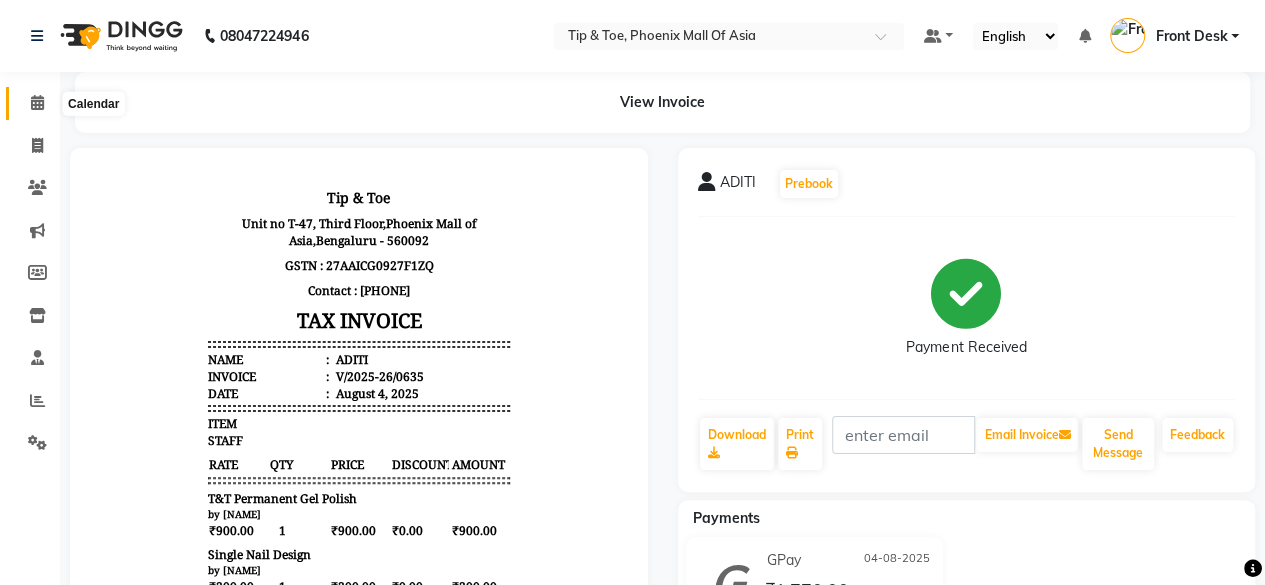 click 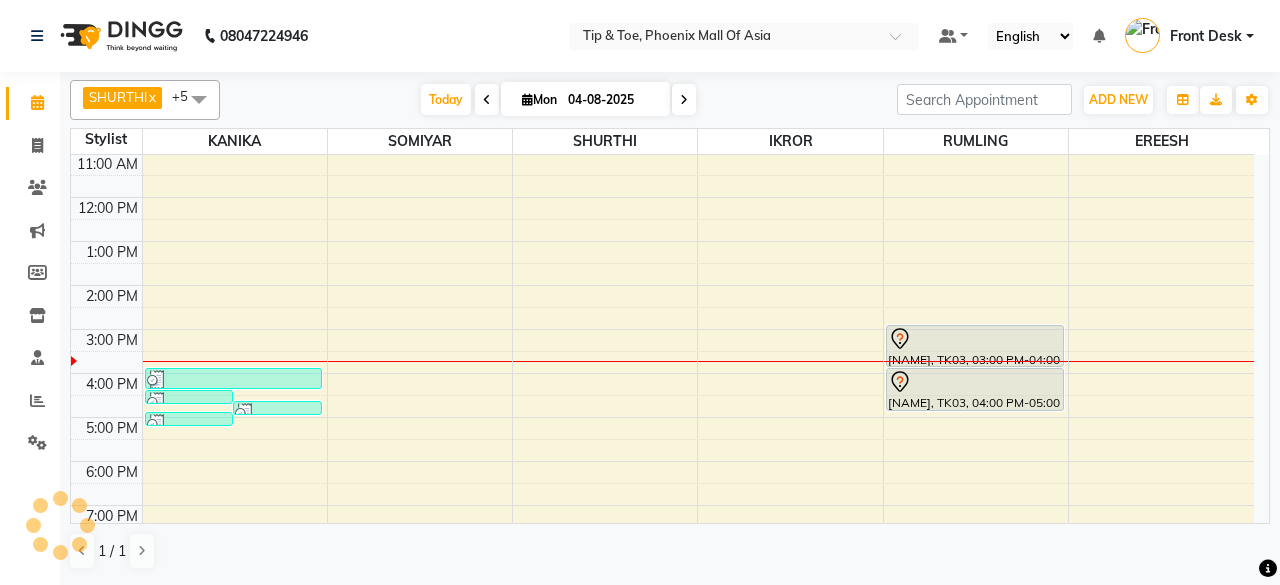 scroll, scrollTop: 193, scrollLeft: 0, axis: vertical 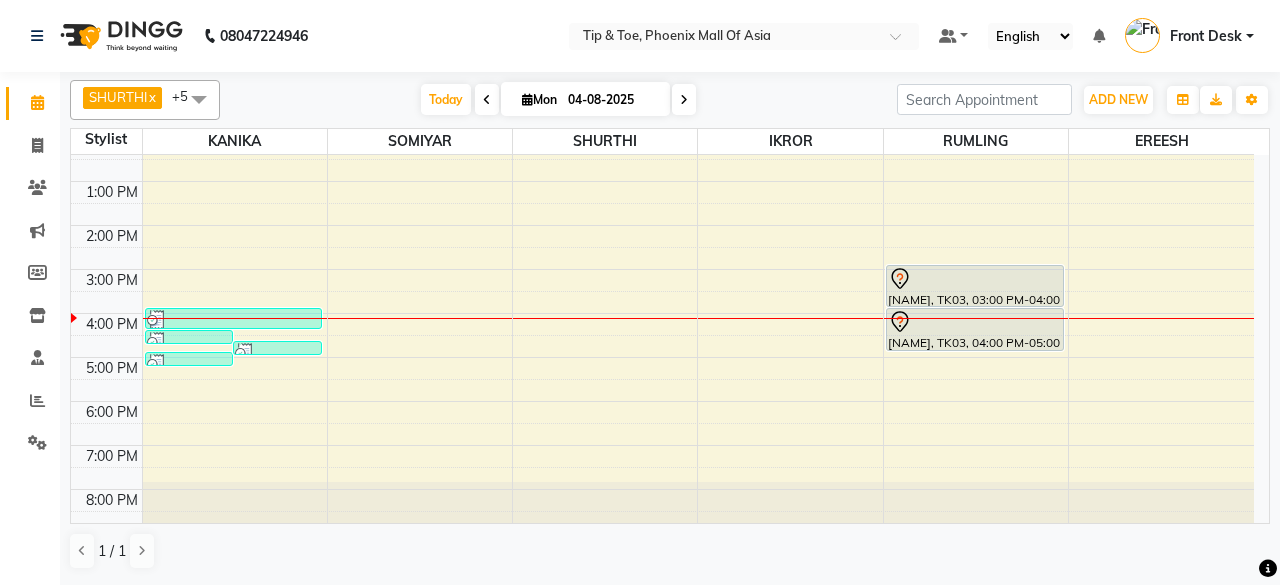 click at bounding box center [684, 99] 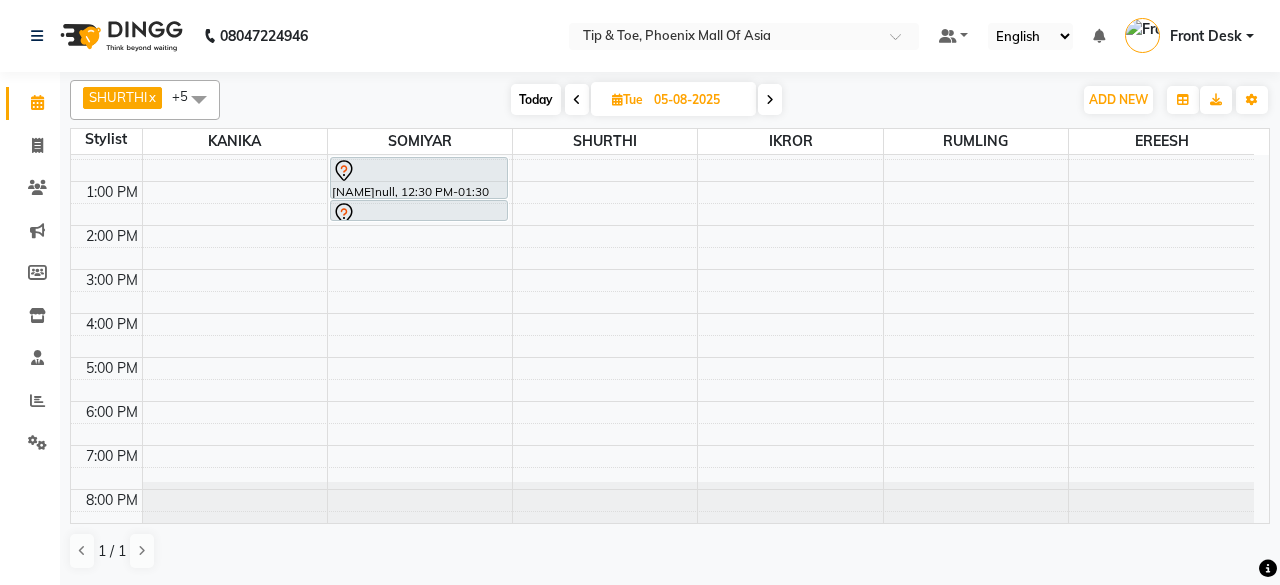scroll, scrollTop: 0, scrollLeft: 0, axis: both 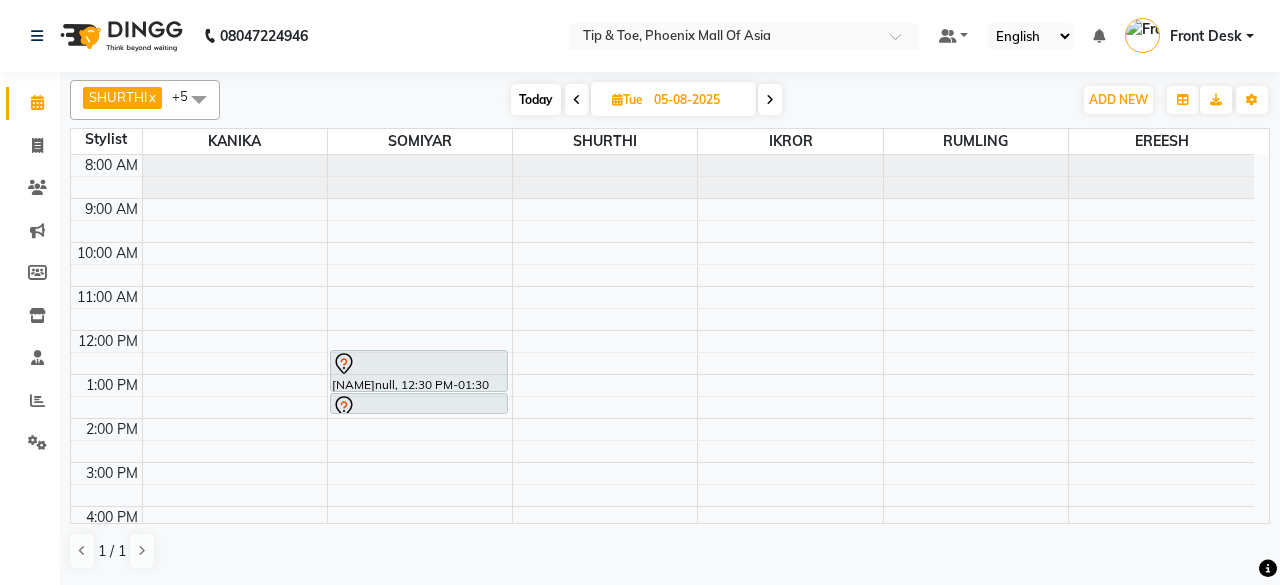 click at bounding box center [770, 99] 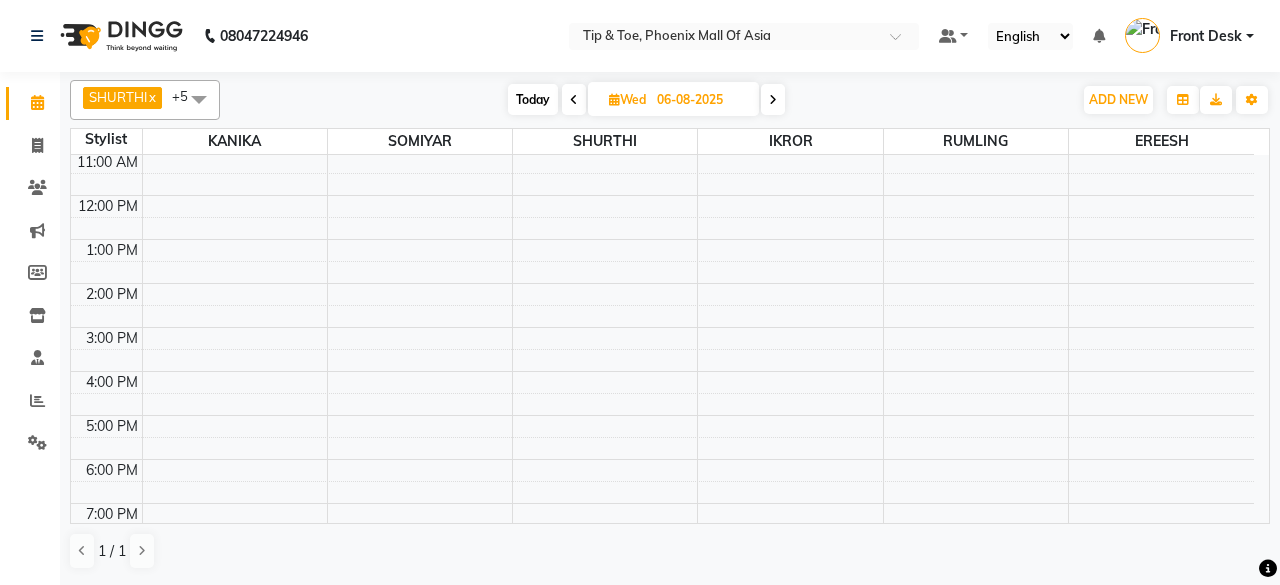 scroll, scrollTop: 0, scrollLeft: 0, axis: both 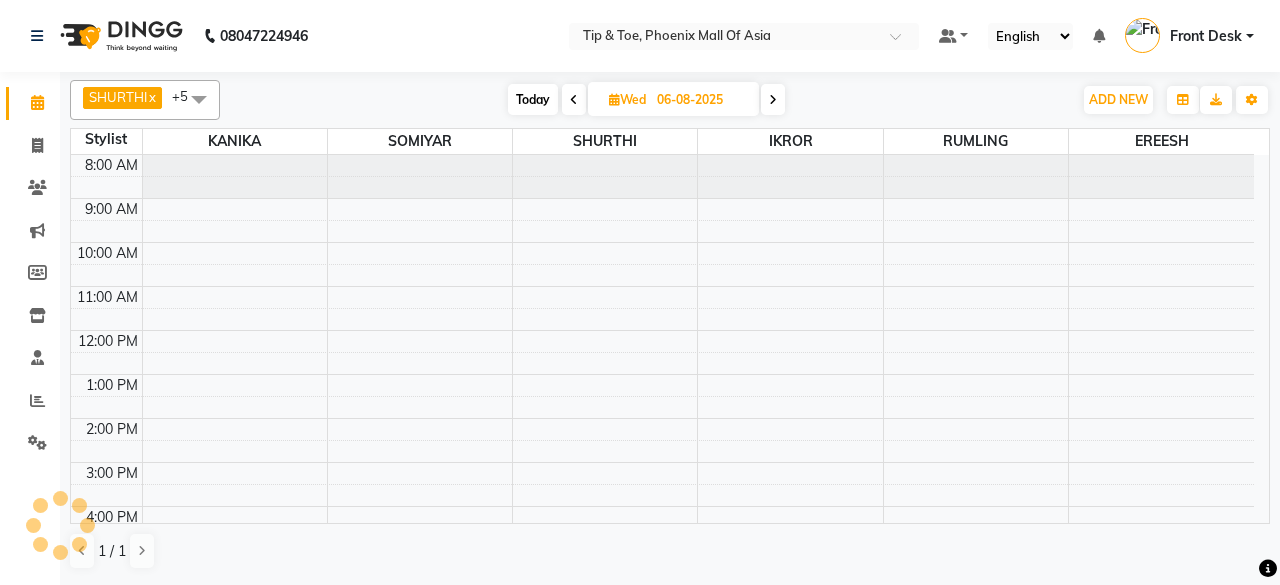 click on "Today" at bounding box center [533, 99] 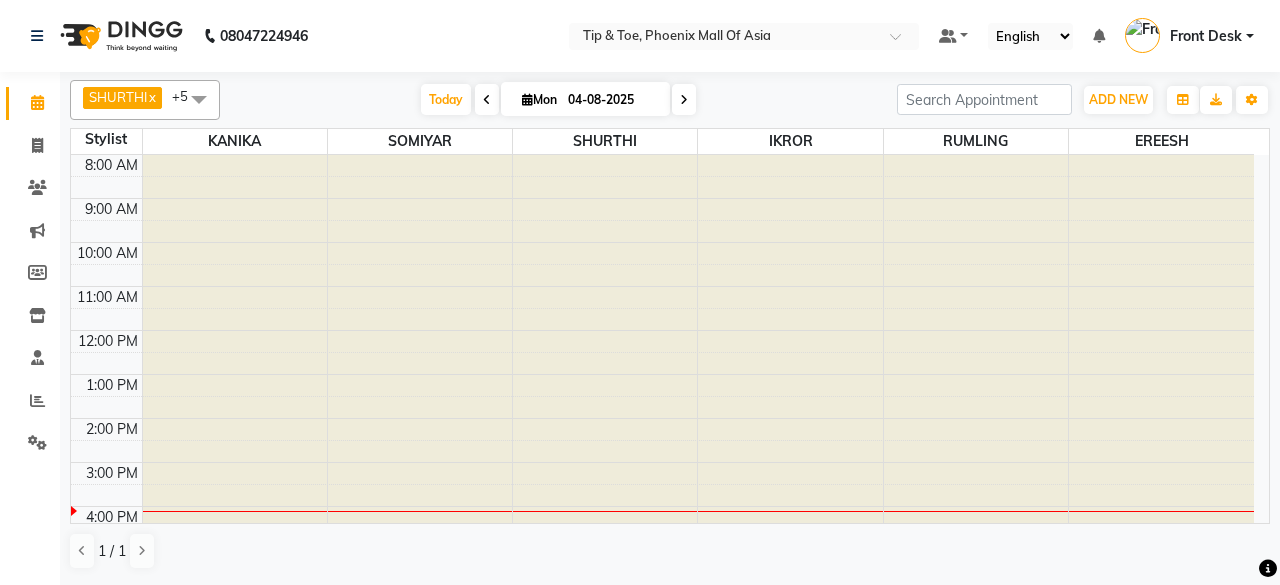 scroll, scrollTop: 194, scrollLeft: 0, axis: vertical 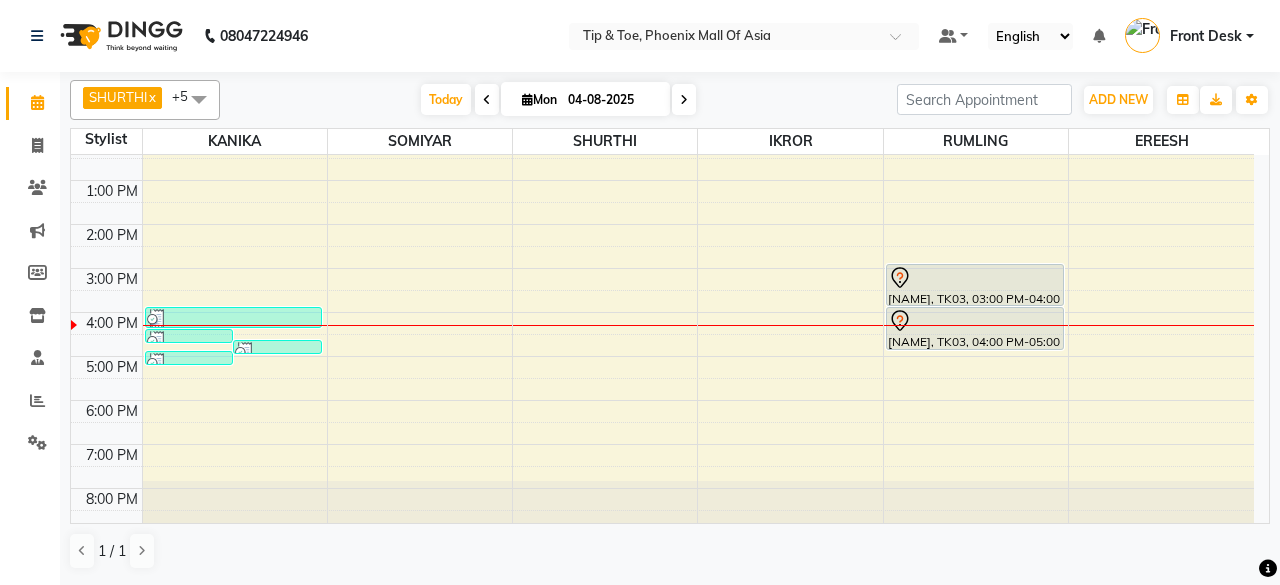 click on "Mon" at bounding box center (539, 99) 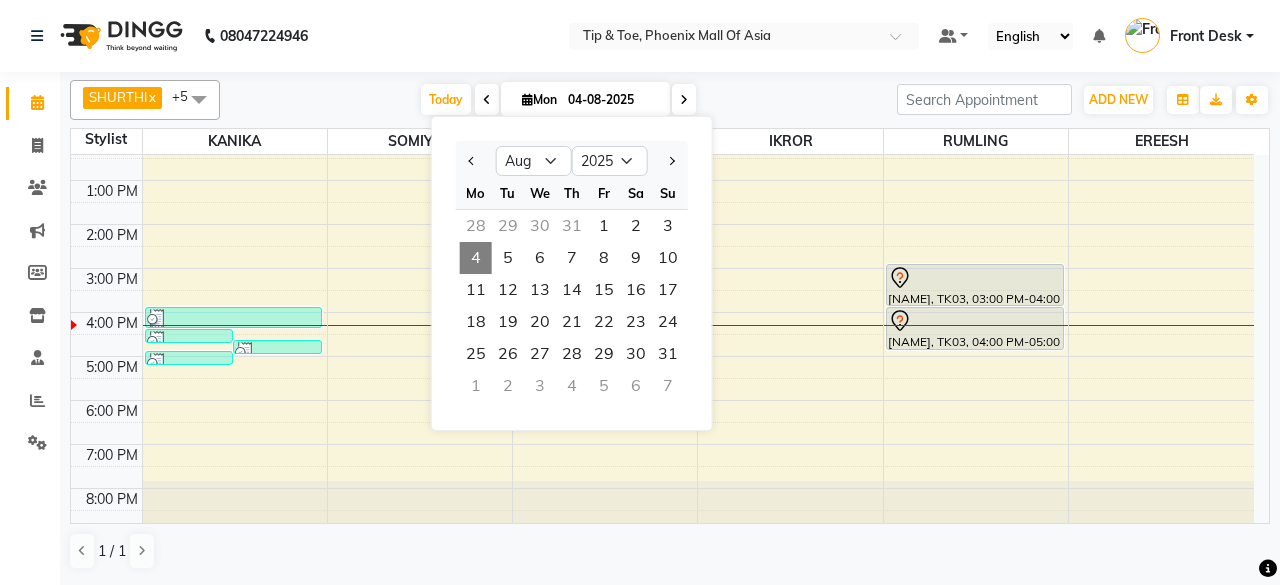click on "Today  Mon 04-08-2025 Jan Feb Mar Apr May Jun Jul Aug Sep Oct Nov Dec 2015 2016 2017 2018 2019 2020 2021 2022 2023 2024 2025 2026 2027 2028 2029 2030 2031 2032 2033 2034 2035 Mo Tu We Th Fr Sa Su  28   29   30   31   1   2   3   4   5   6   7   8   9   10   11   12   13   14   15   16   17   18   19   20   21   22   23   24   25   26   27   28   29   30   31   1   2   3   4   5   6   7" at bounding box center [558, 100] 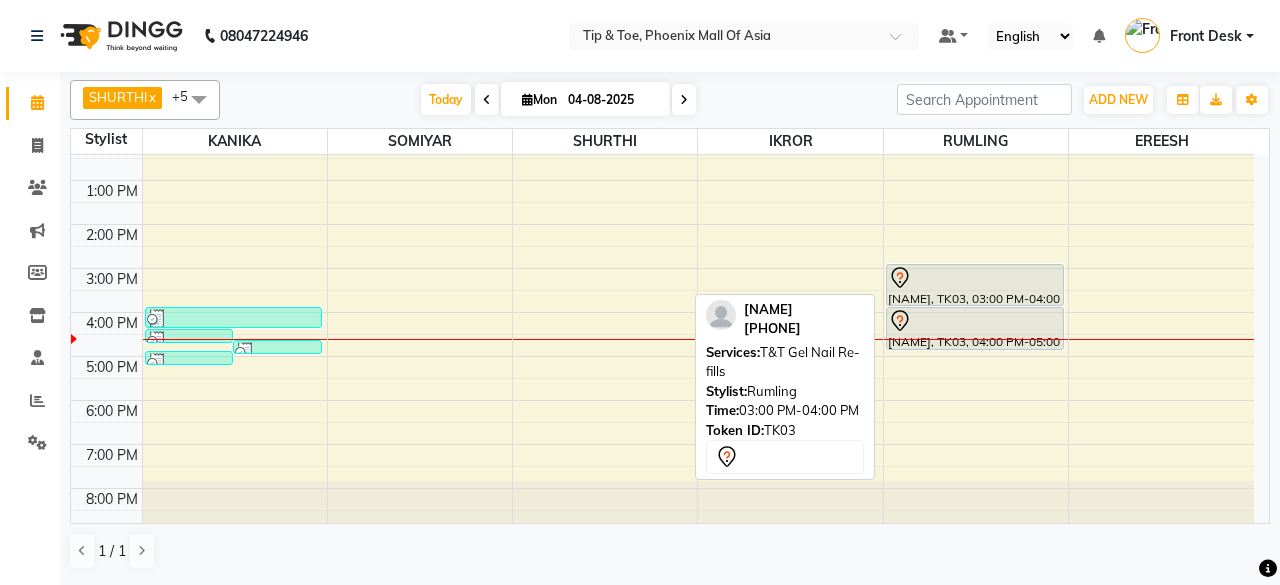 click at bounding box center (975, 278) 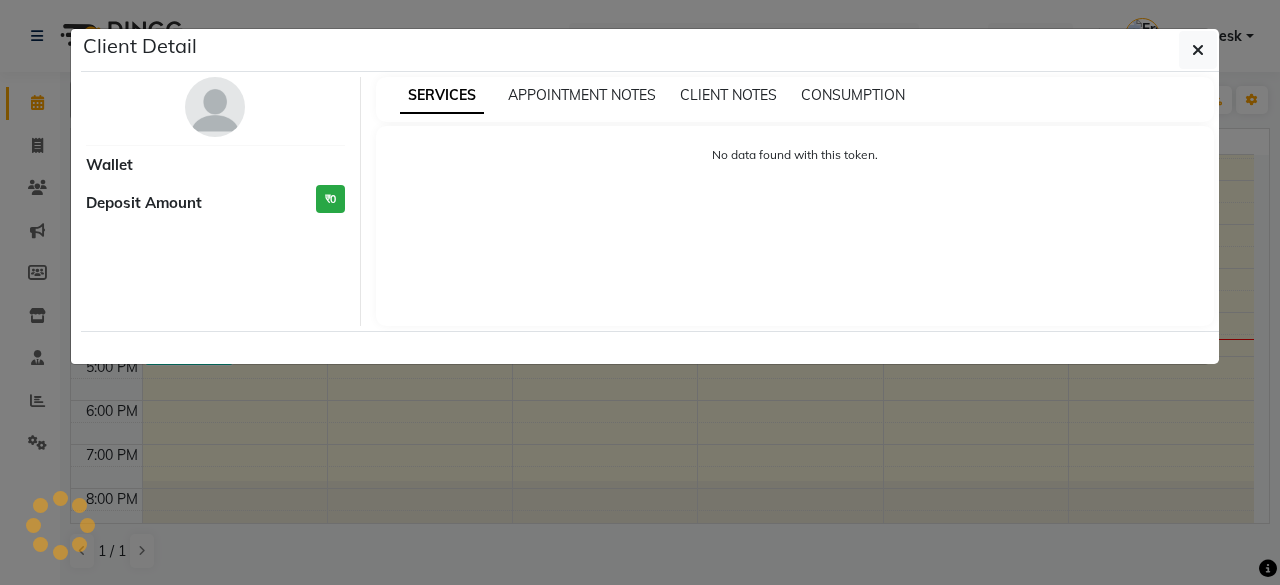 select on "7" 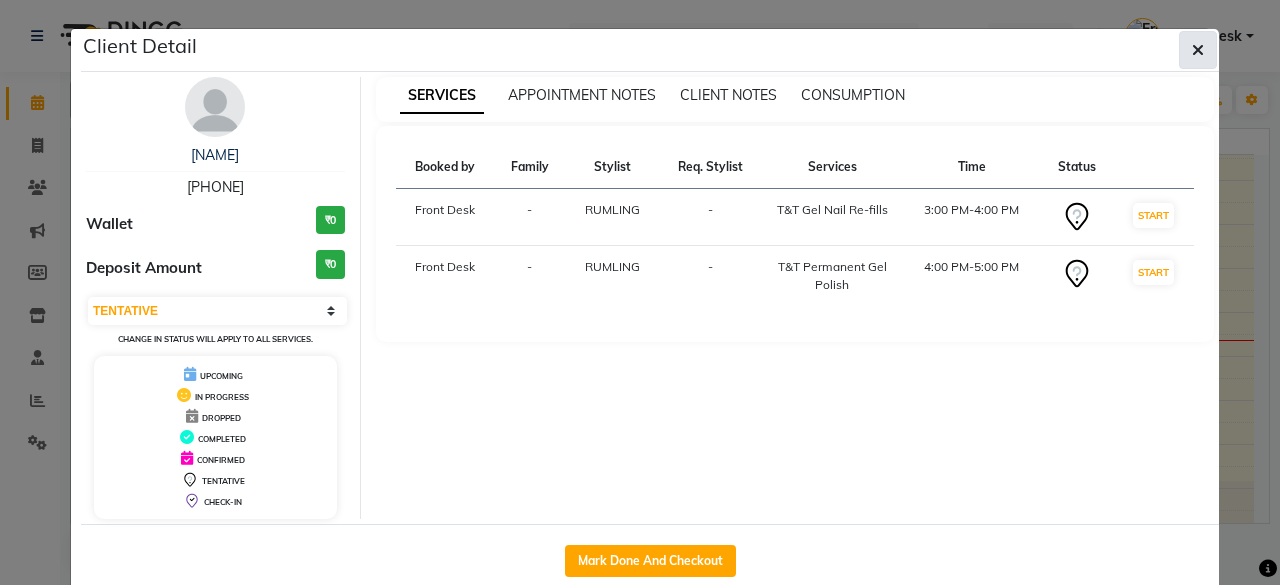 click 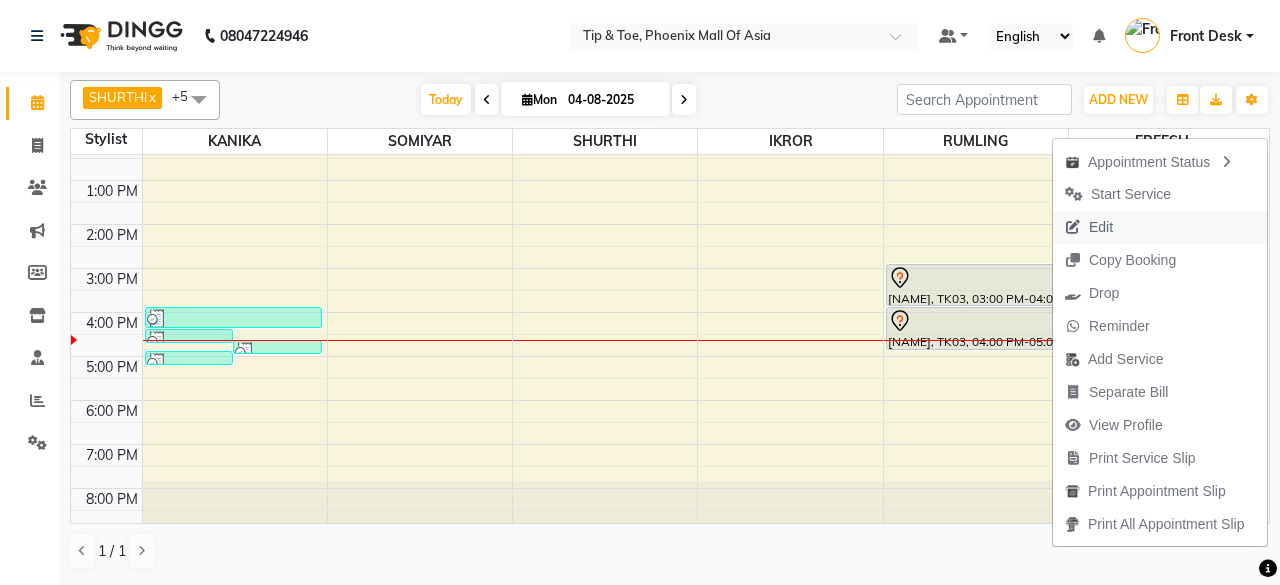 click on "Edit" at bounding box center [1160, 227] 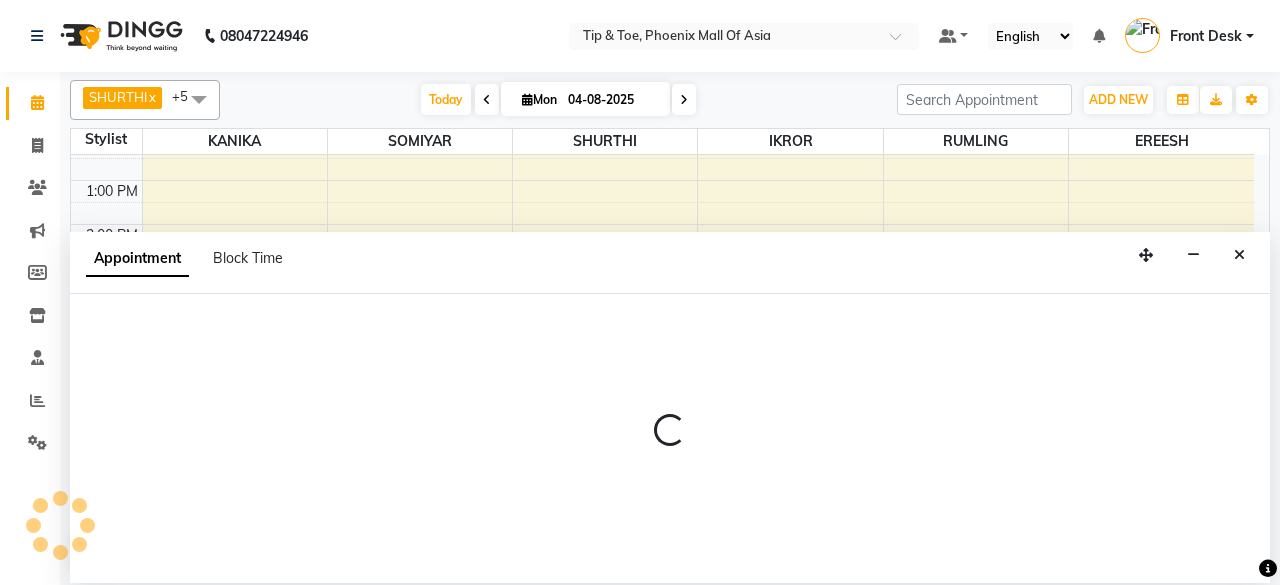 select on "tentative" 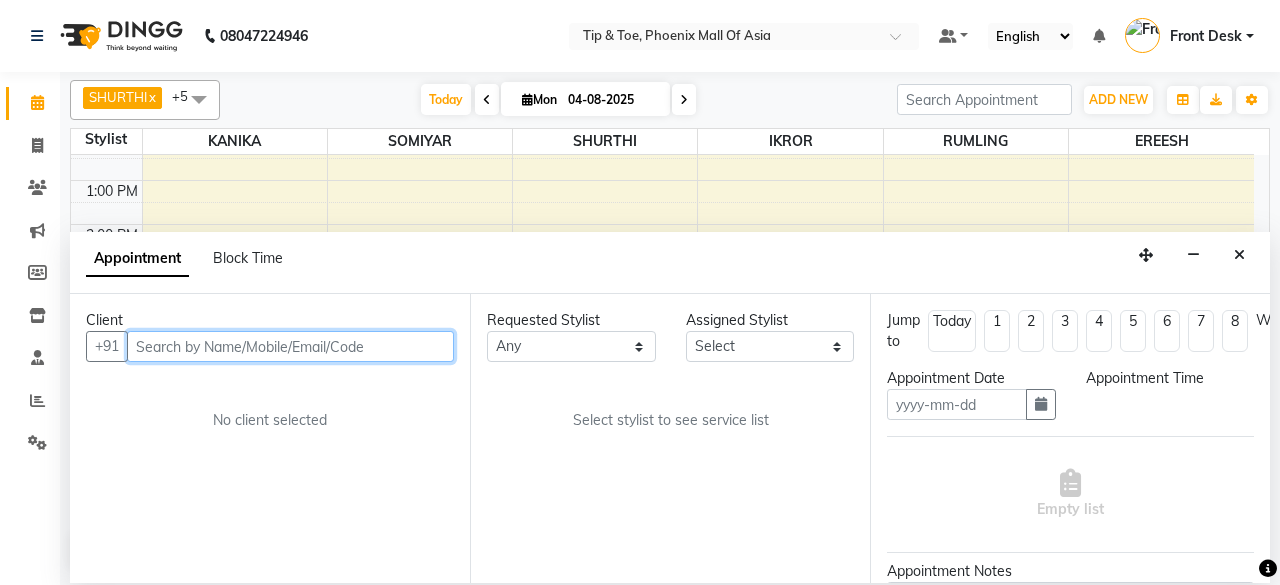 type on "04-08-2025" 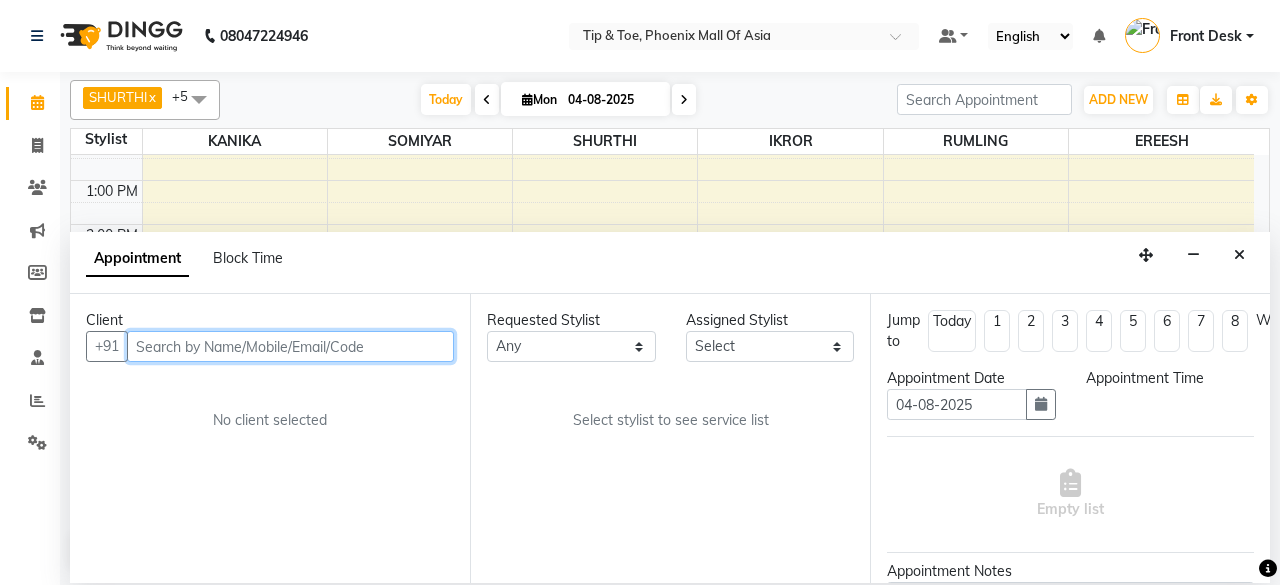 scroll, scrollTop: 0, scrollLeft: 0, axis: both 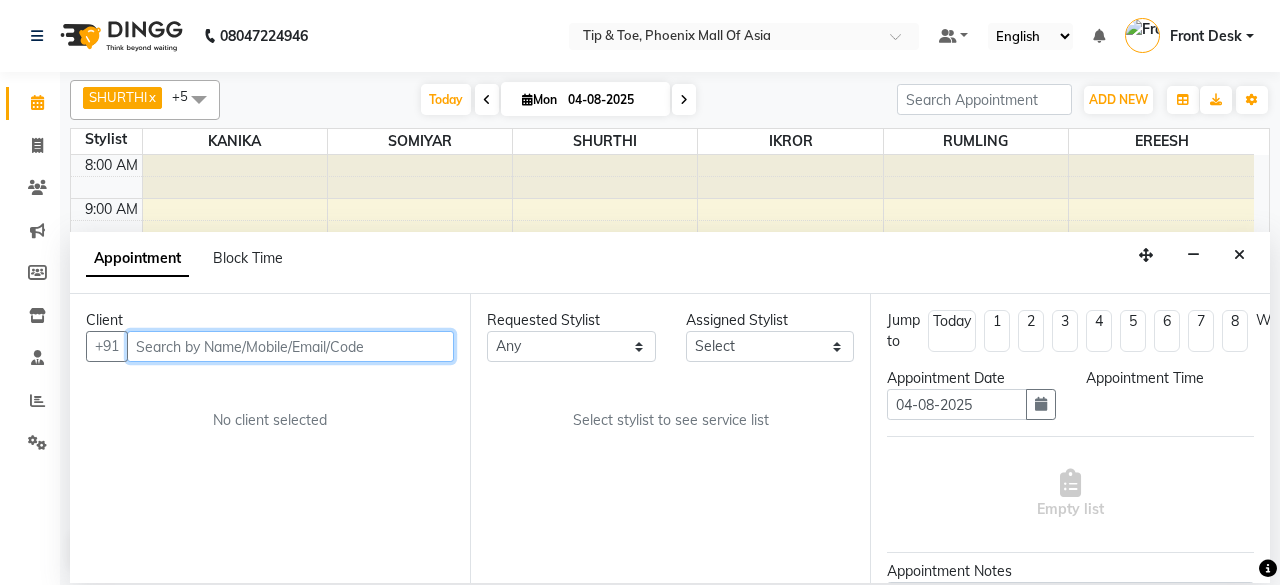 select on "900" 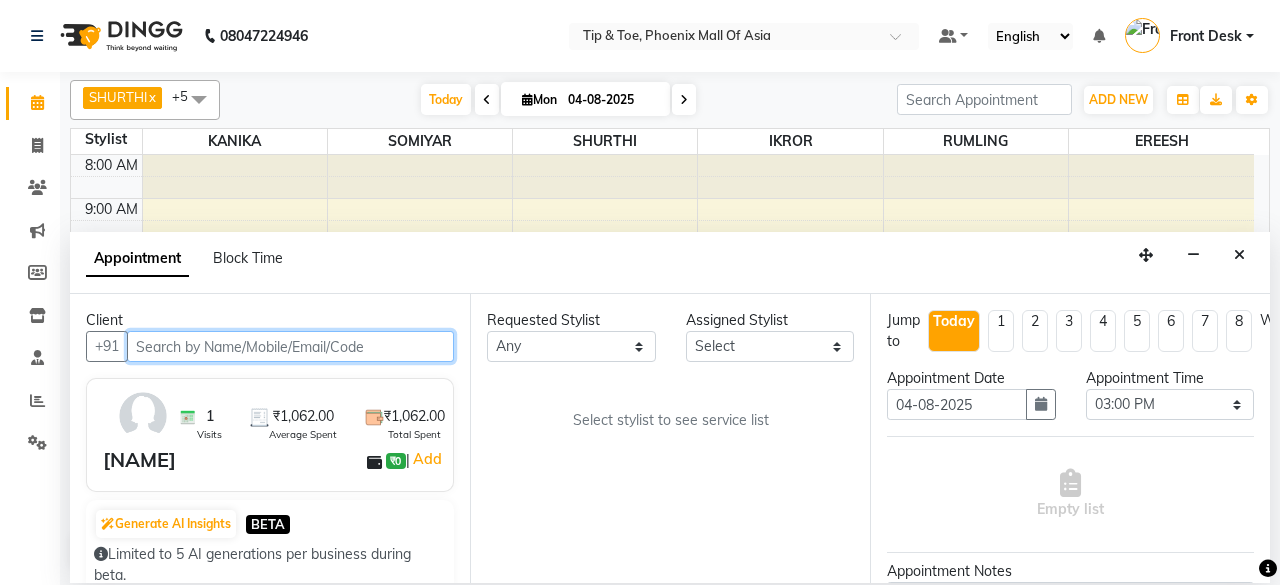 select on "66684" 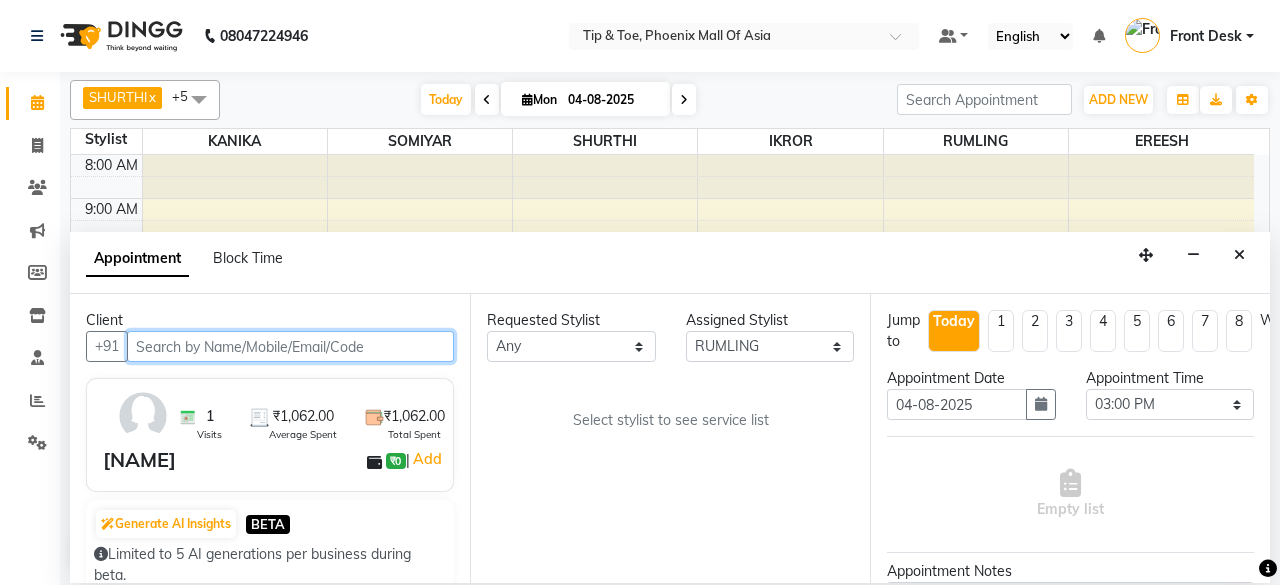 scroll, scrollTop: 194, scrollLeft: 0, axis: vertical 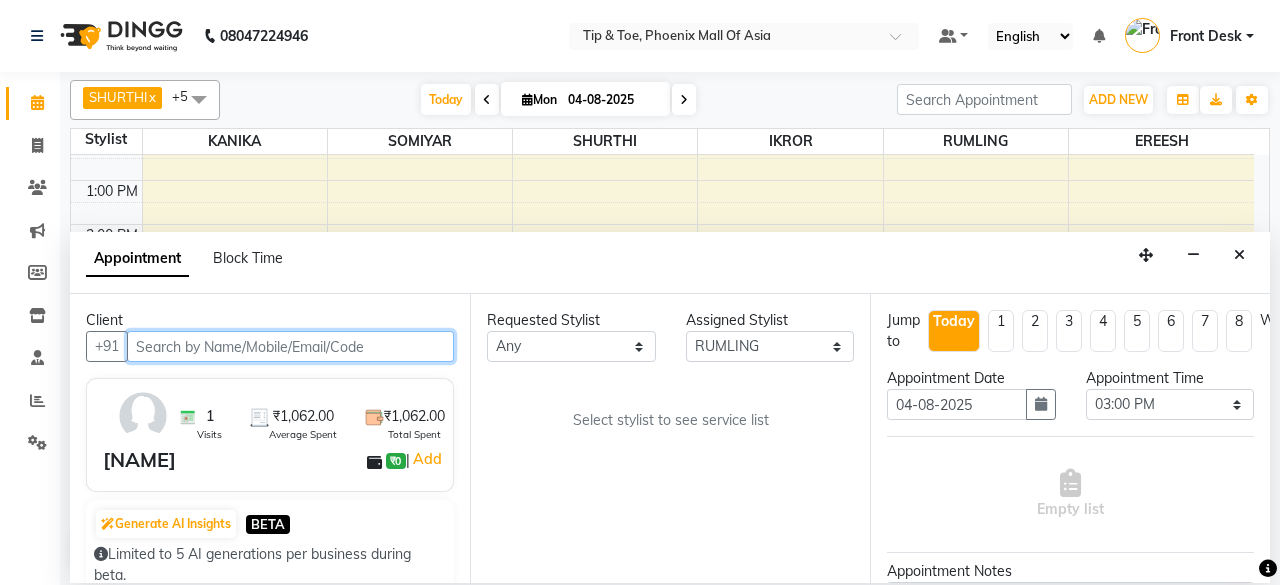 select on "2635" 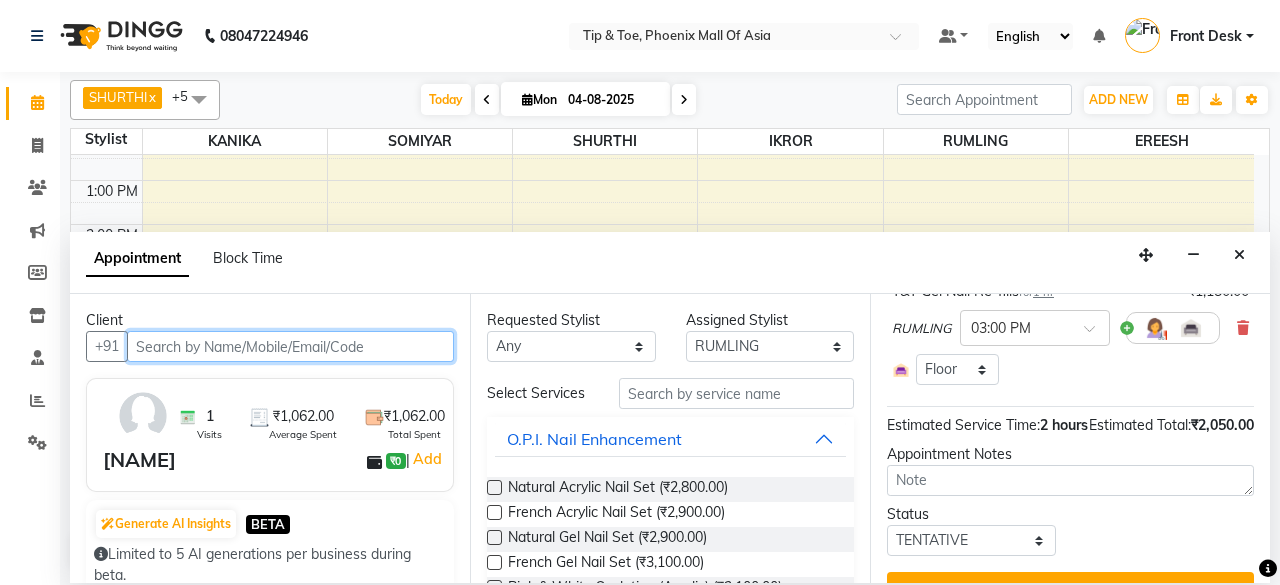 scroll, scrollTop: 300, scrollLeft: 0, axis: vertical 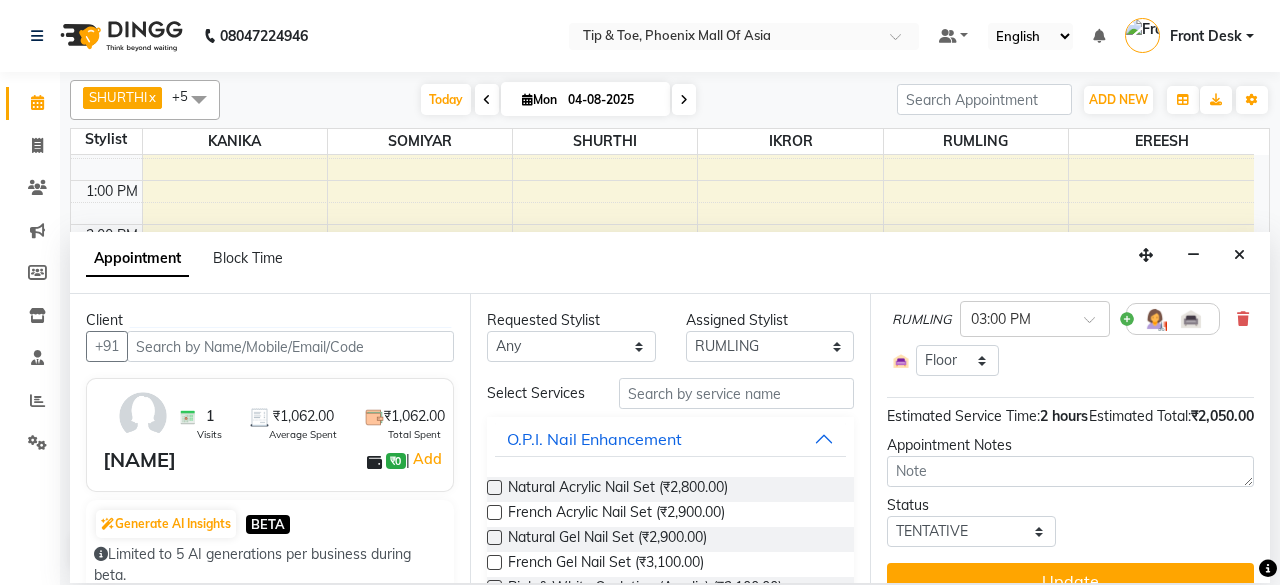 click at bounding box center (1243, 319) 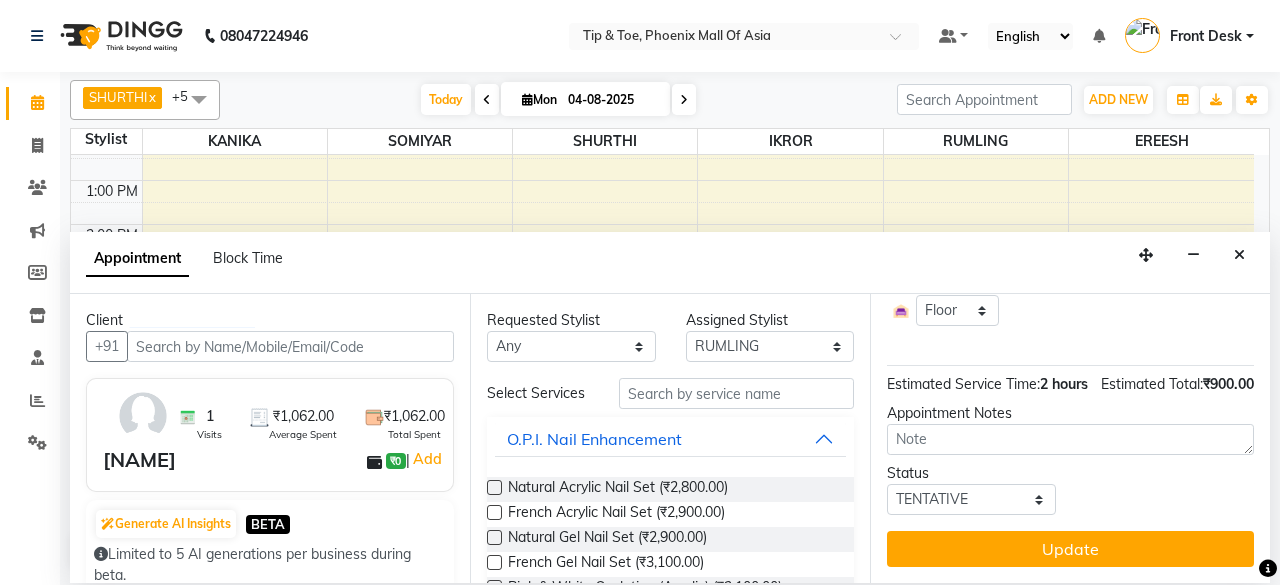 scroll, scrollTop: 263, scrollLeft: 0, axis: vertical 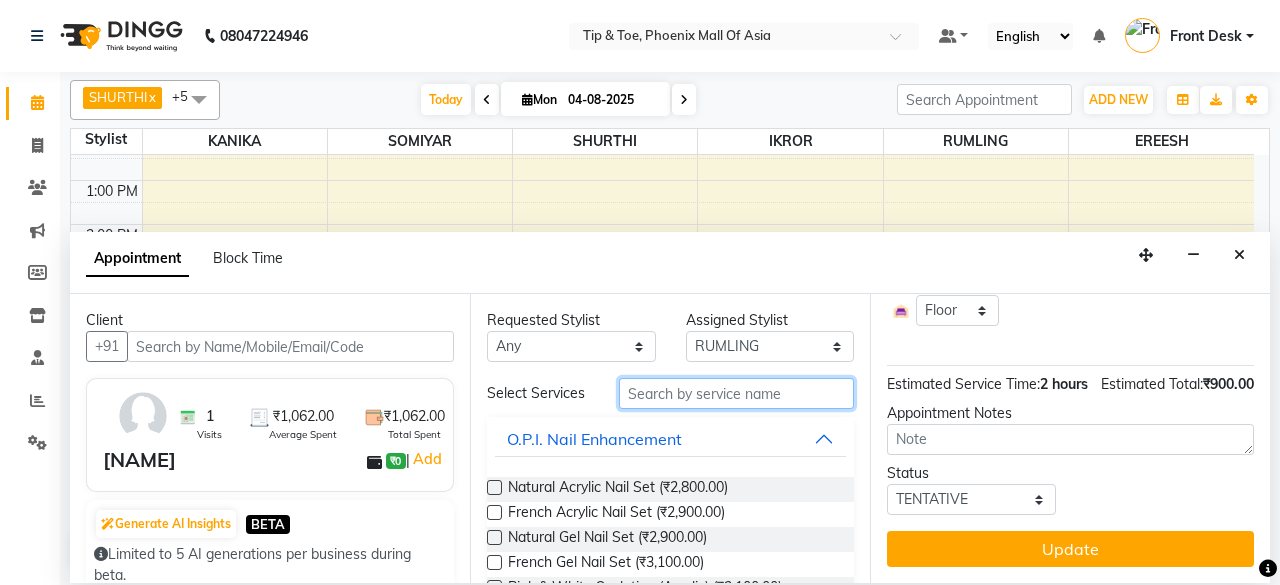 click at bounding box center (736, 393) 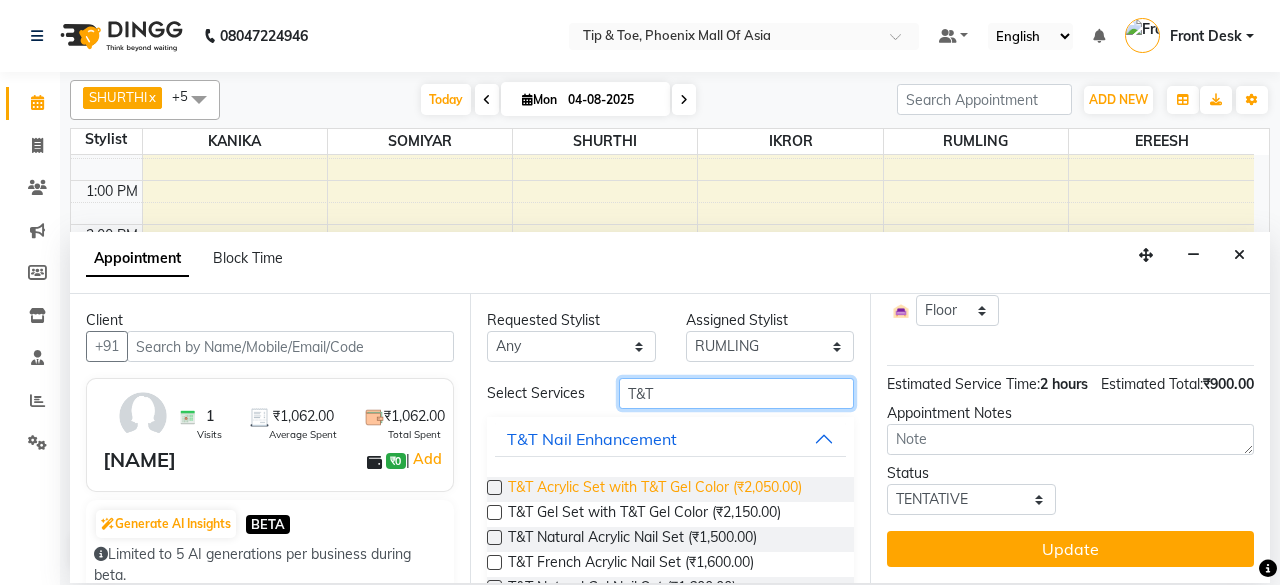 scroll, scrollTop: 100, scrollLeft: 0, axis: vertical 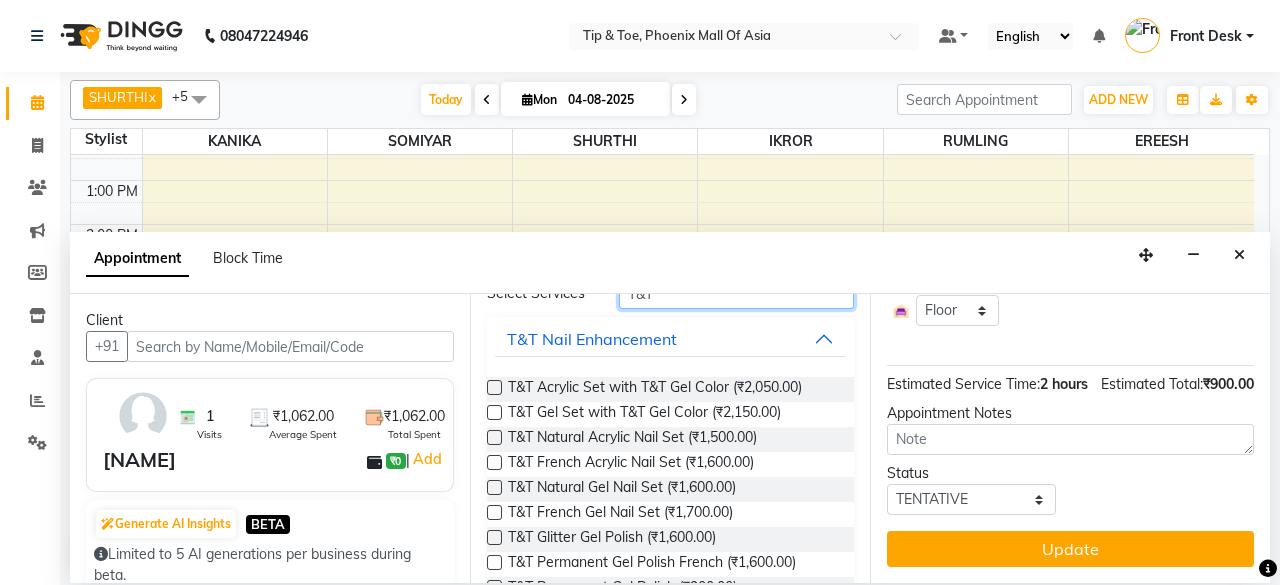 type on "T&T" 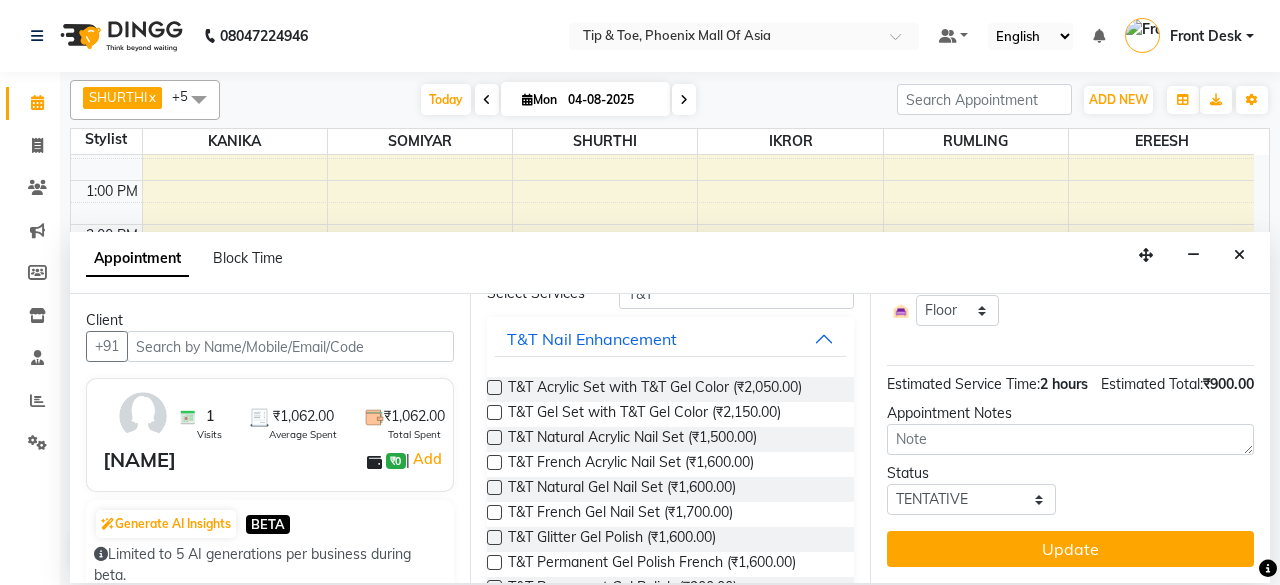 click at bounding box center (494, 462) 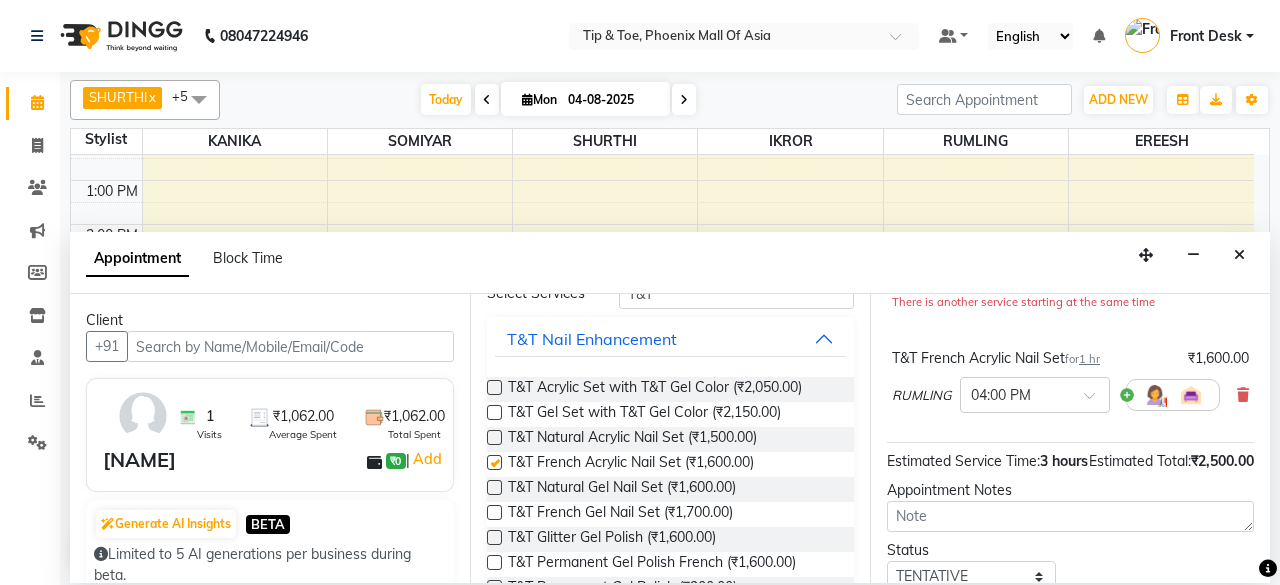 scroll, scrollTop: 321, scrollLeft: 0, axis: vertical 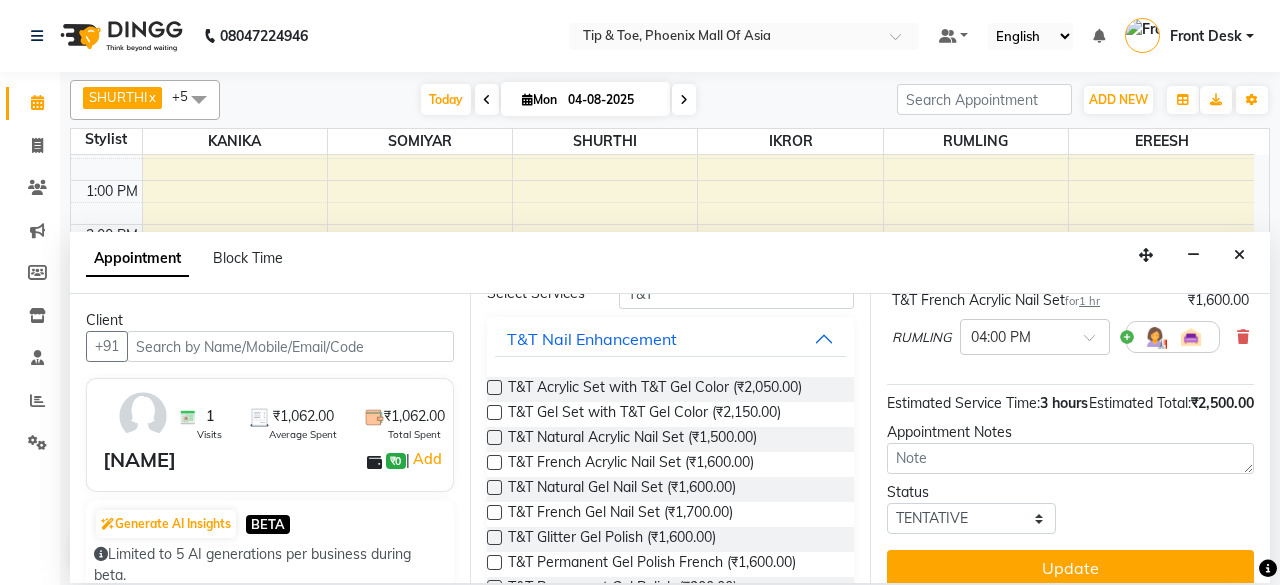 checkbox on "false" 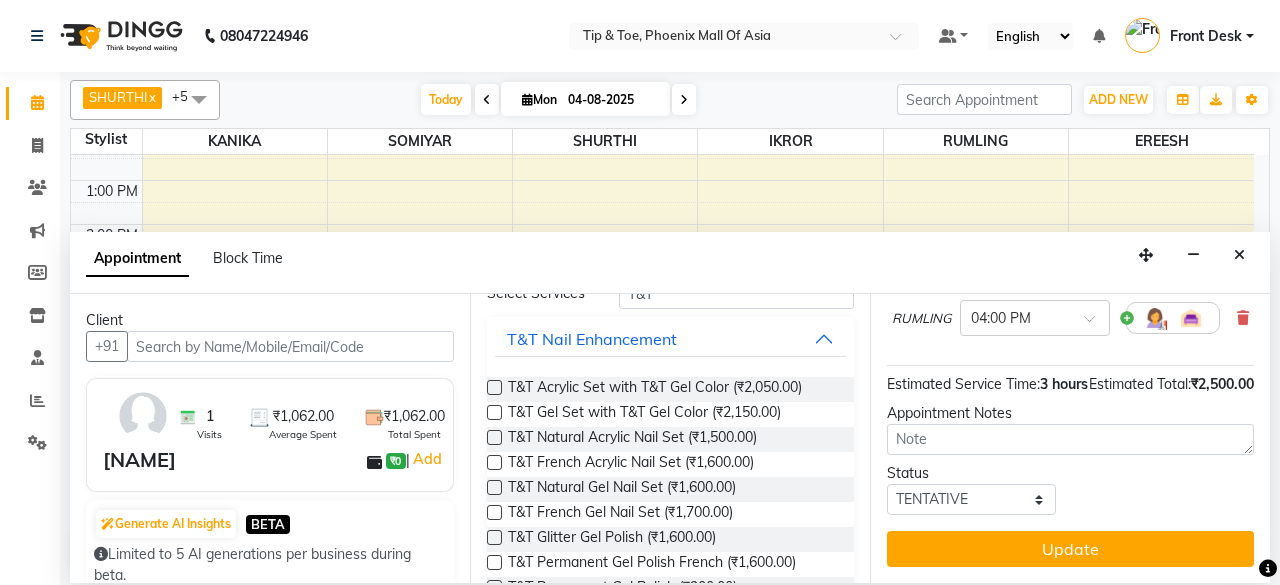 scroll, scrollTop: 375, scrollLeft: 0, axis: vertical 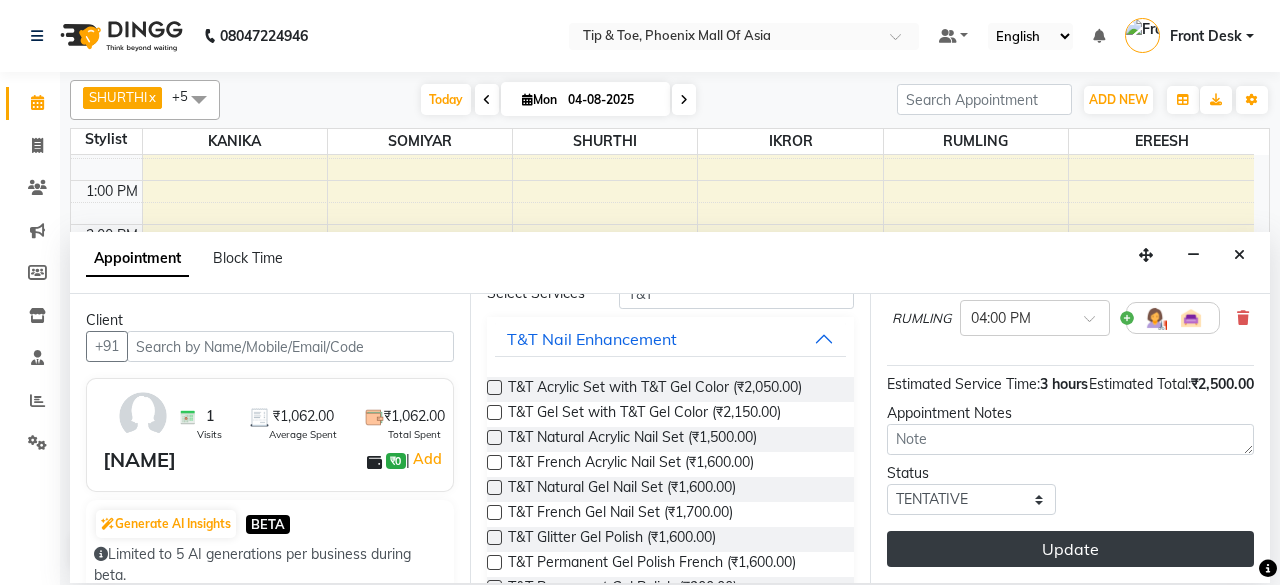 click on "Update" at bounding box center (1070, 549) 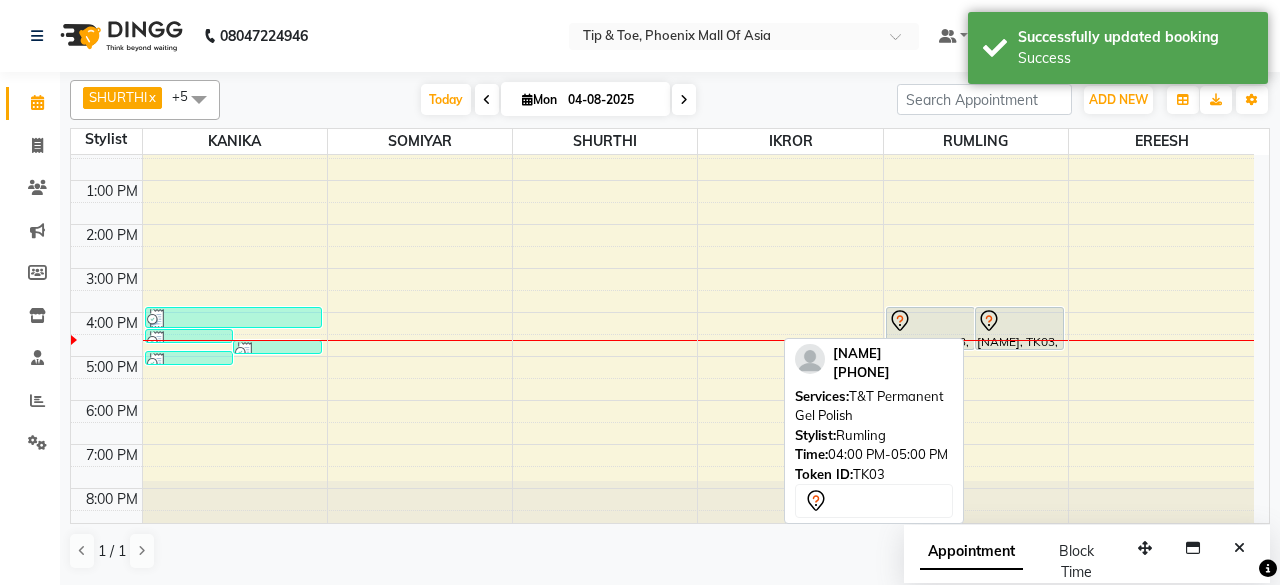click at bounding box center [1019, 321] 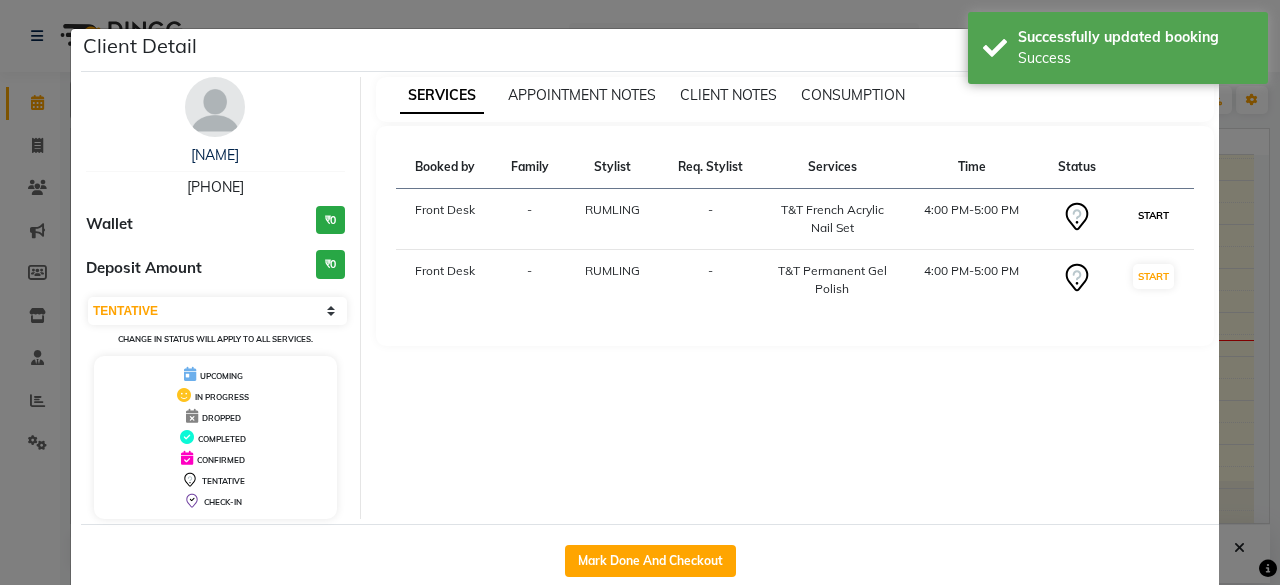 click on "START" at bounding box center [1153, 215] 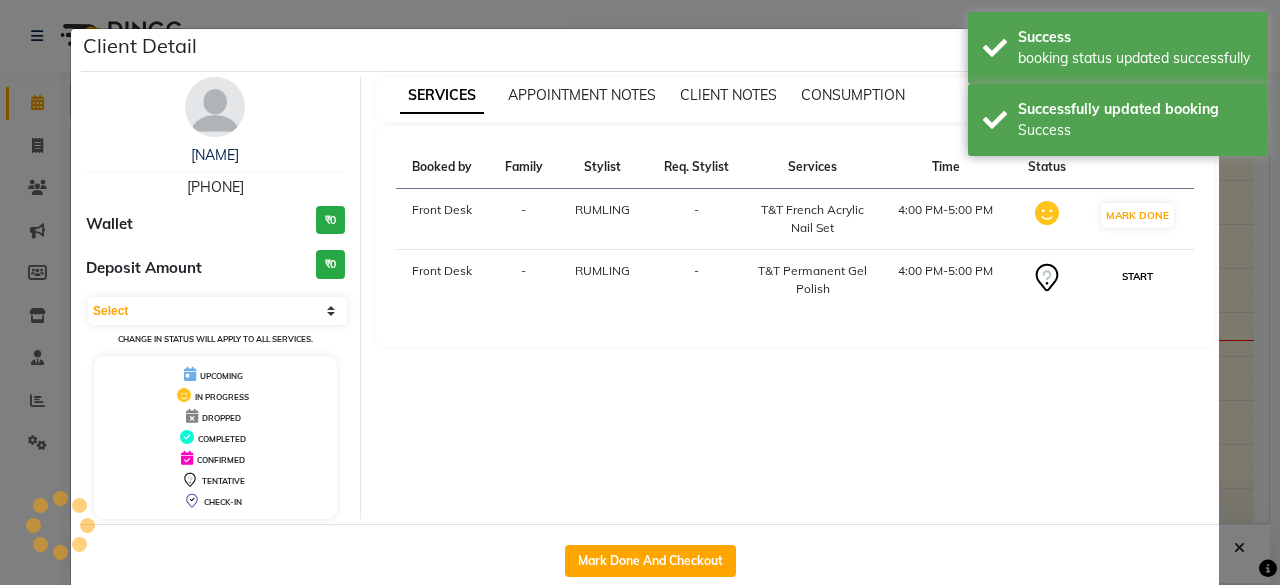 click on "START" at bounding box center [1137, 276] 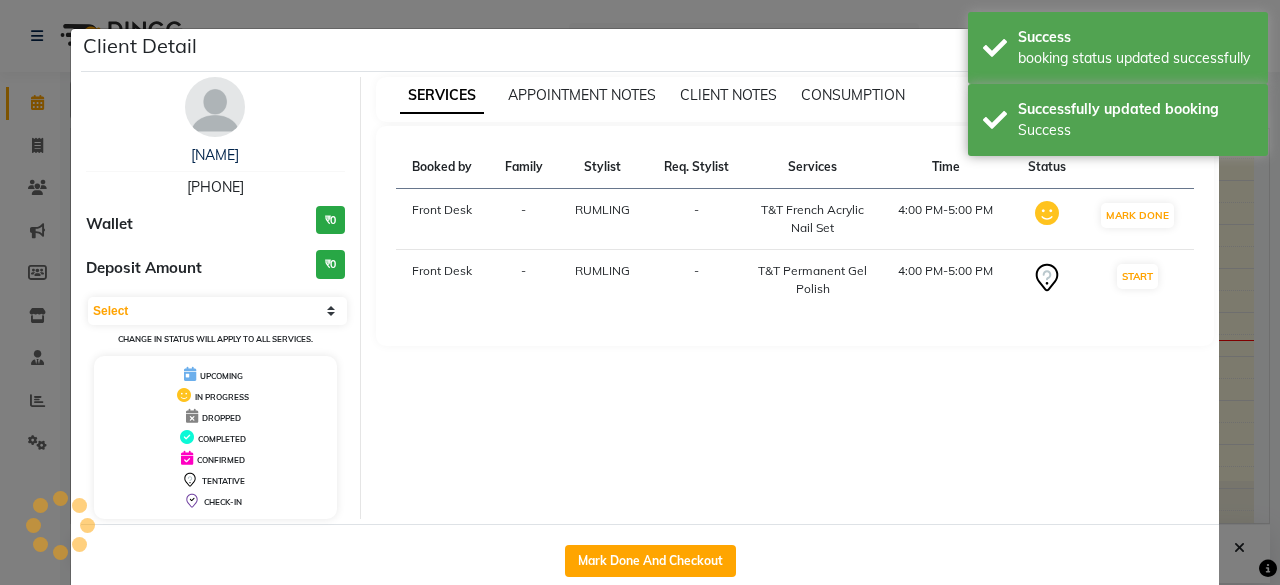 select on "1" 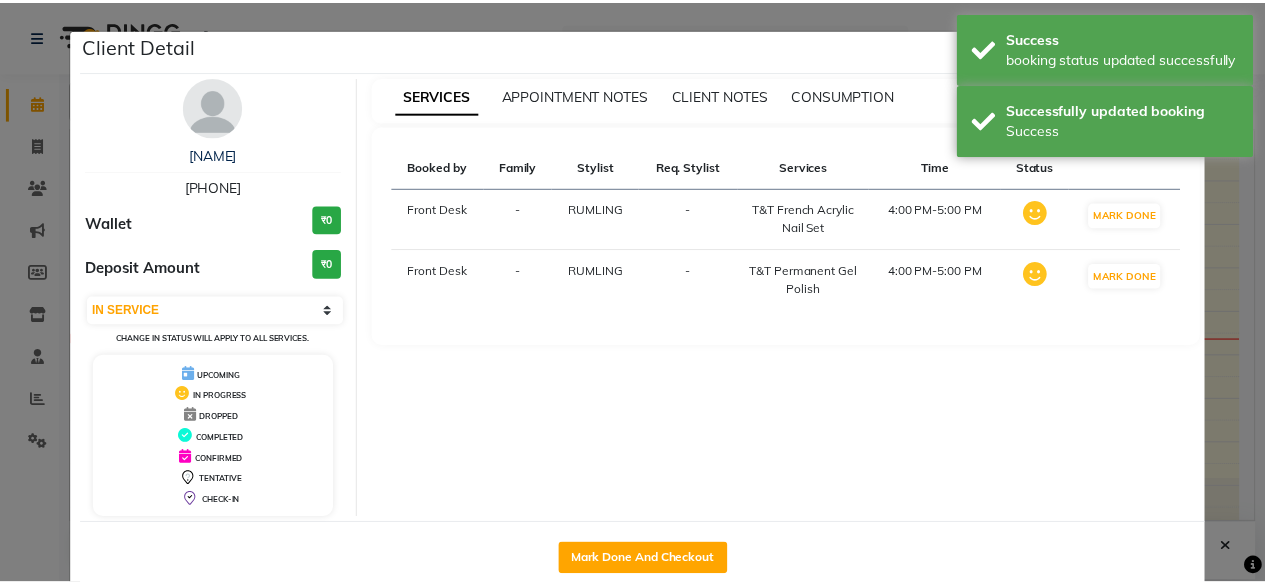 scroll, scrollTop: 37, scrollLeft: 0, axis: vertical 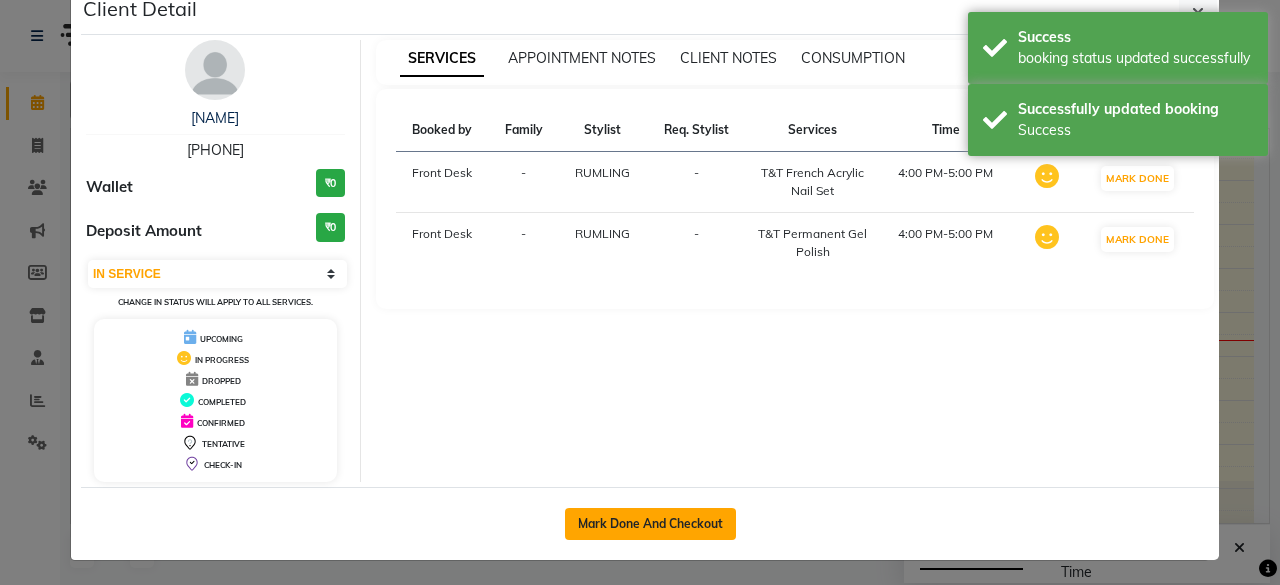 click on "Mark Done And Checkout" 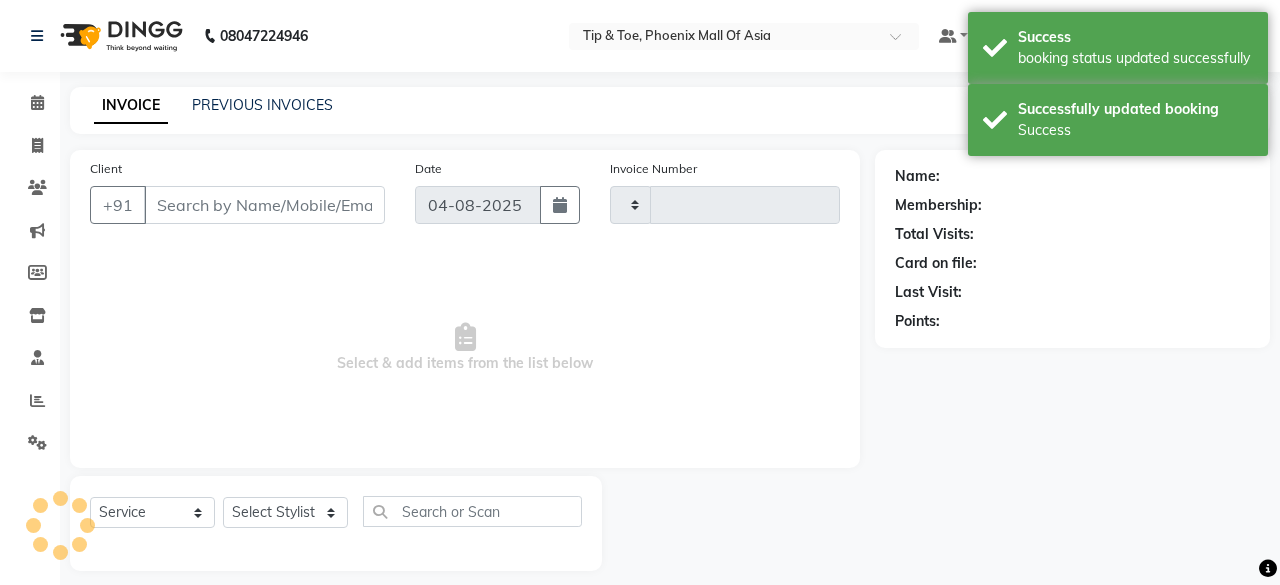 type on "0636" 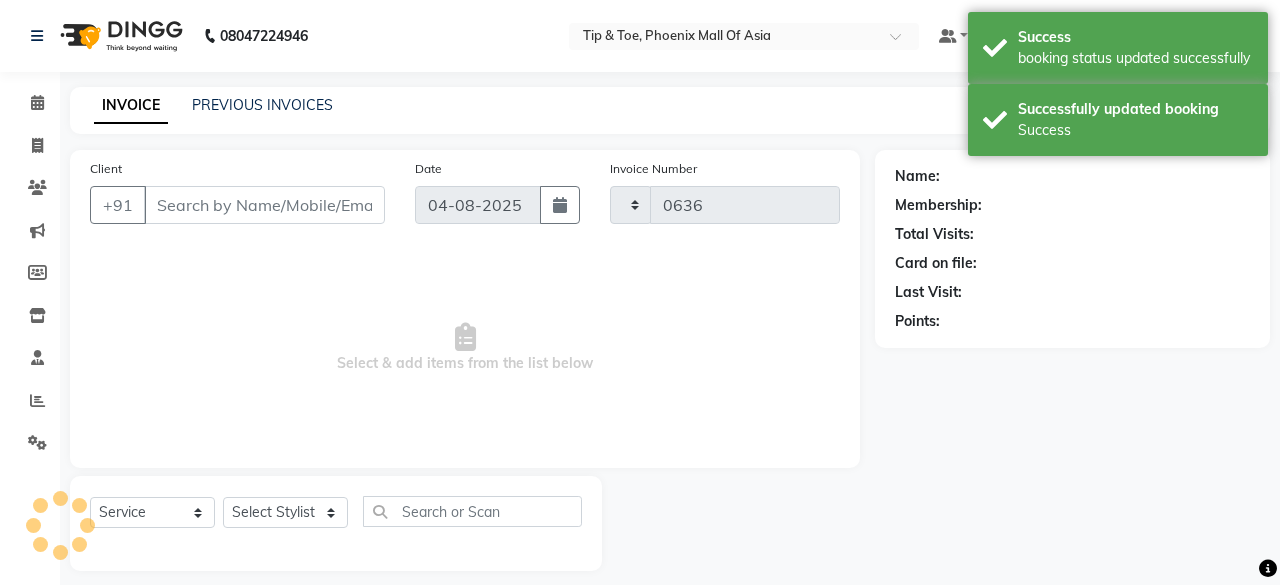 select on "5683" 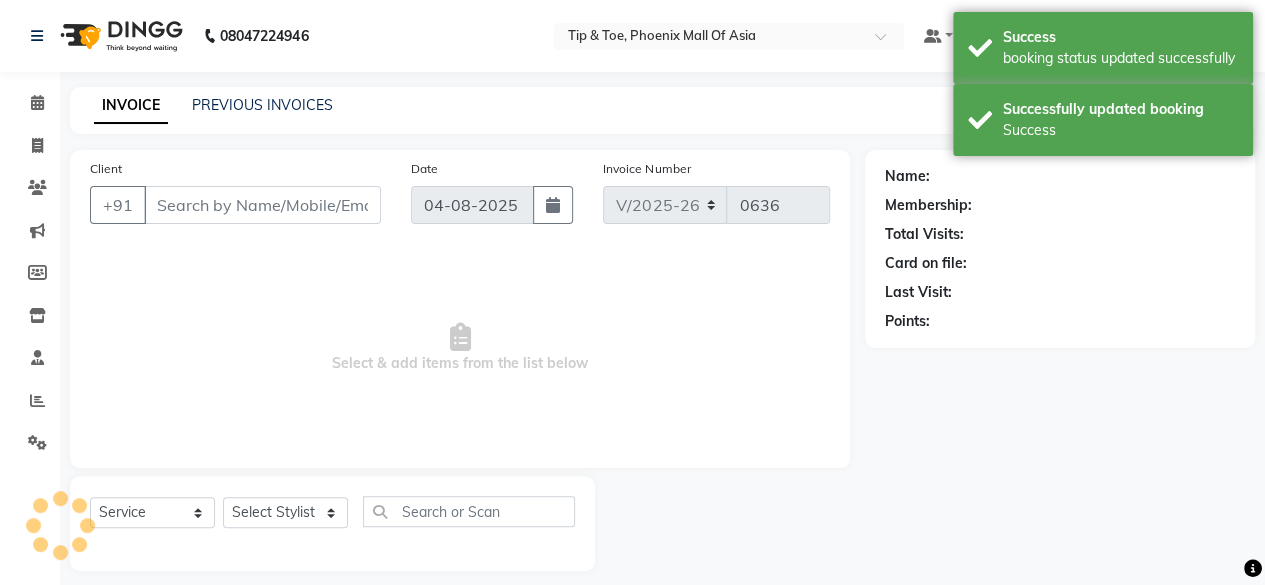 type on "[PHONE]" 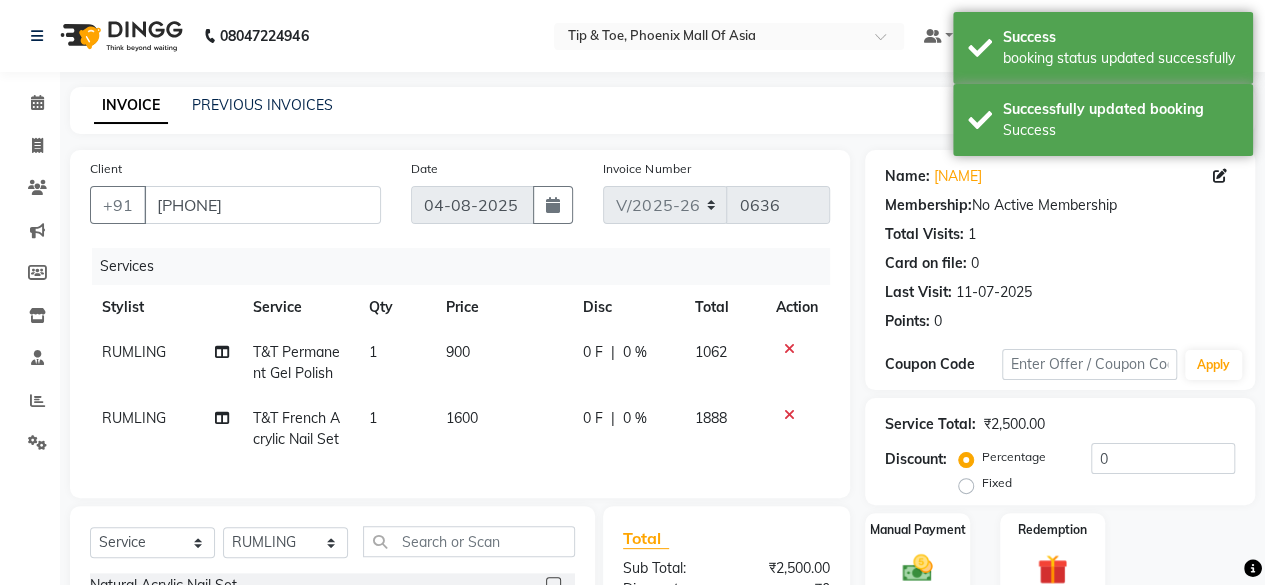 scroll, scrollTop: 260, scrollLeft: 0, axis: vertical 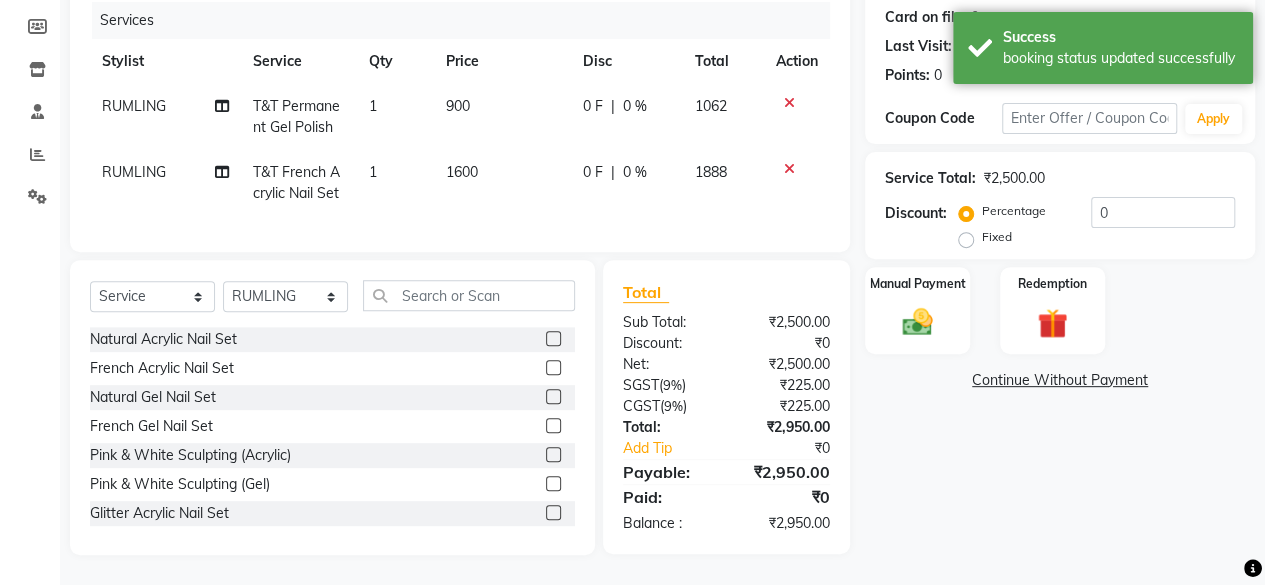 click on "1600" 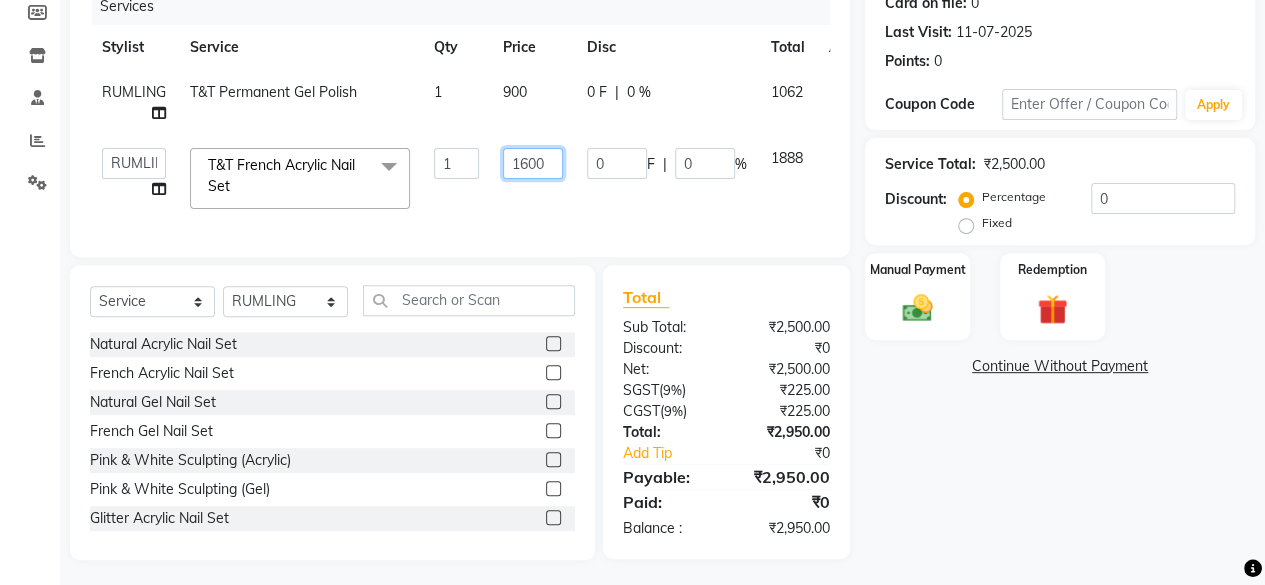 click on "1600" 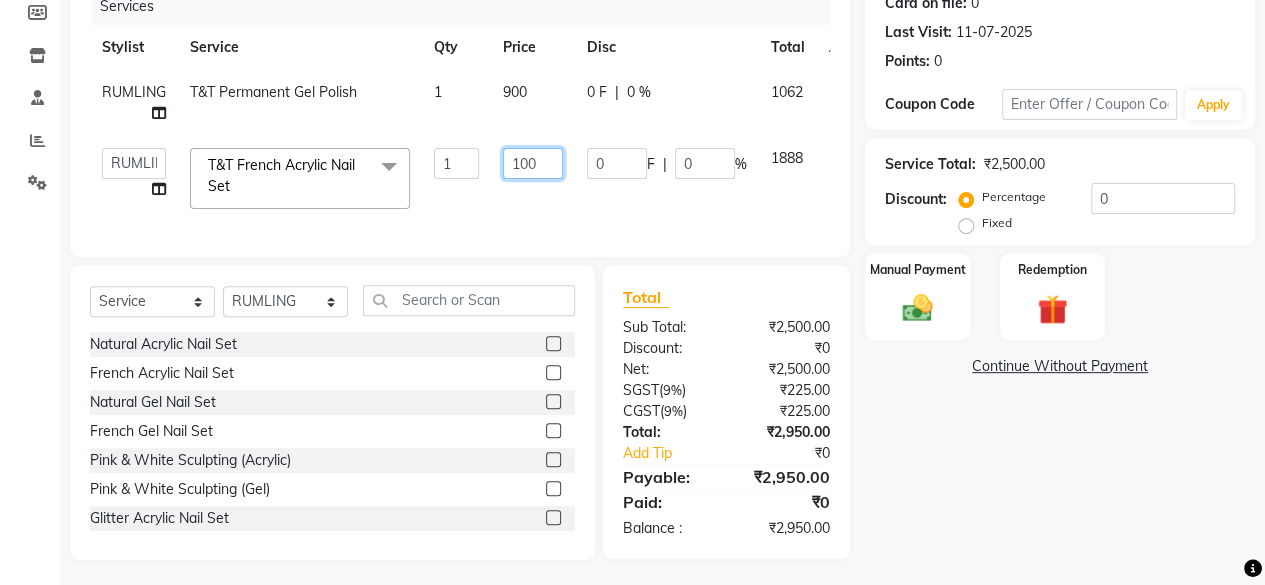 type on "1400" 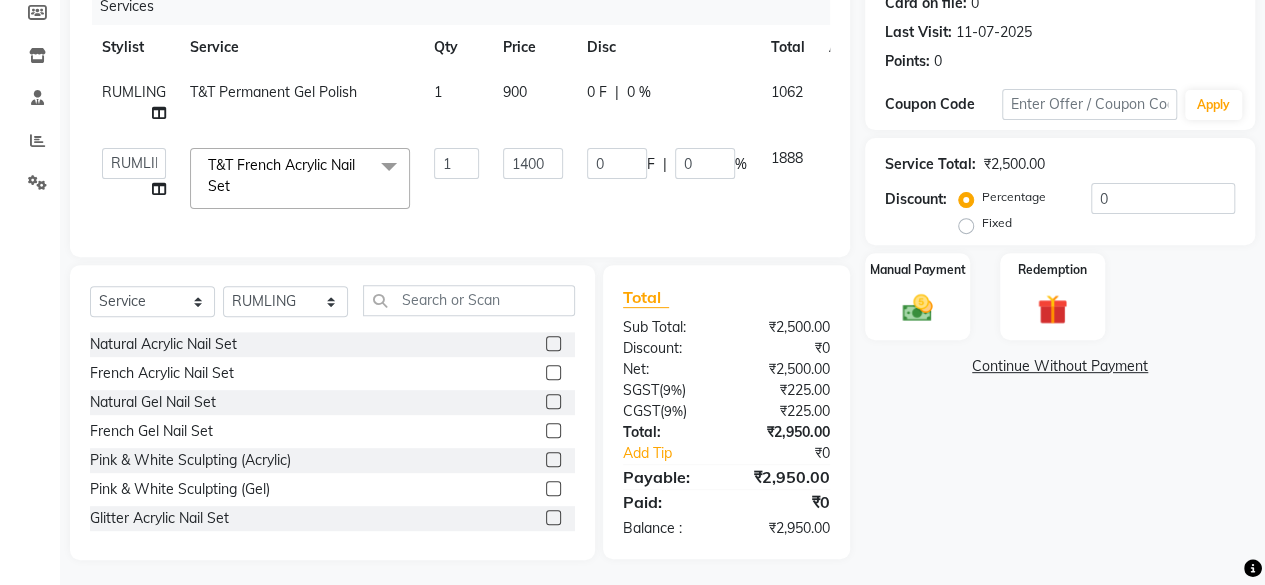 click on "Name: [NAME] Membership: No Active Membership Total Visits: 1 Card on file: 0 Last Visit: 11-07-2025 Points: 0 Coupon Code Apply Service Total: ₹2,500.00 Discount: Percentage Fixed 0 Manual Payment Redemption Continue Without Payment" 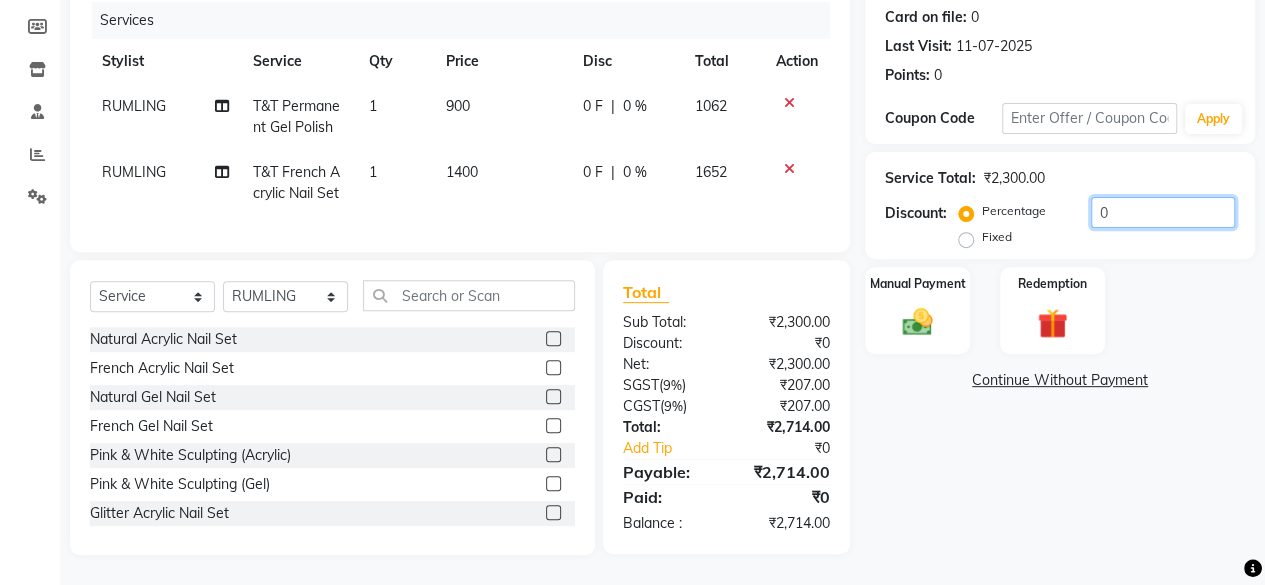 click on "0" 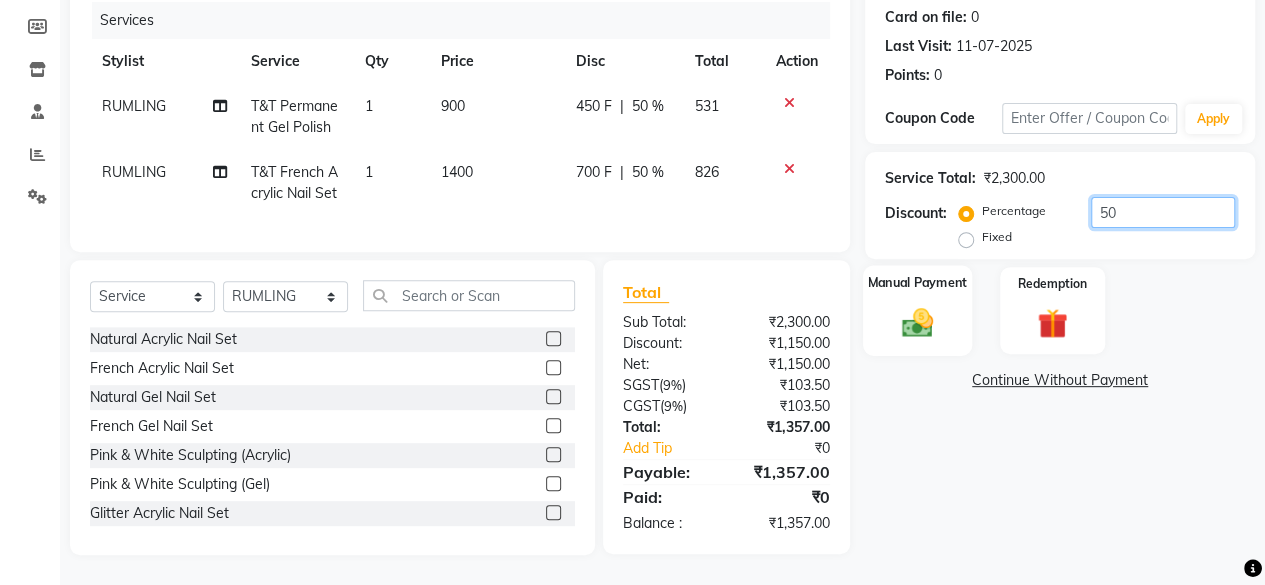 type on "50" 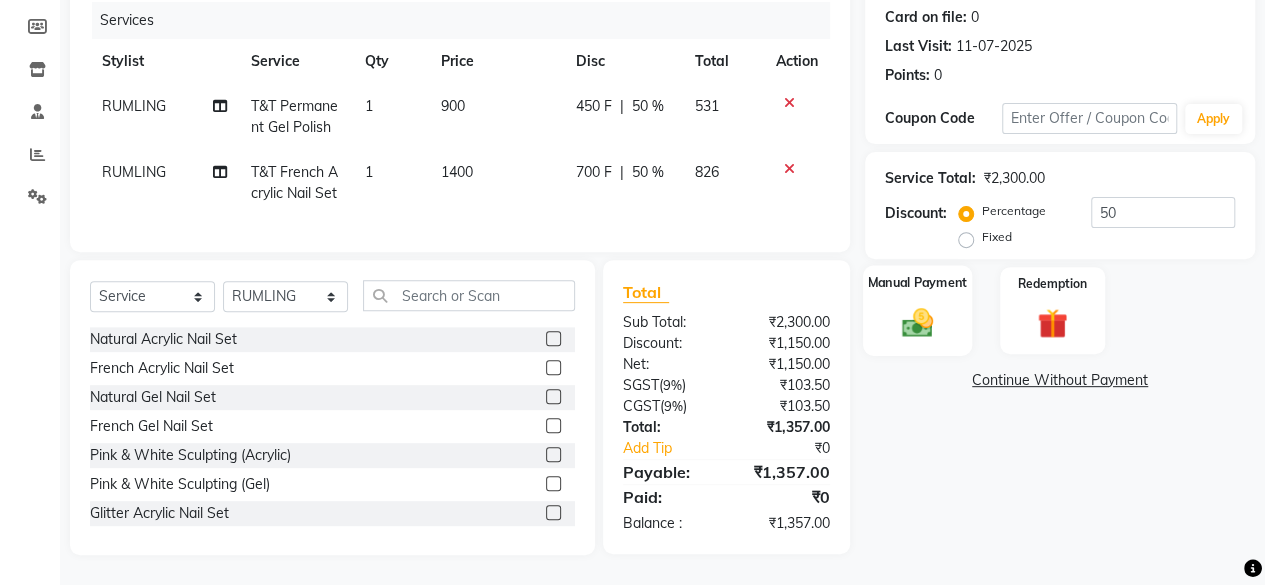 click on "Manual Payment" 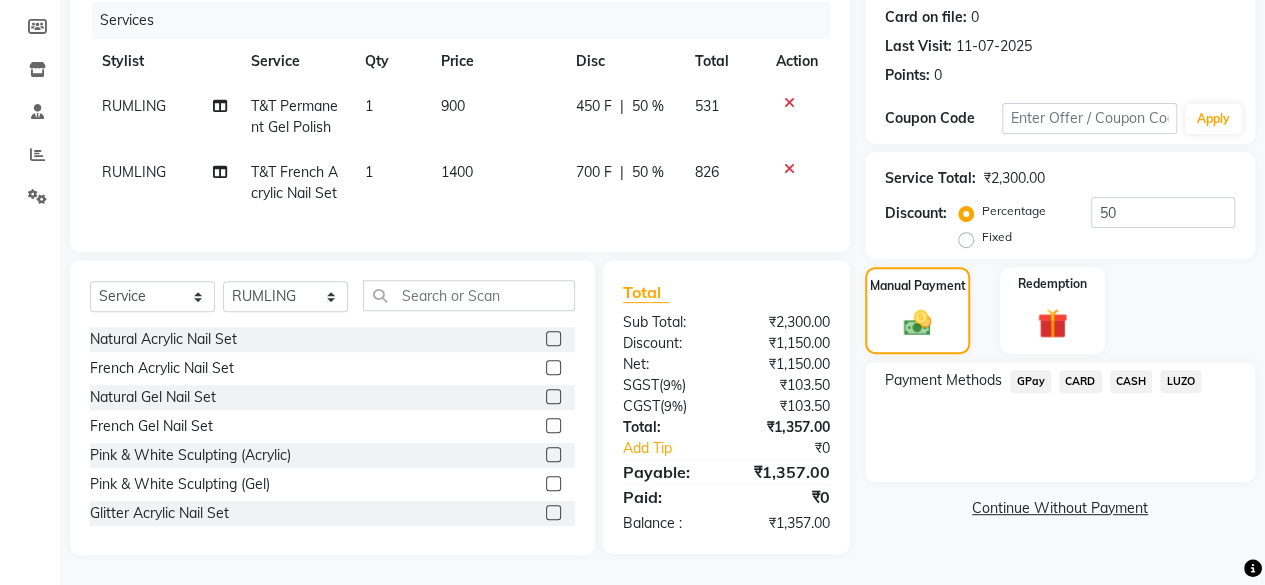 click on "CARD" 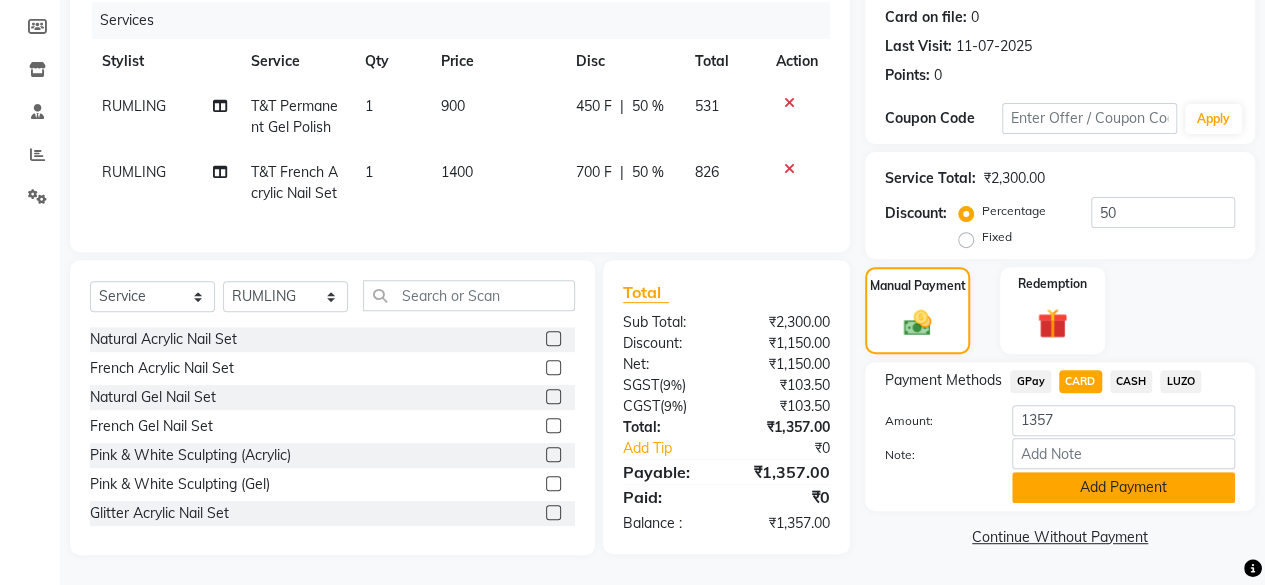 click on "Add Payment" 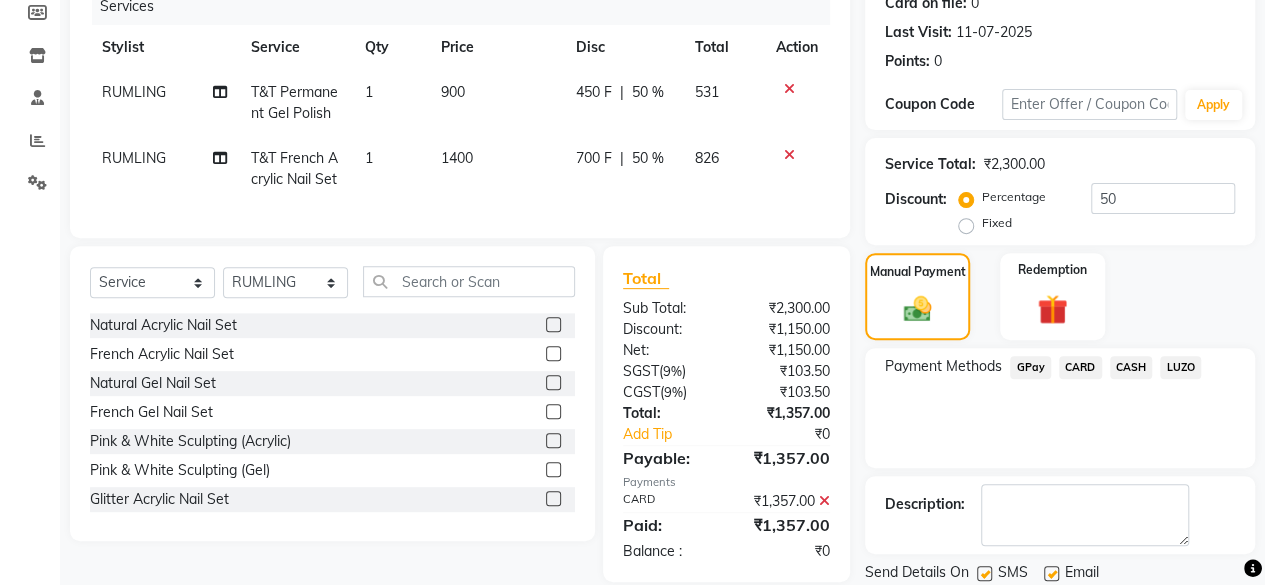 scroll, scrollTop: 324, scrollLeft: 0, axis: vertical 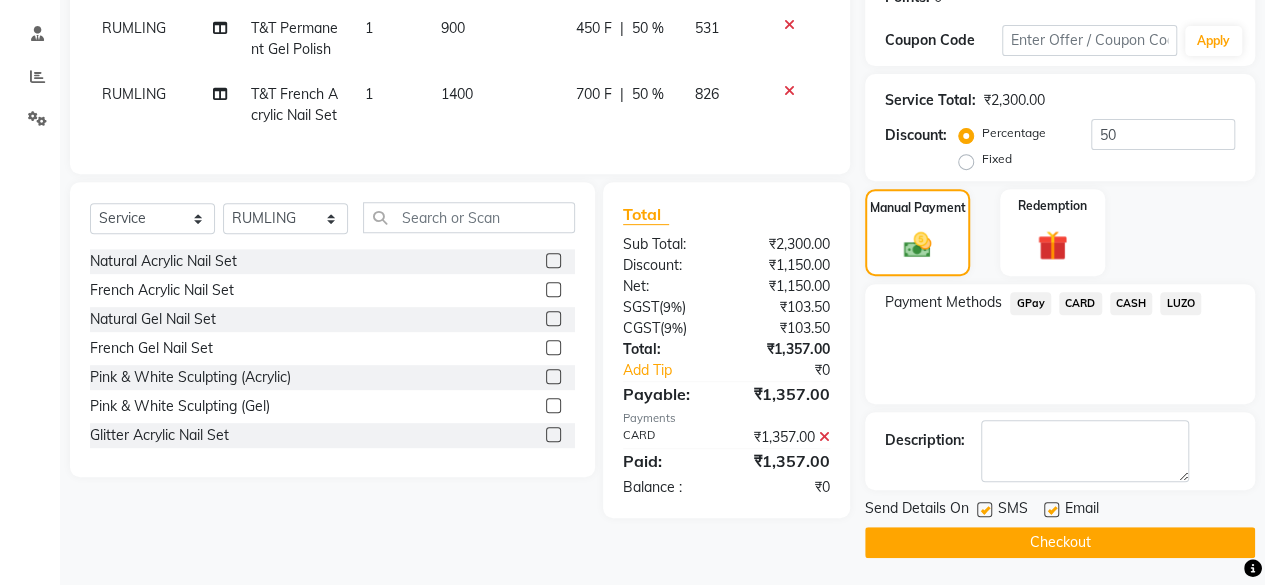 click on "Checkout" 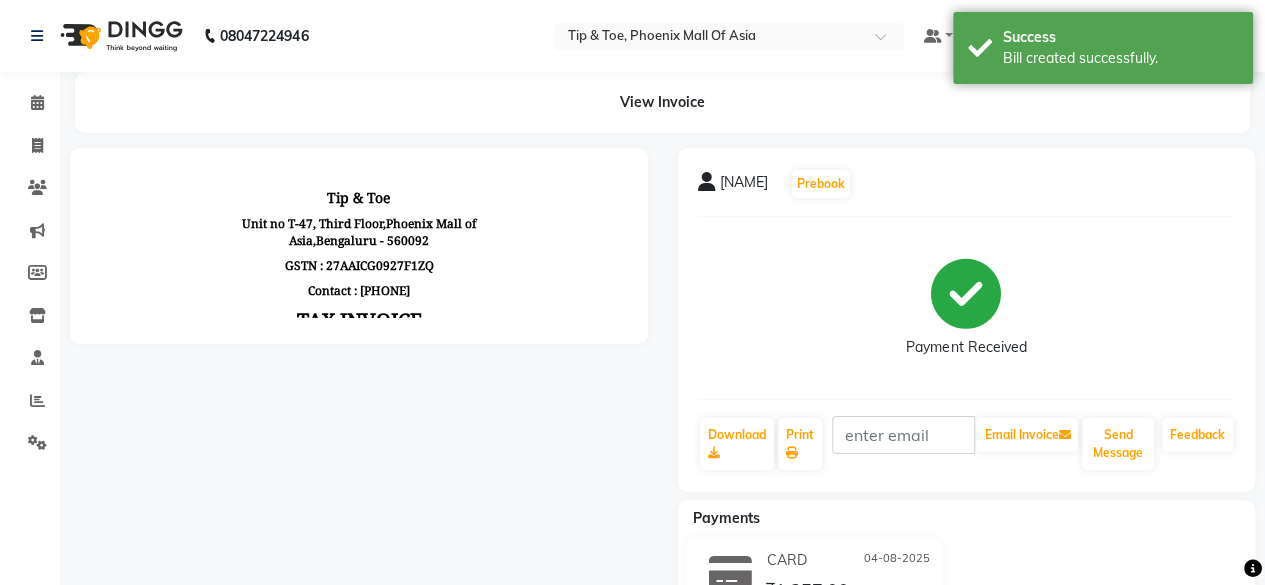 scroll, scrollTop: 0, scrollLeft: 0, axis: both 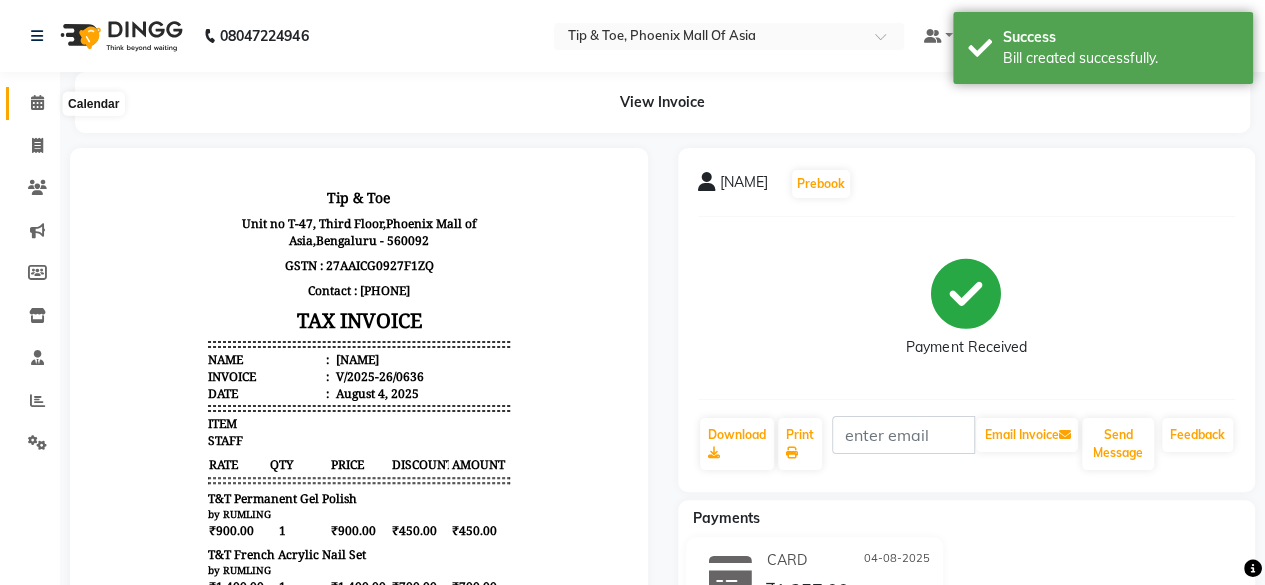 click 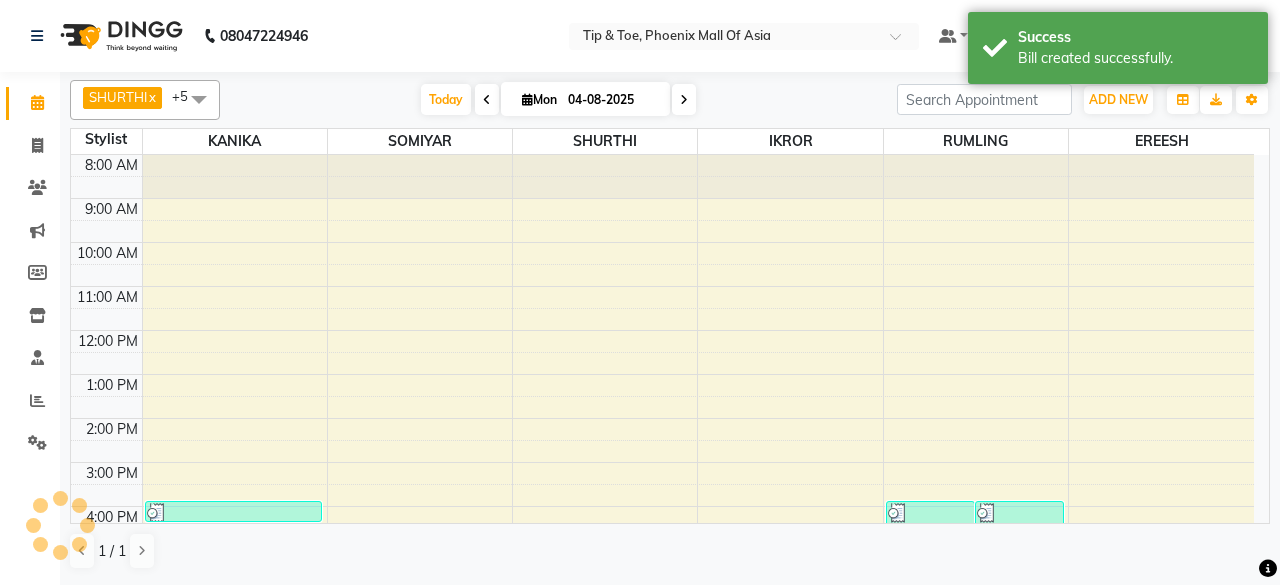 scroll, scrollTop: 193, scrollLeft: 0, axis: vertical 